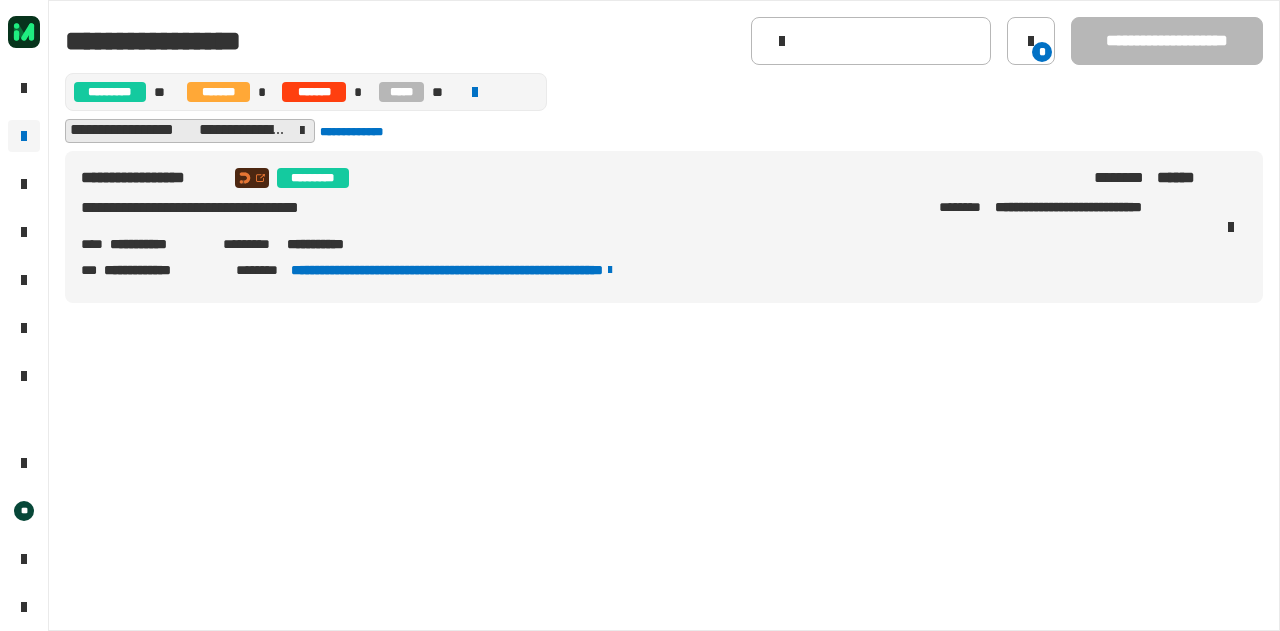 scroll, scrollTop: 0, scrollLeft: 0, axis: both 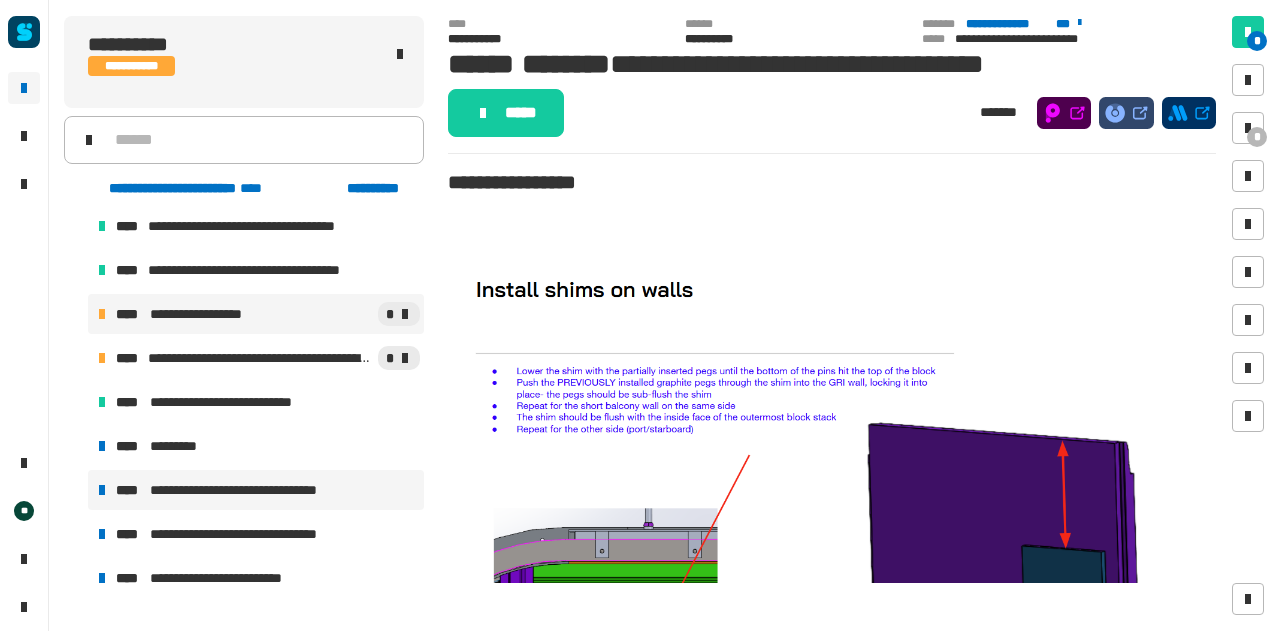 click on "**********" at bounding box center [256, 314] 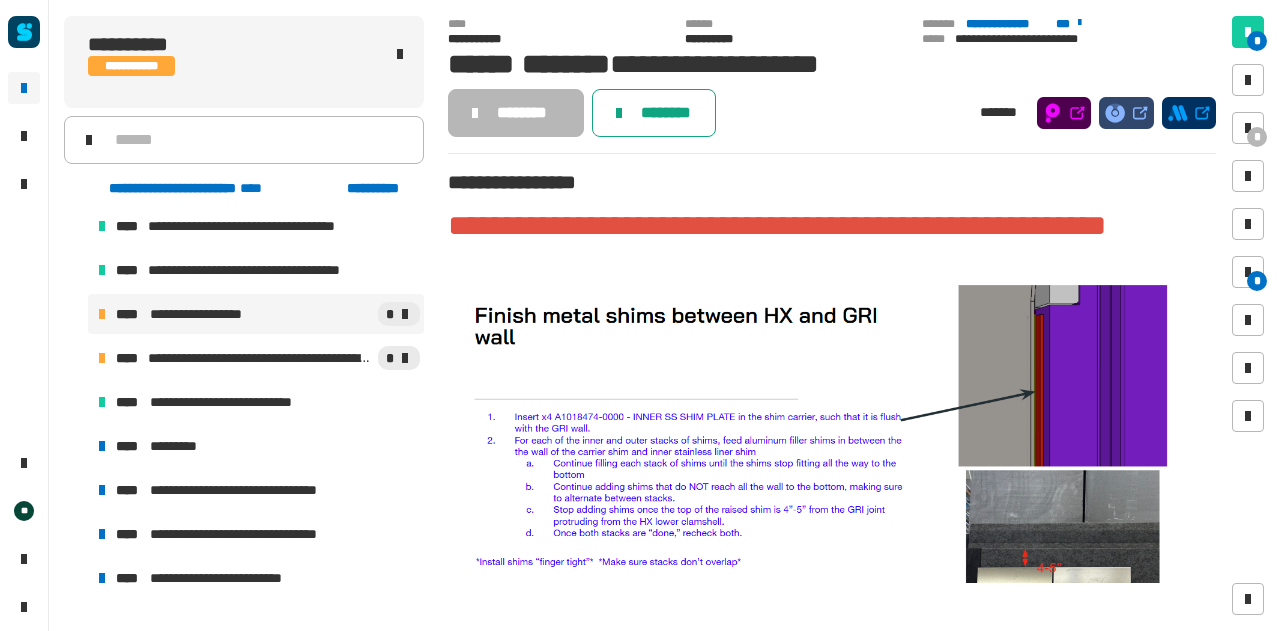 click on "********" 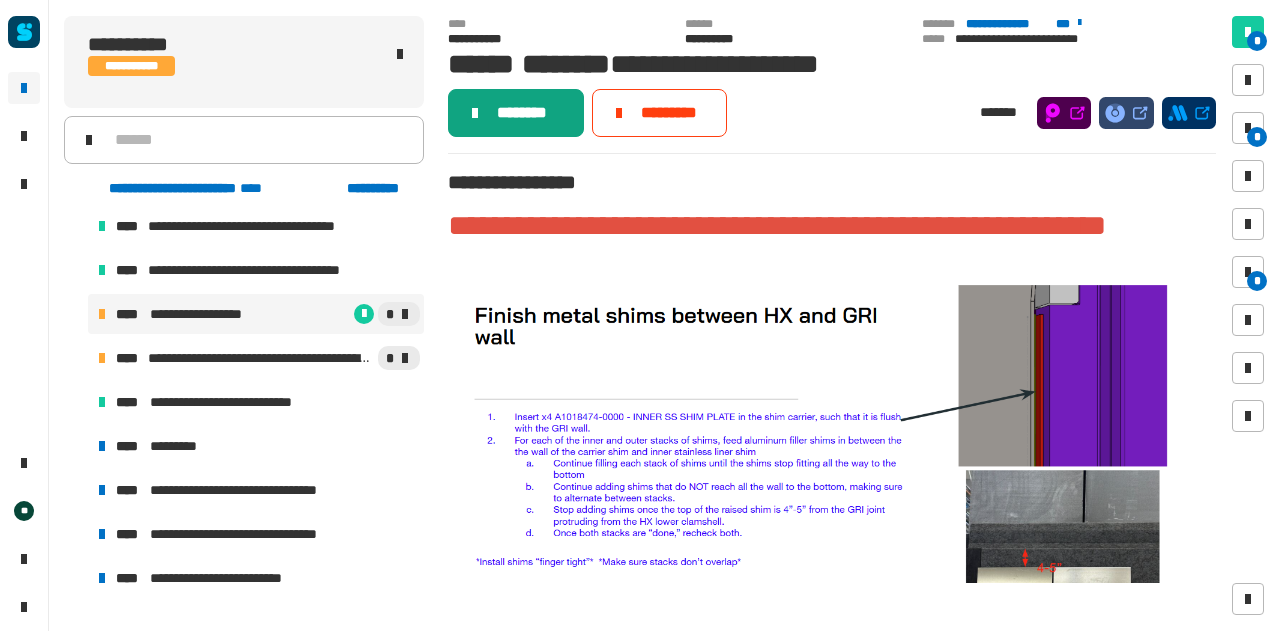 click on "********" 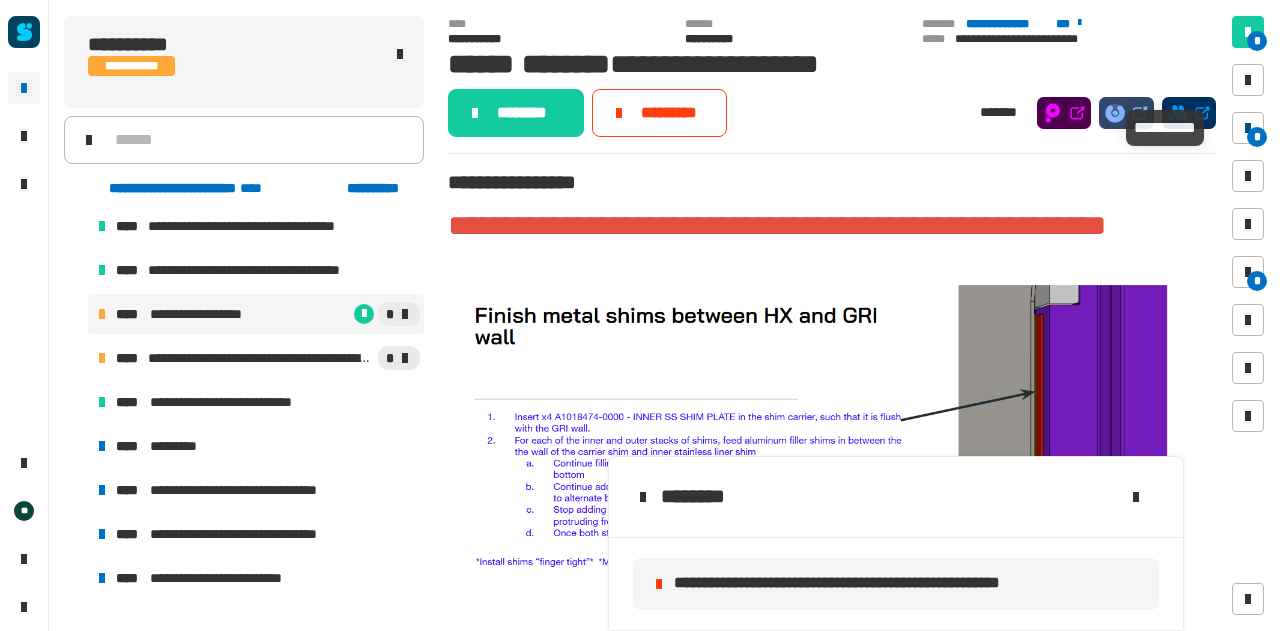 click on "*" at bounding box center (1248, 128) 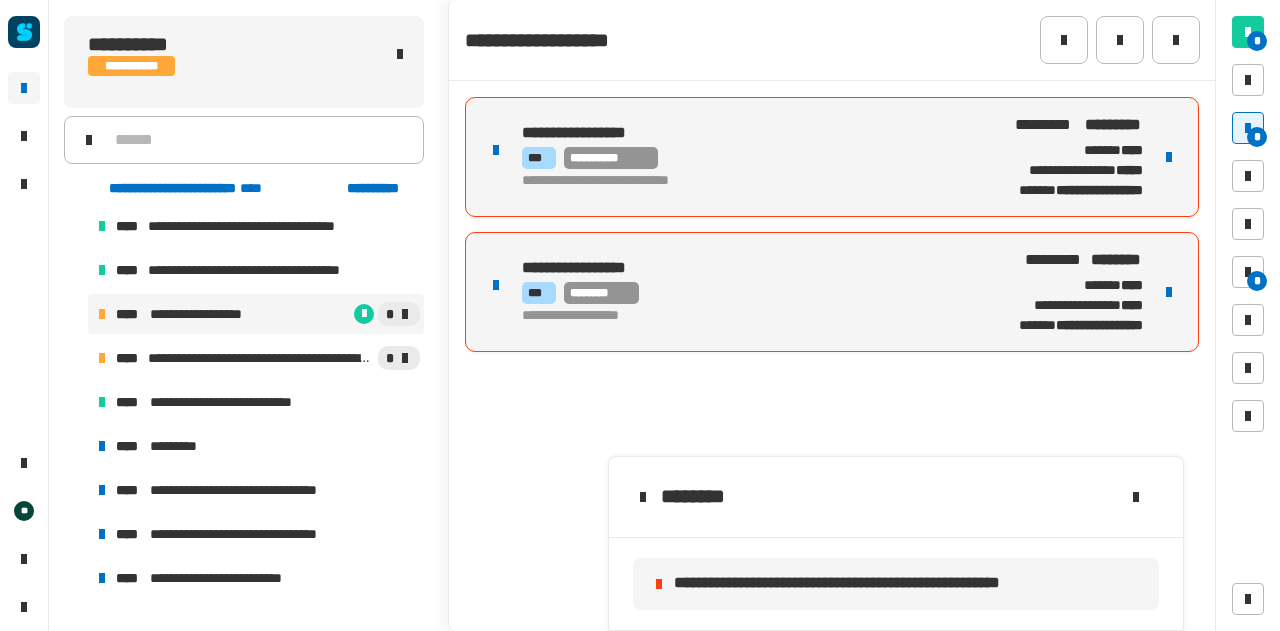 click on "**********" at bounding box center (832, 157) 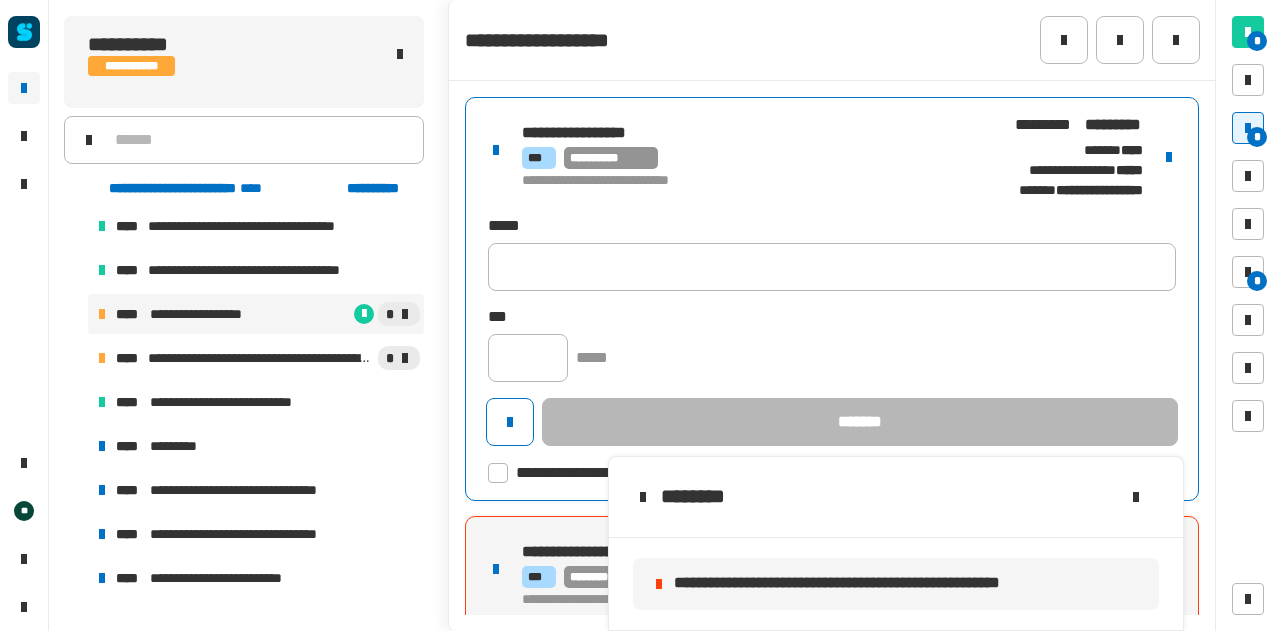click at bounding box center [1169, 157] 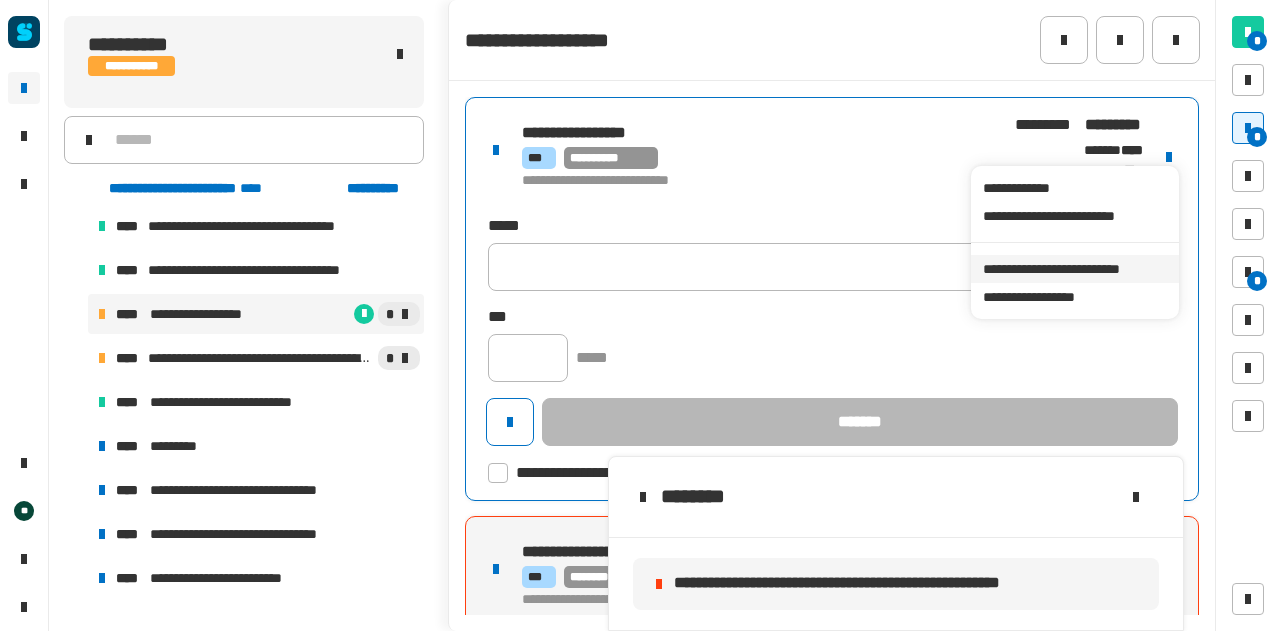 click on "**********" at bounding box center (1074, 269) 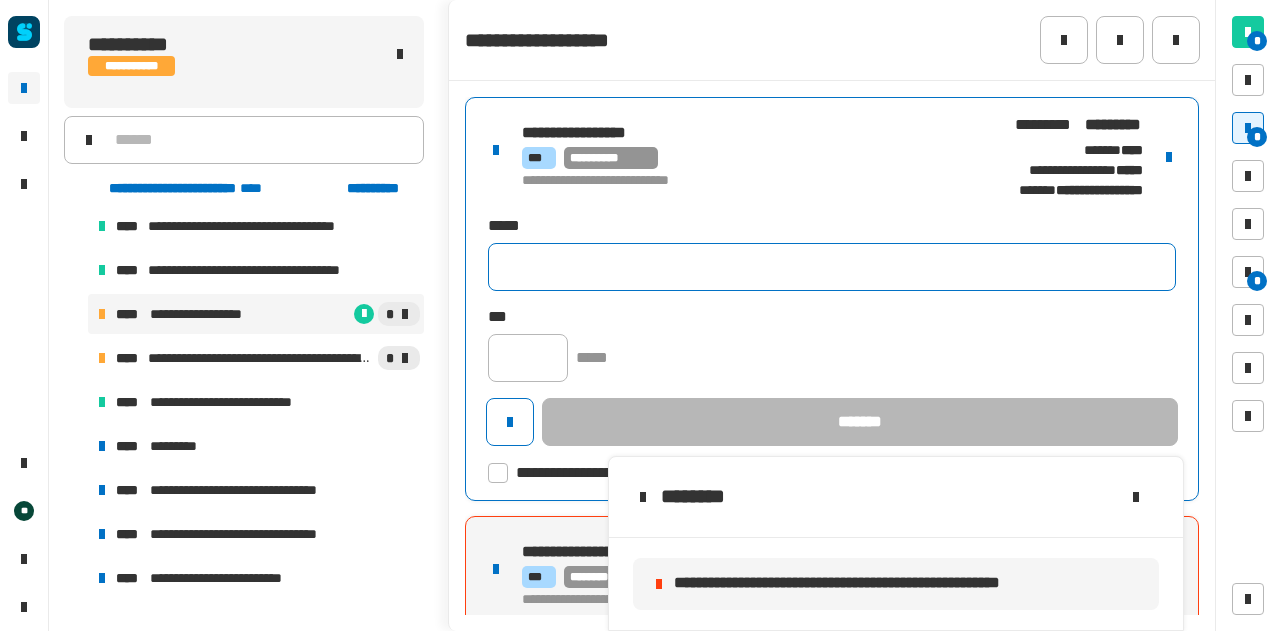 click 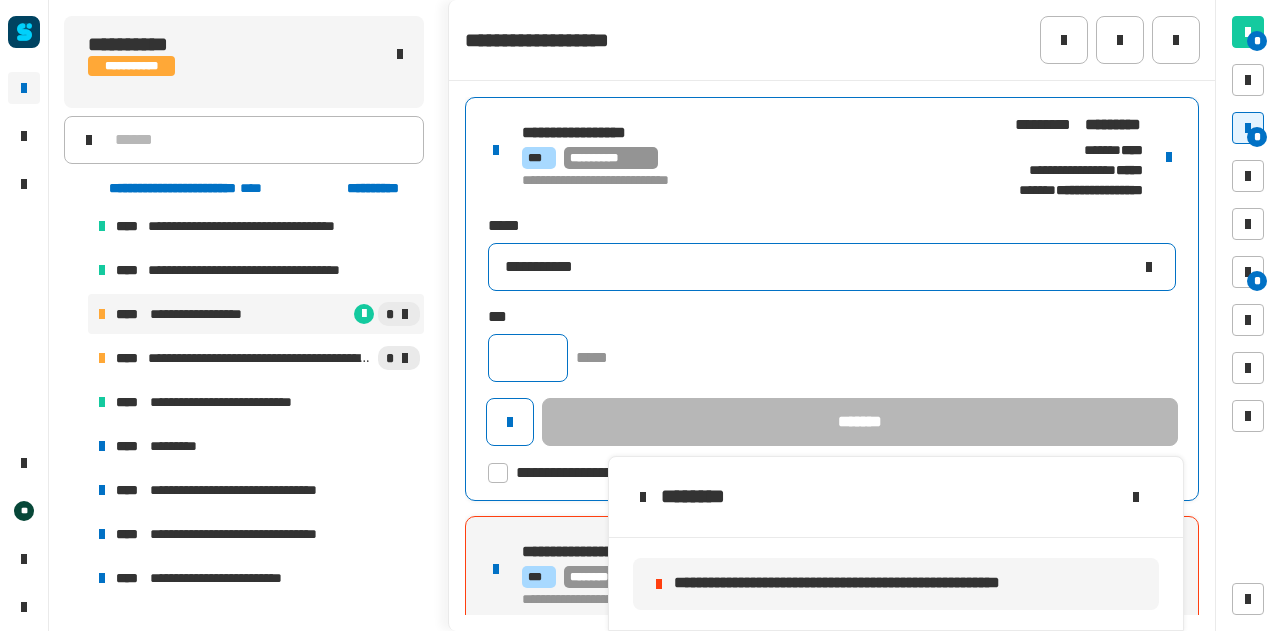 type on "**********" 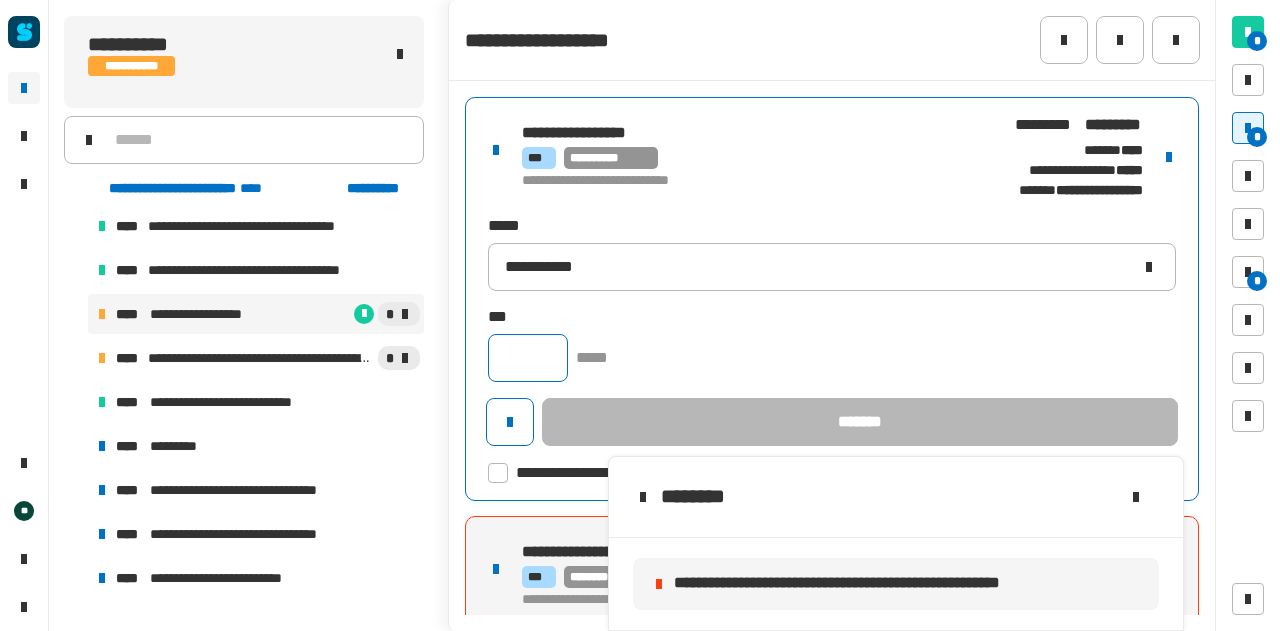 click 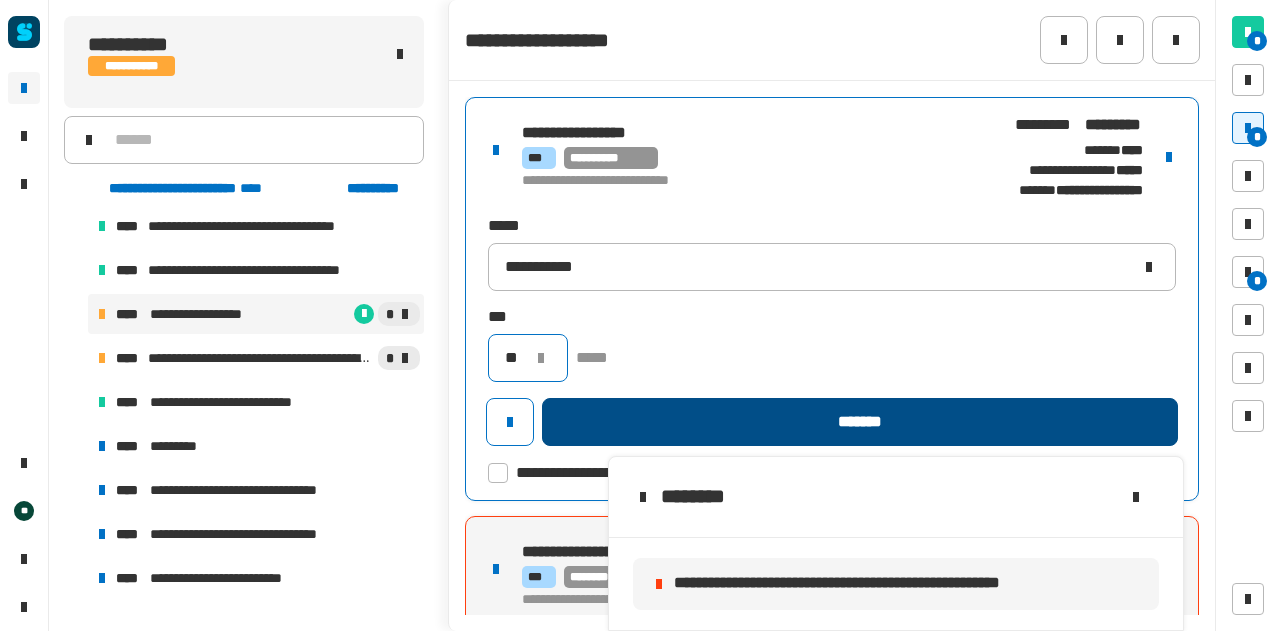 type on "**" 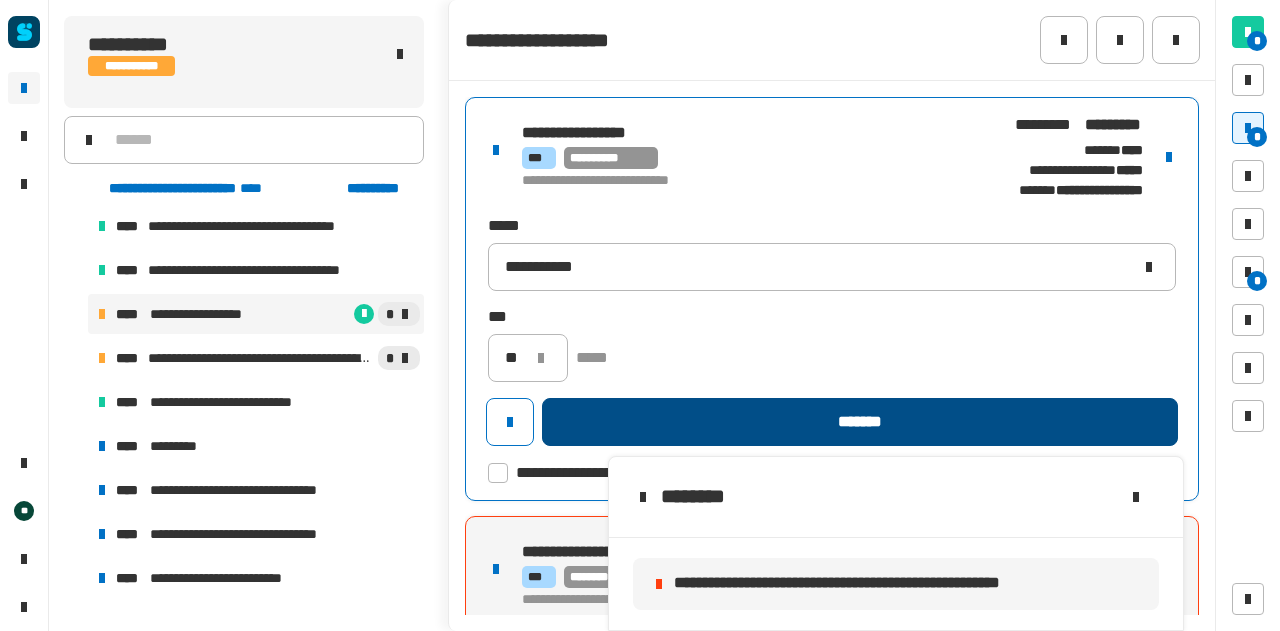 click on "*******" 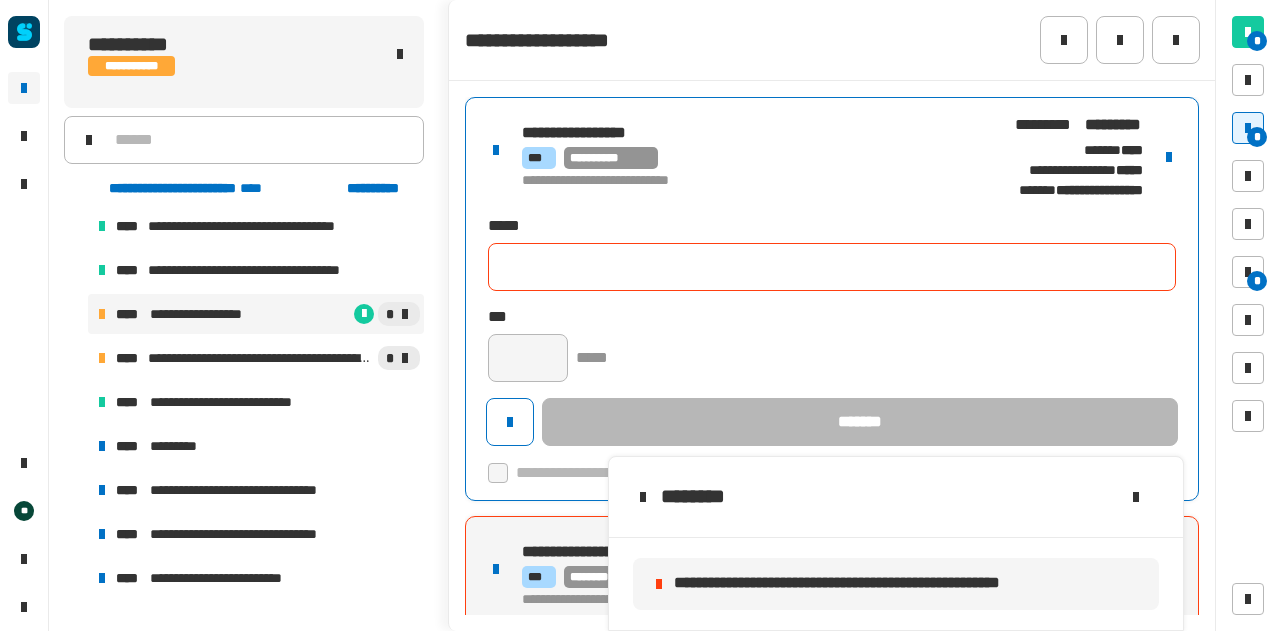 type 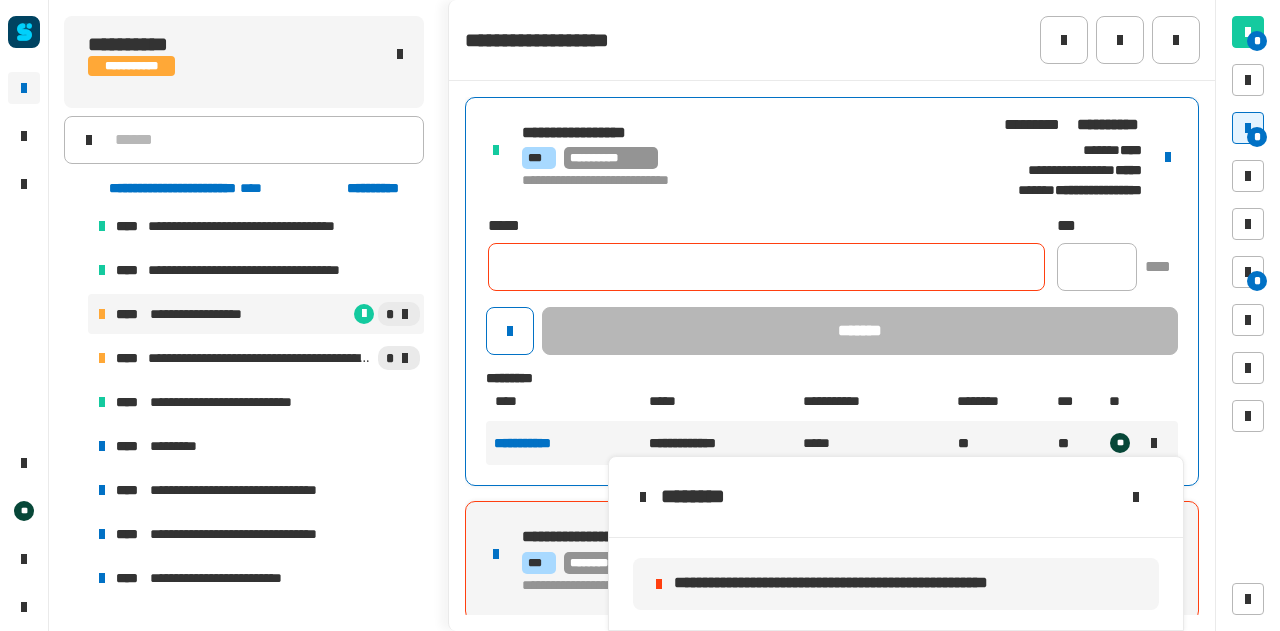 scroll, scrollTop: 4, scrollLeft: 0, axis: vertical 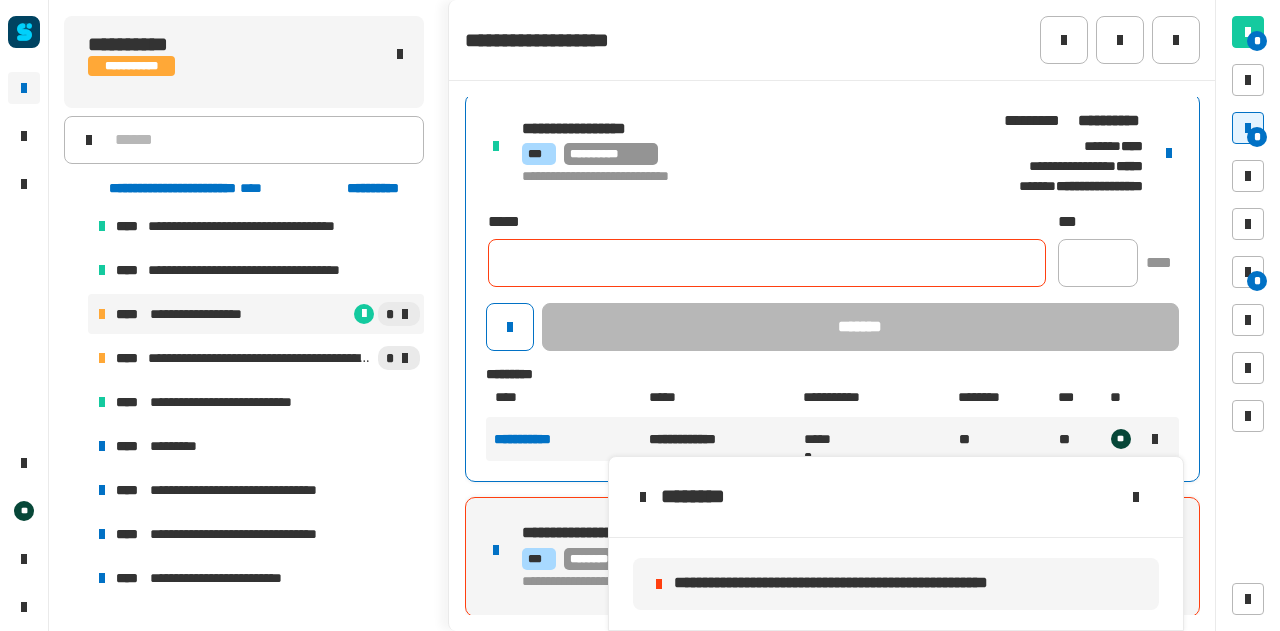 click on "********" 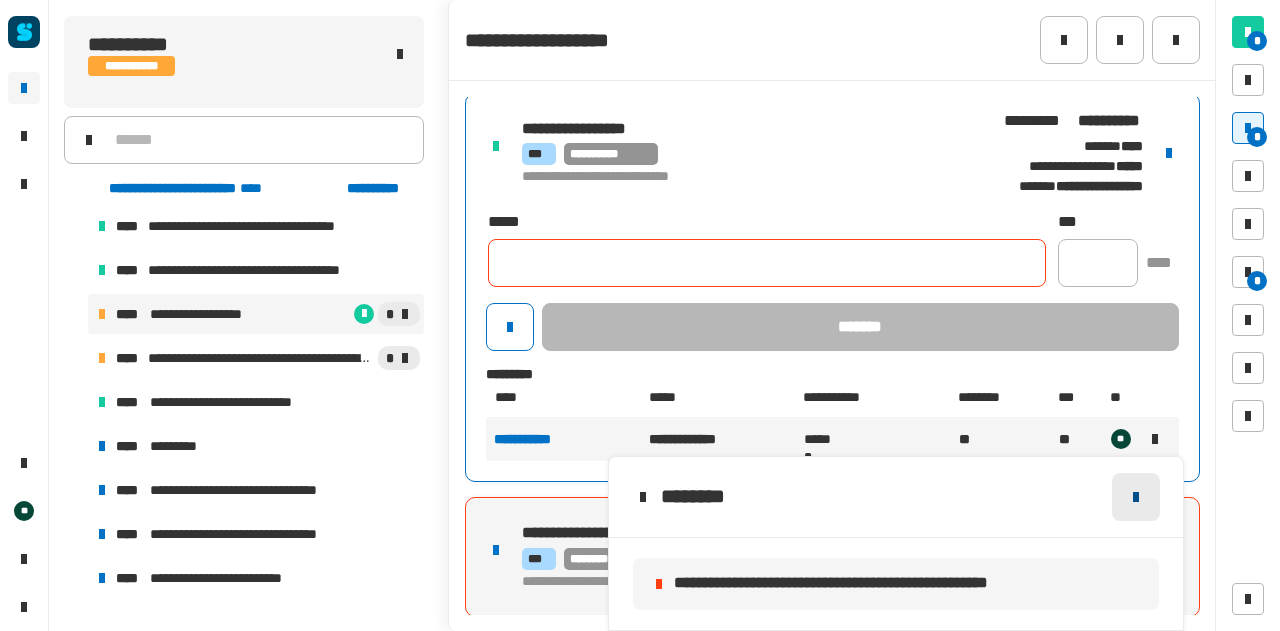 click 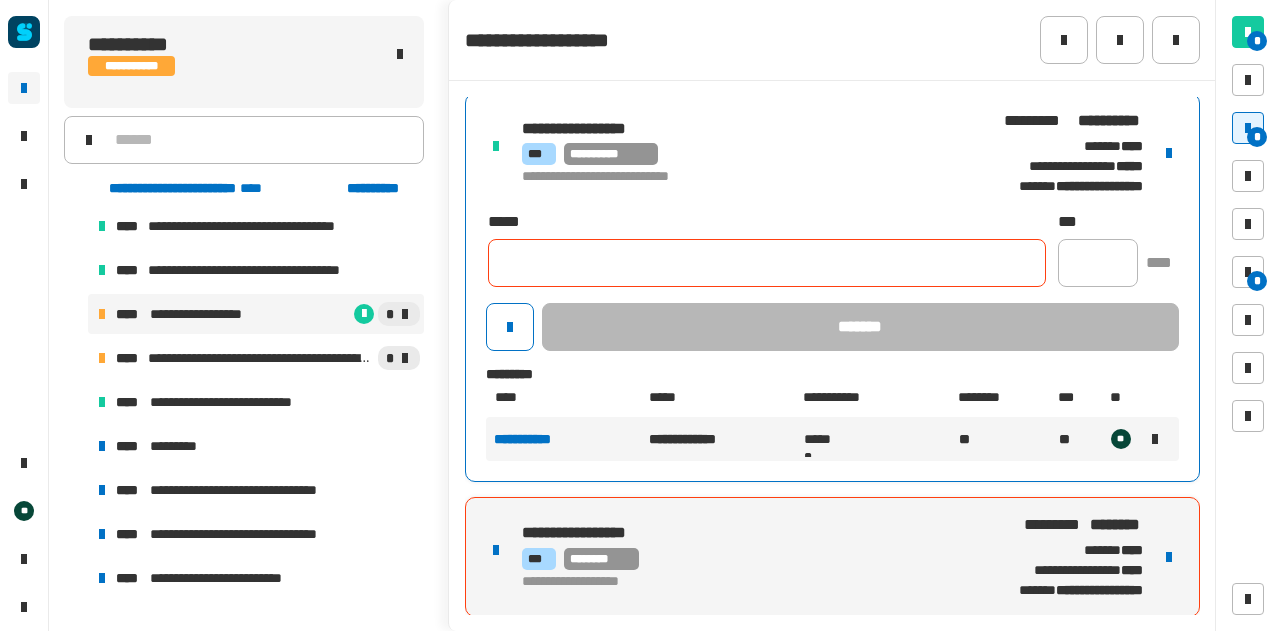 click at bounding box center [1169, 557] 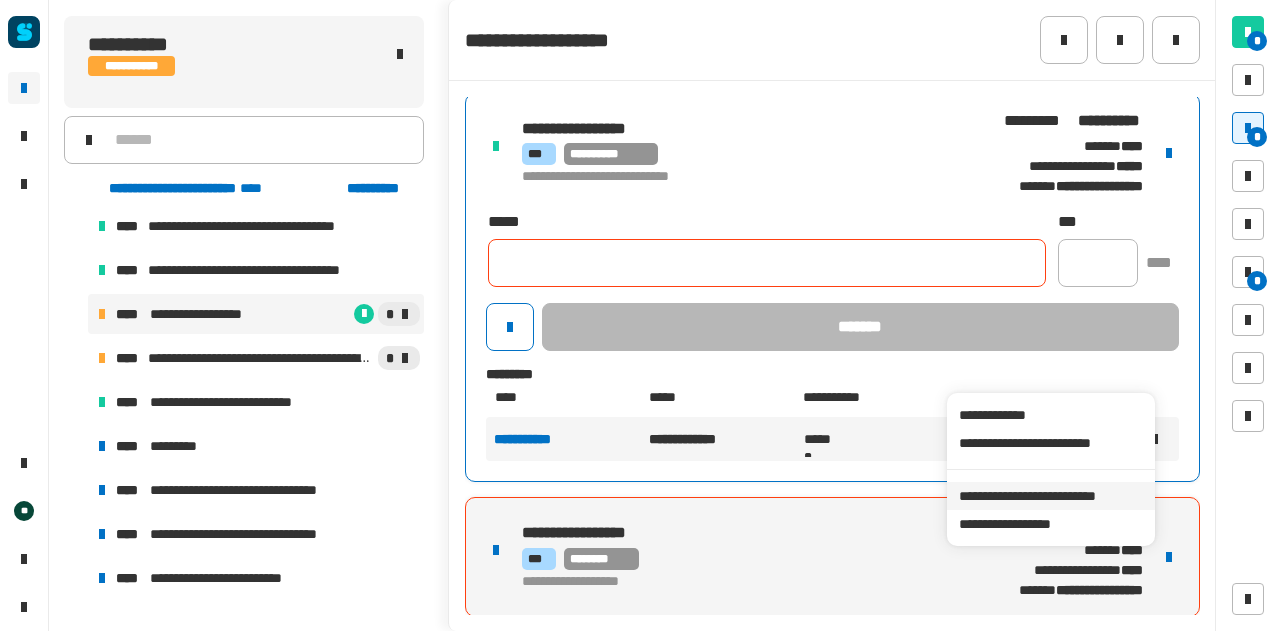 click on "**********" at bounding box center [1050, 469] 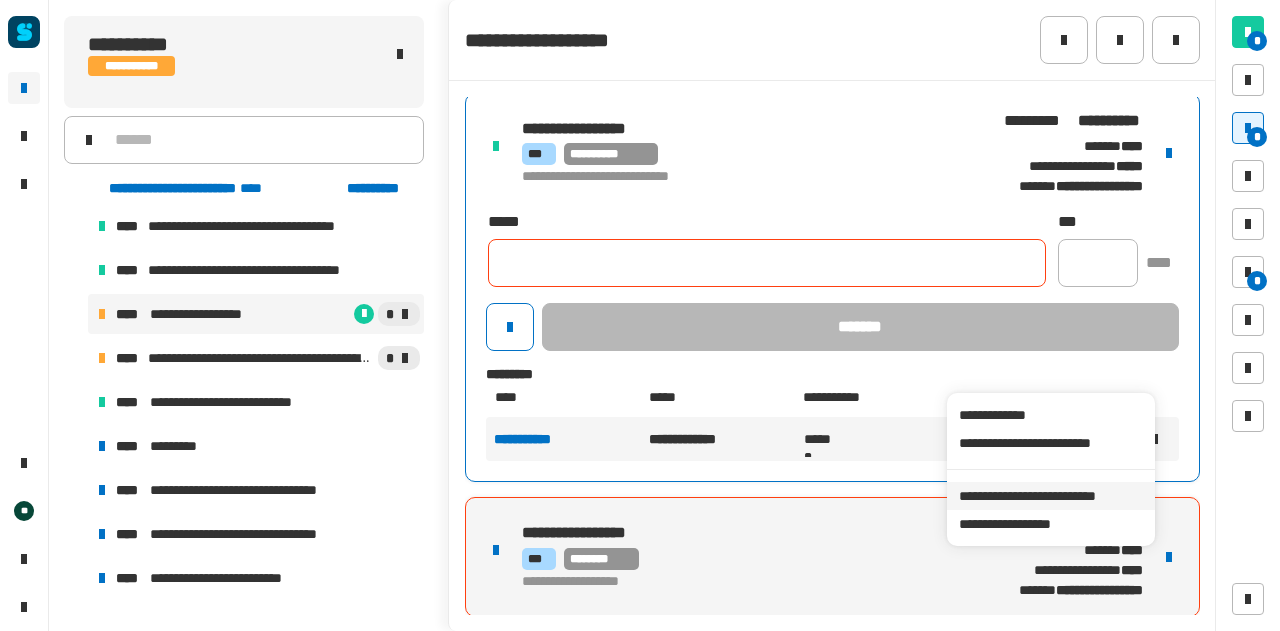 click on "**********" at bounding box center [1050, 496] 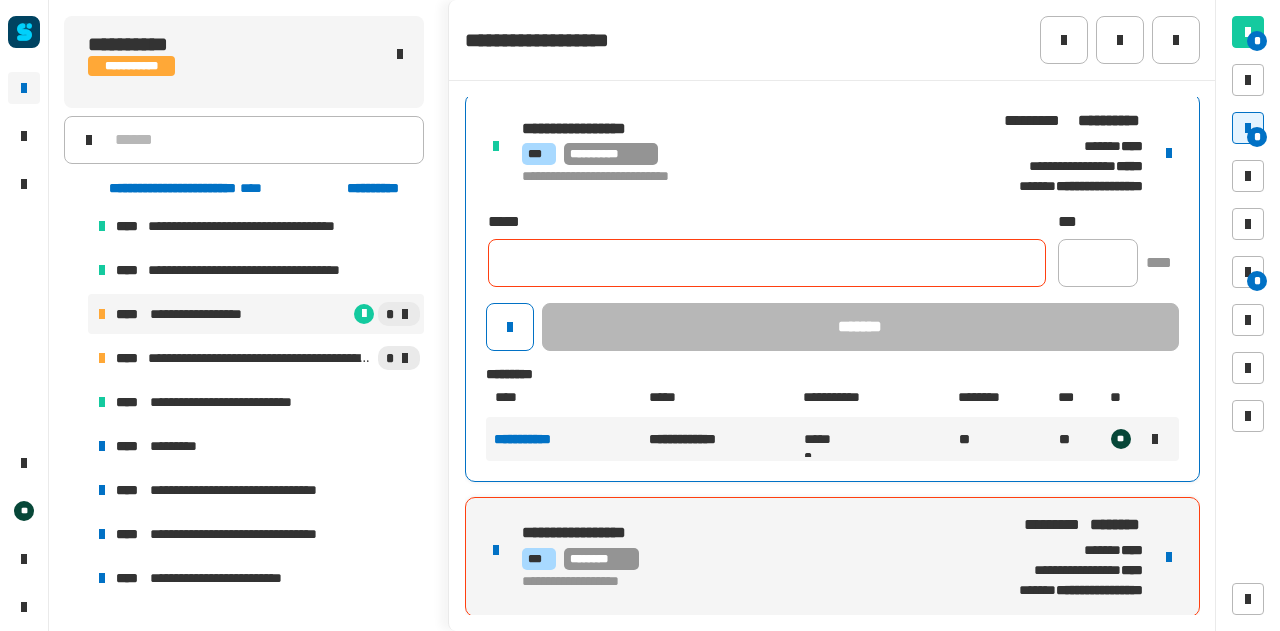click 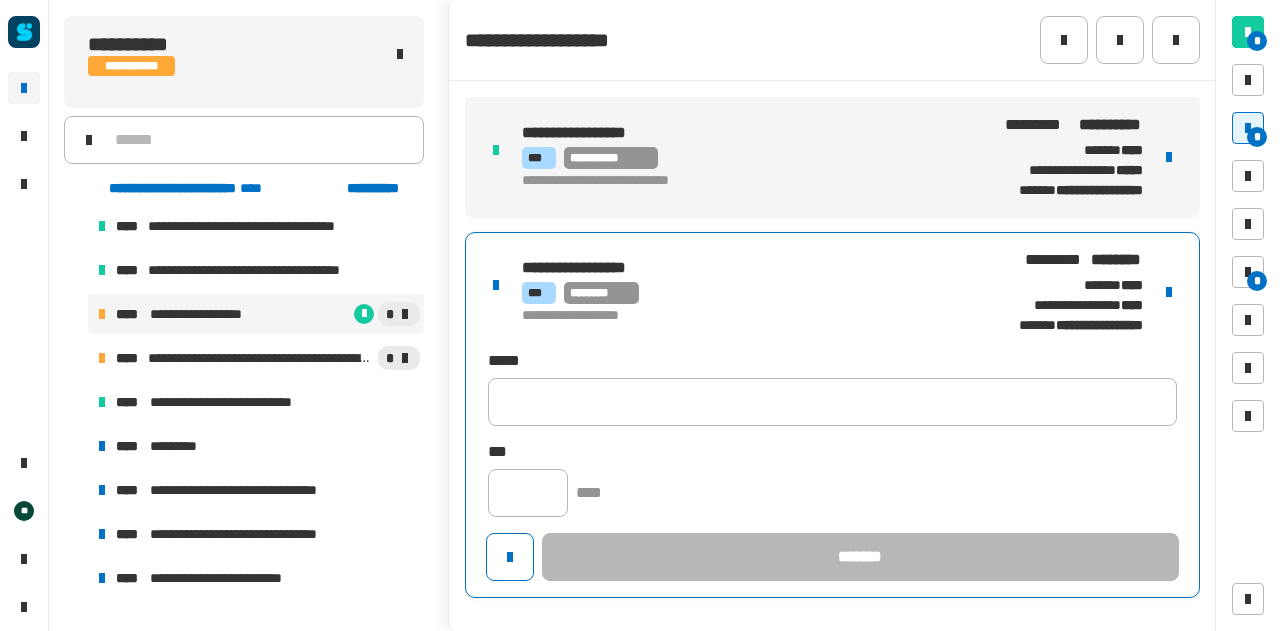 scroll, scrollTop: 0, scrollLeft: 0, axis: both 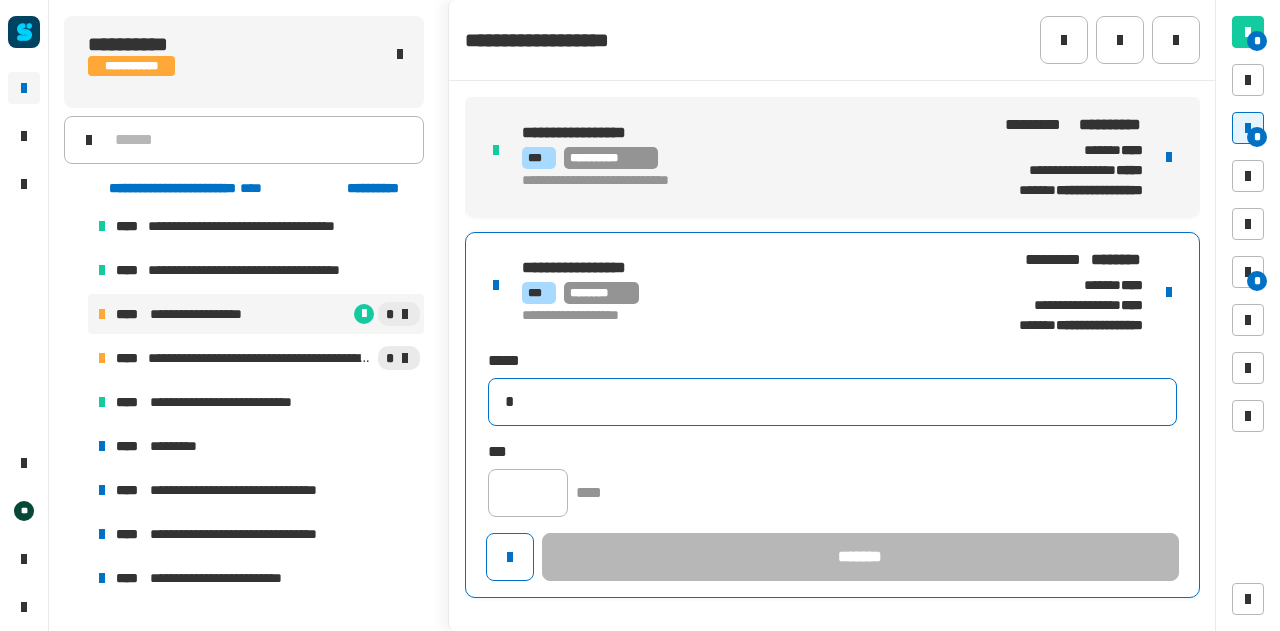 type on "**********" 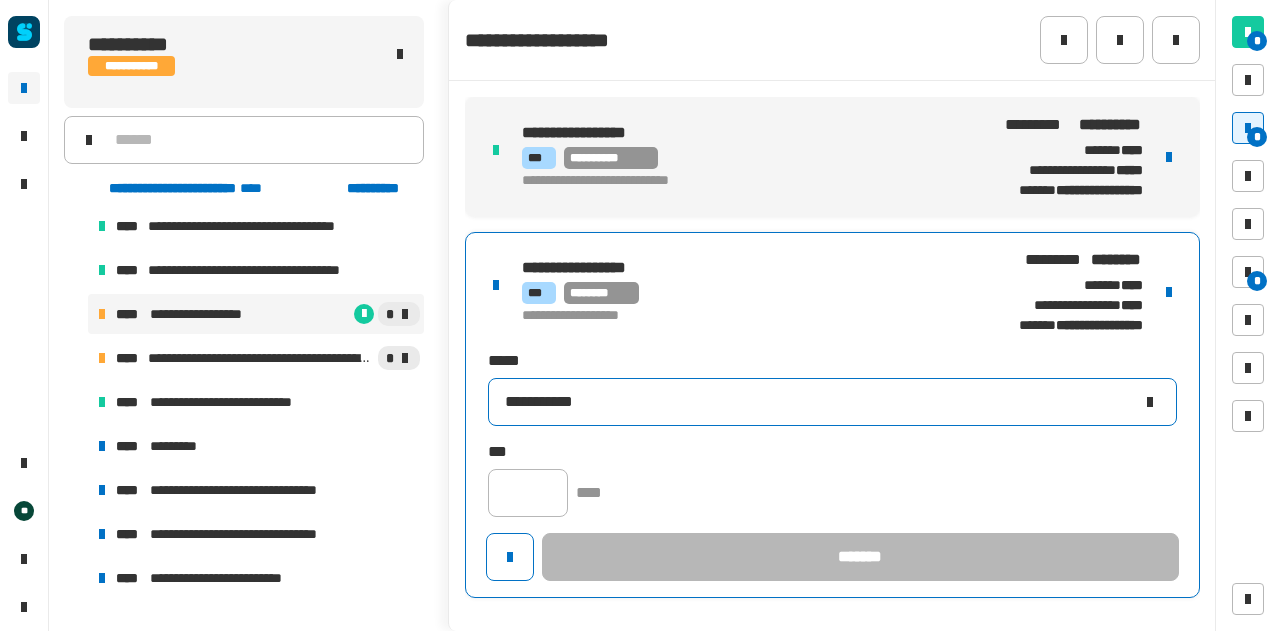 click on "**********" 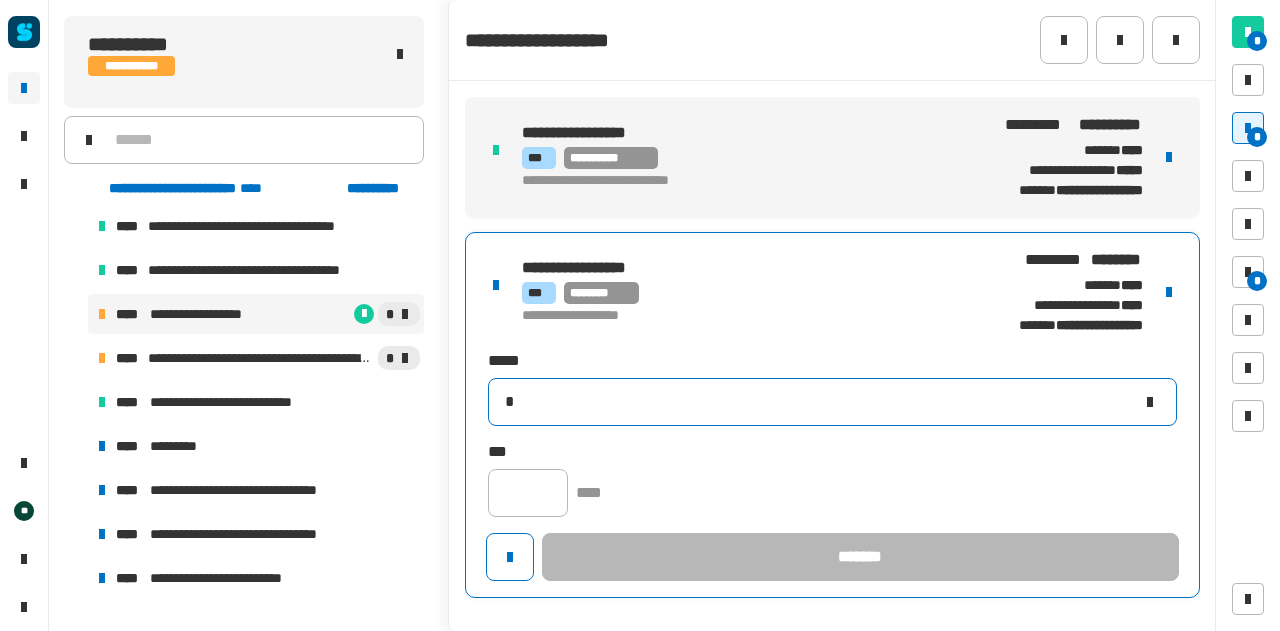 type 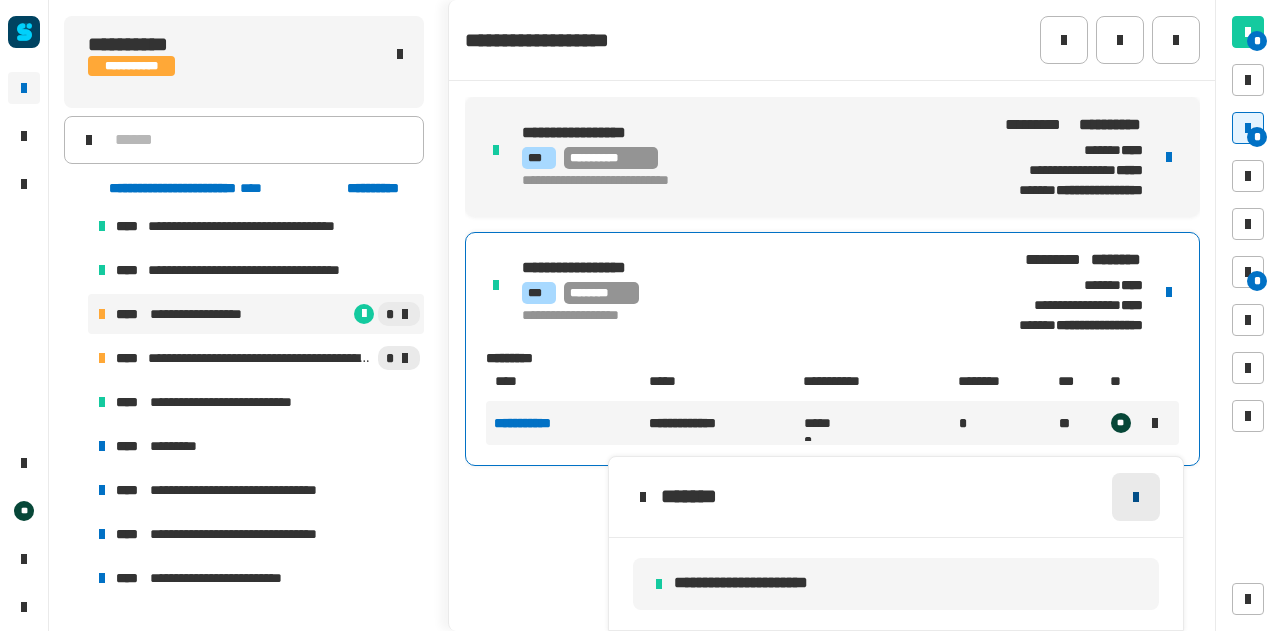 click 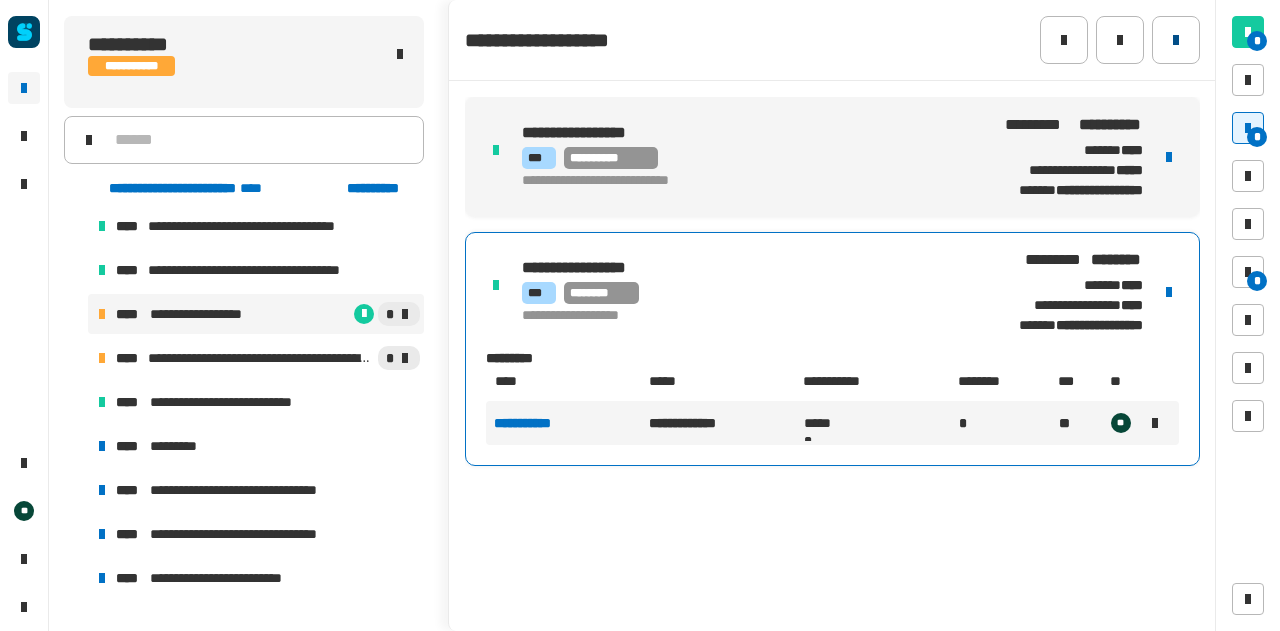 click 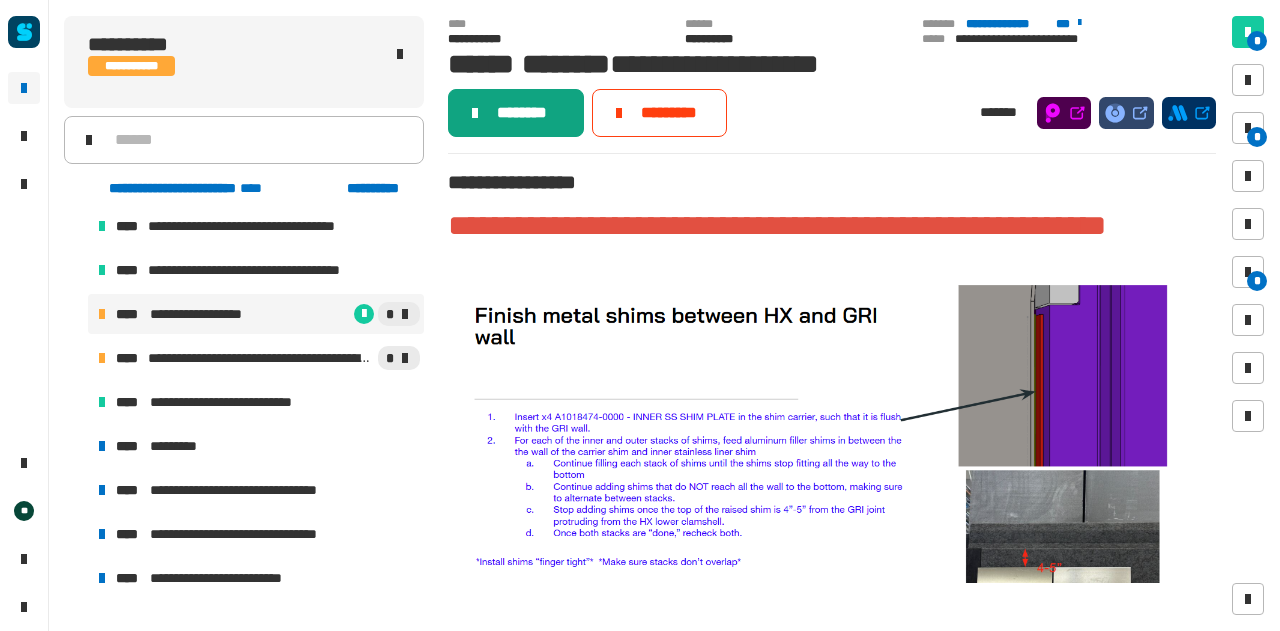 click on "********" 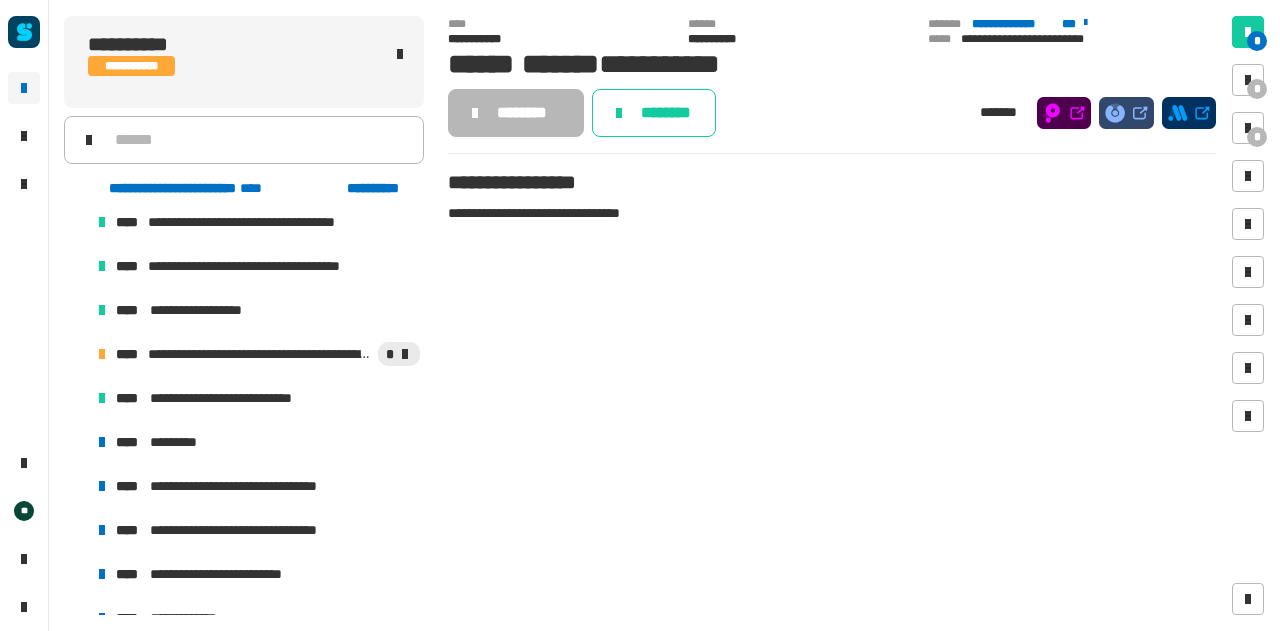 scroll, scrollTop: 1244, scrollLeft: 0, axis: vertical 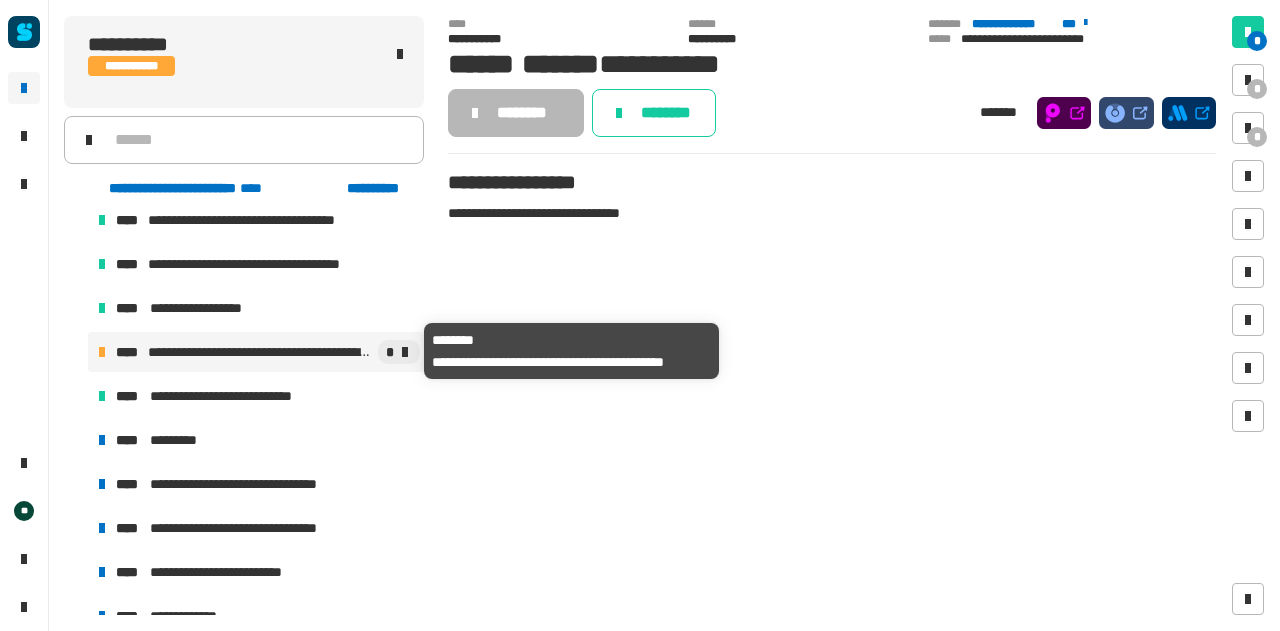 click on "**********" at bounding box center [261, 352] 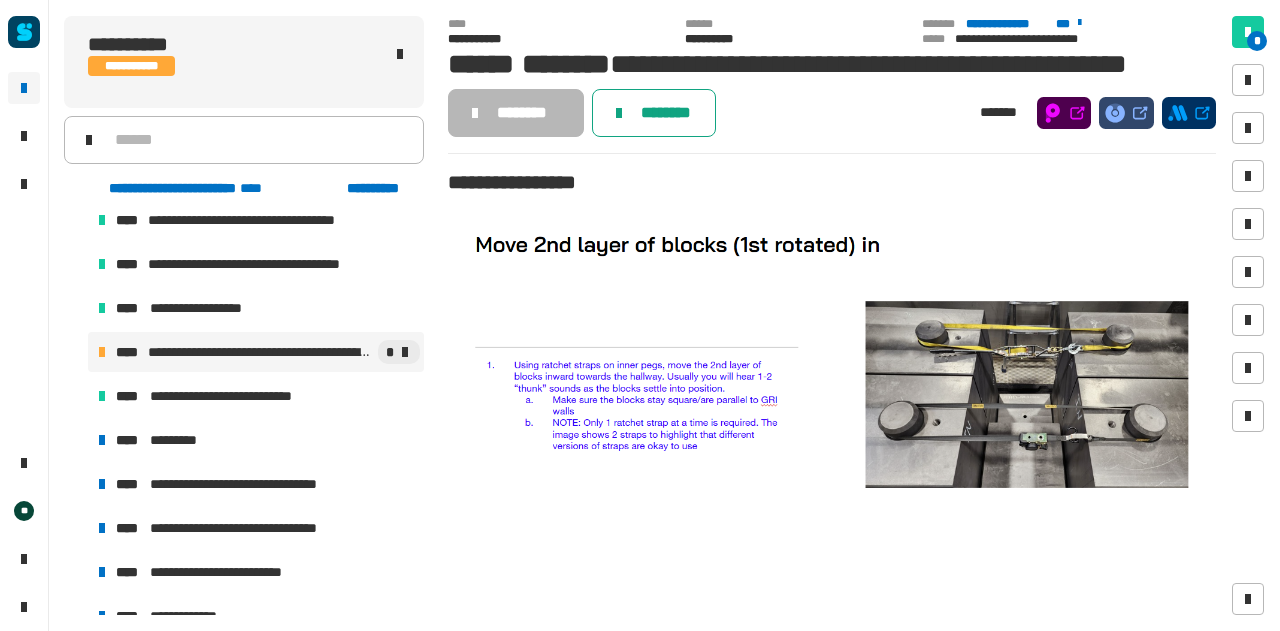 click on "********" 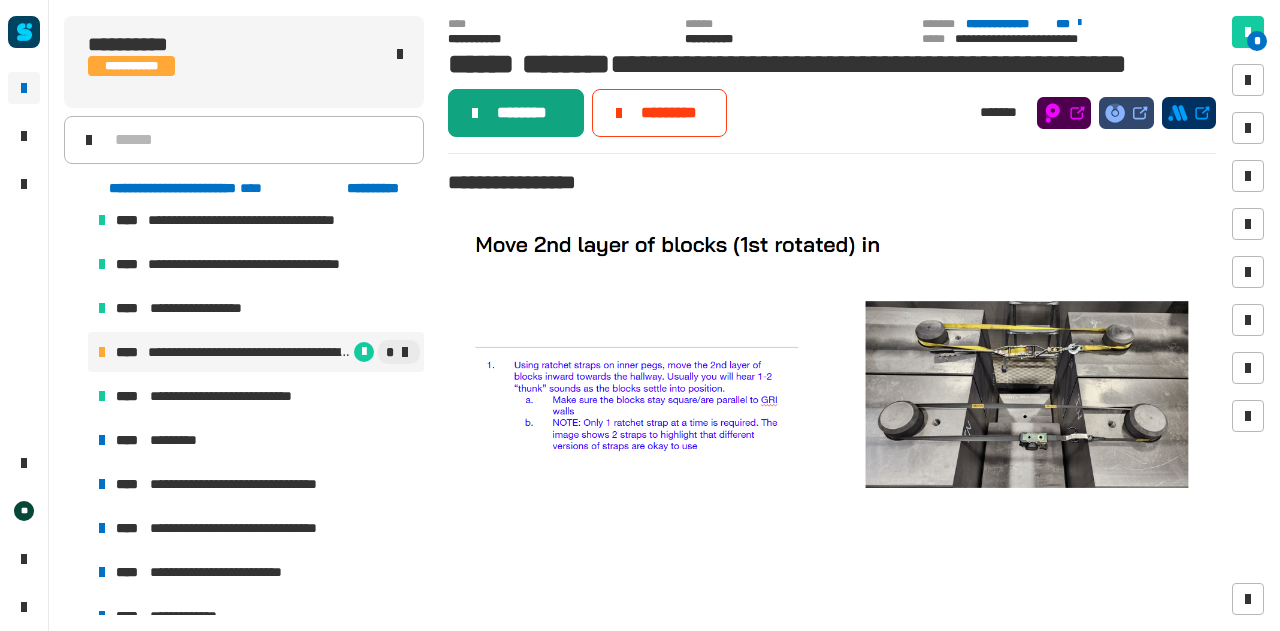 click on "********" 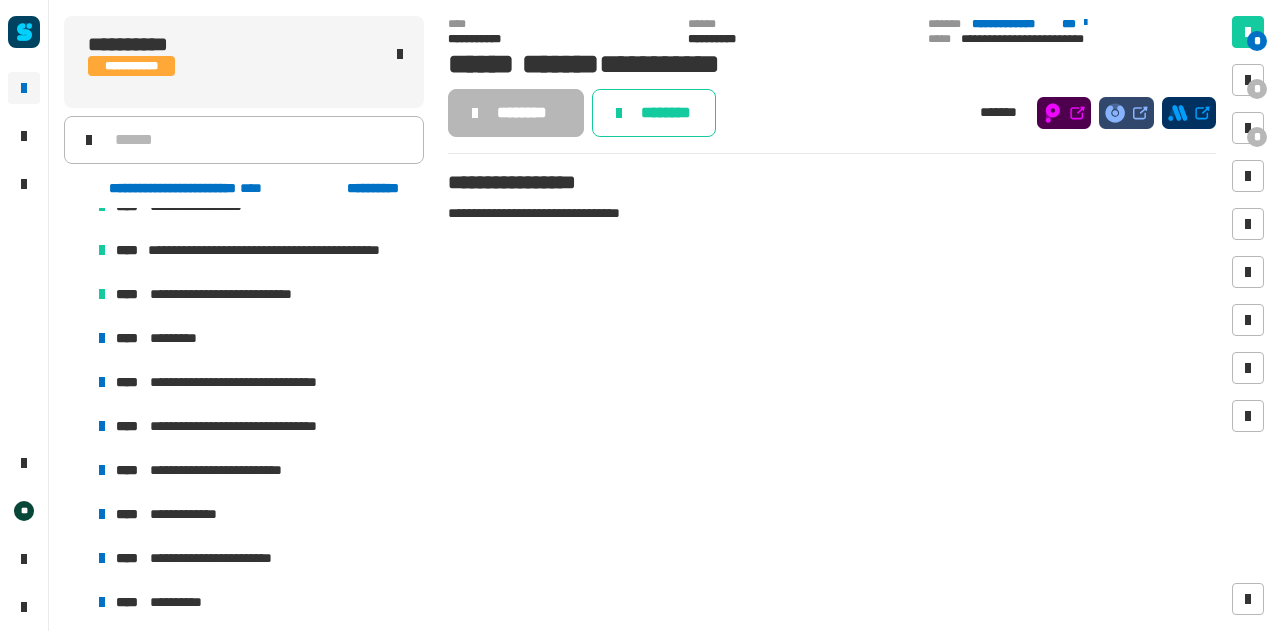 scroll, scrollTop: 1336, scrollLeft: 0, axis: vertical 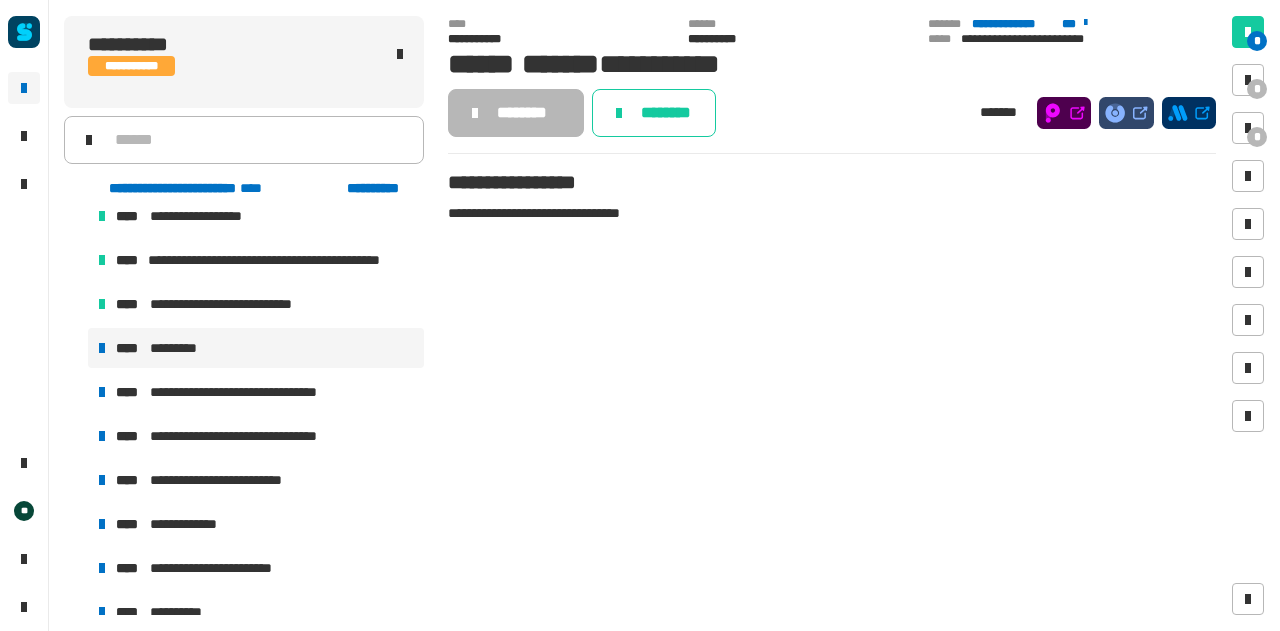 click on "**** *********" at bounding box center (256, 348) 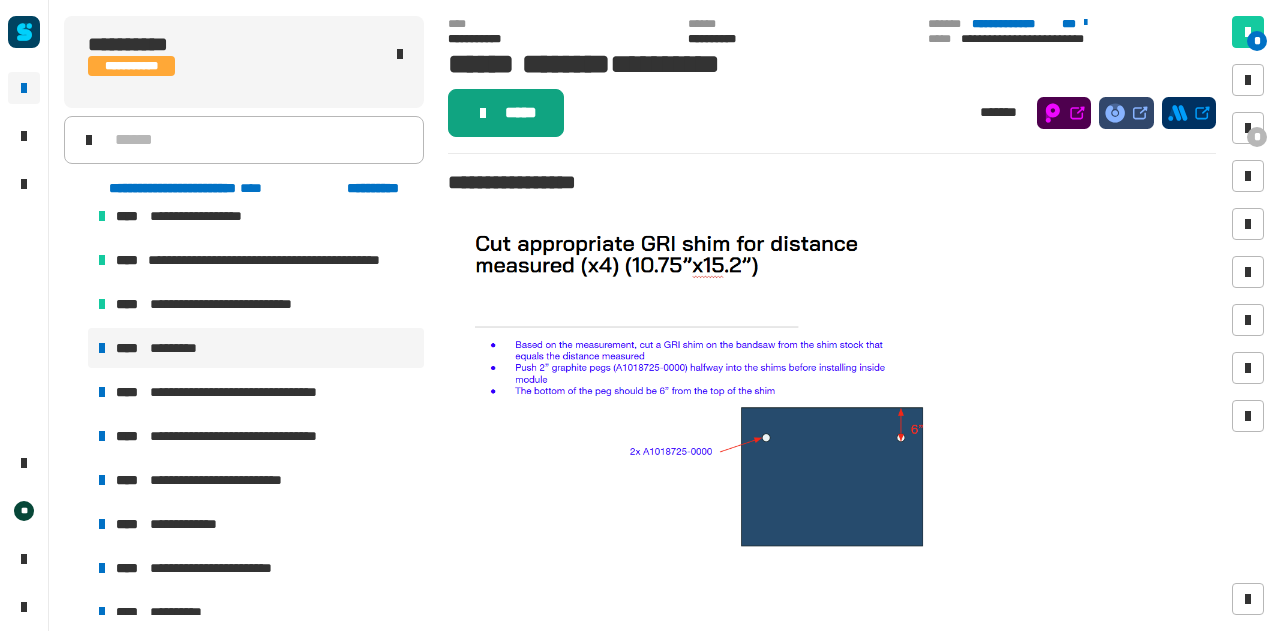 click on "*****" 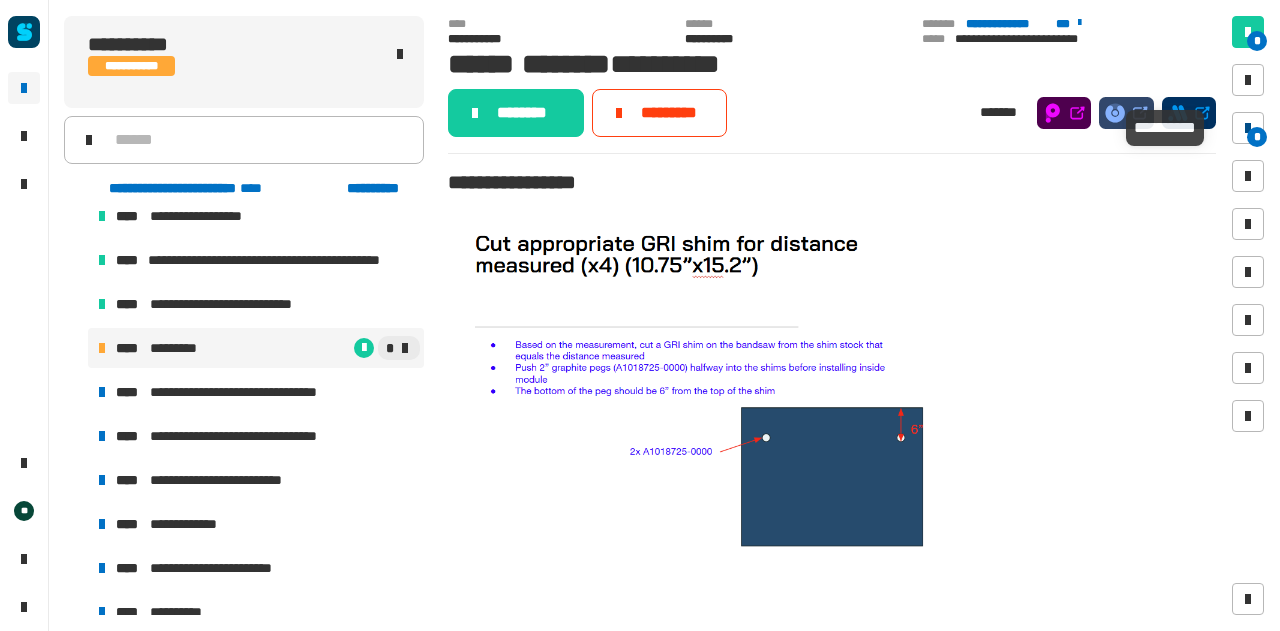 click on "*" at bounding box center (1257, 137) 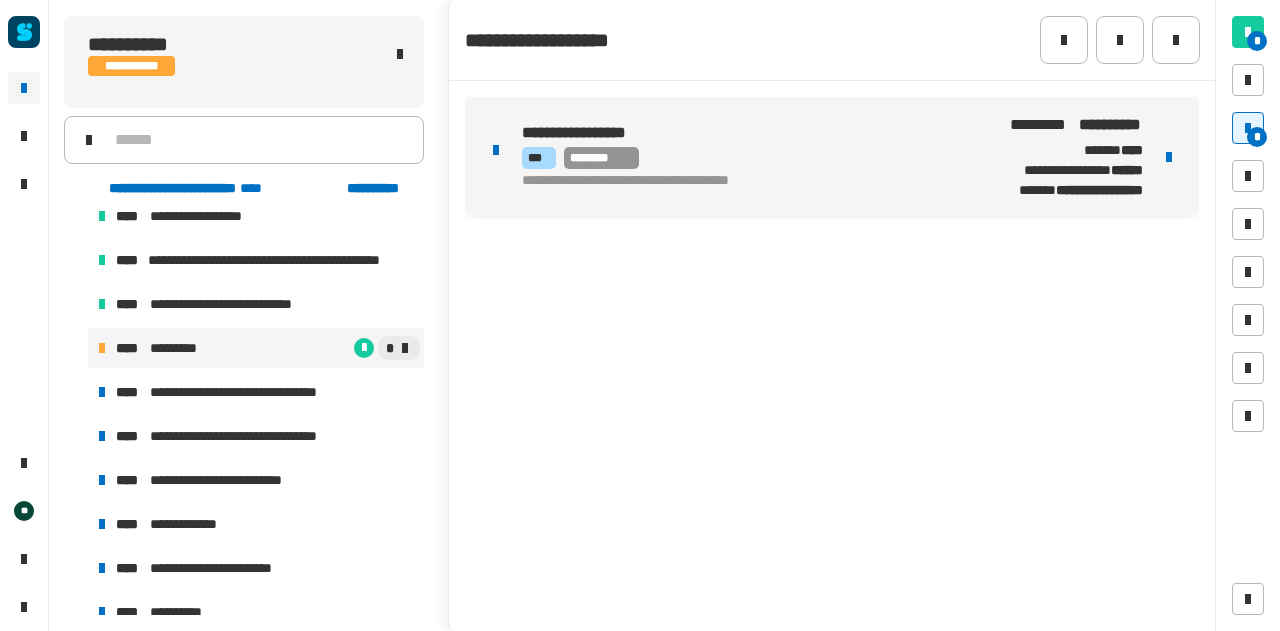 click on "**********" at bounding box center [832, 157] 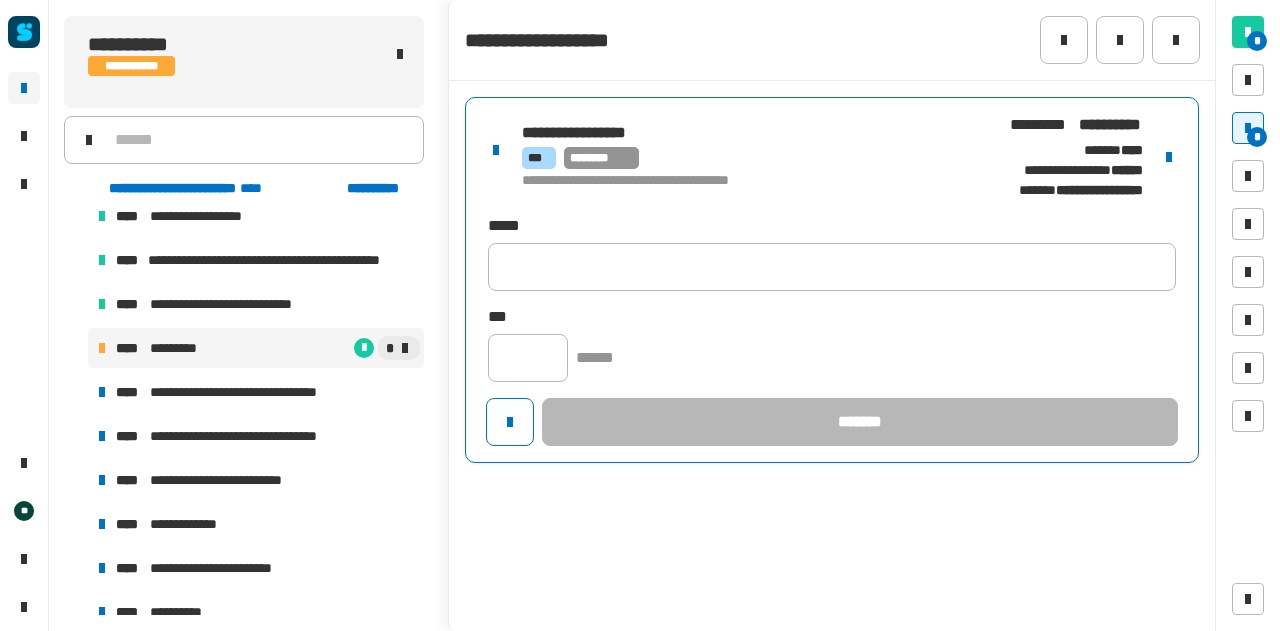 click at bounding box center [1169, 157] 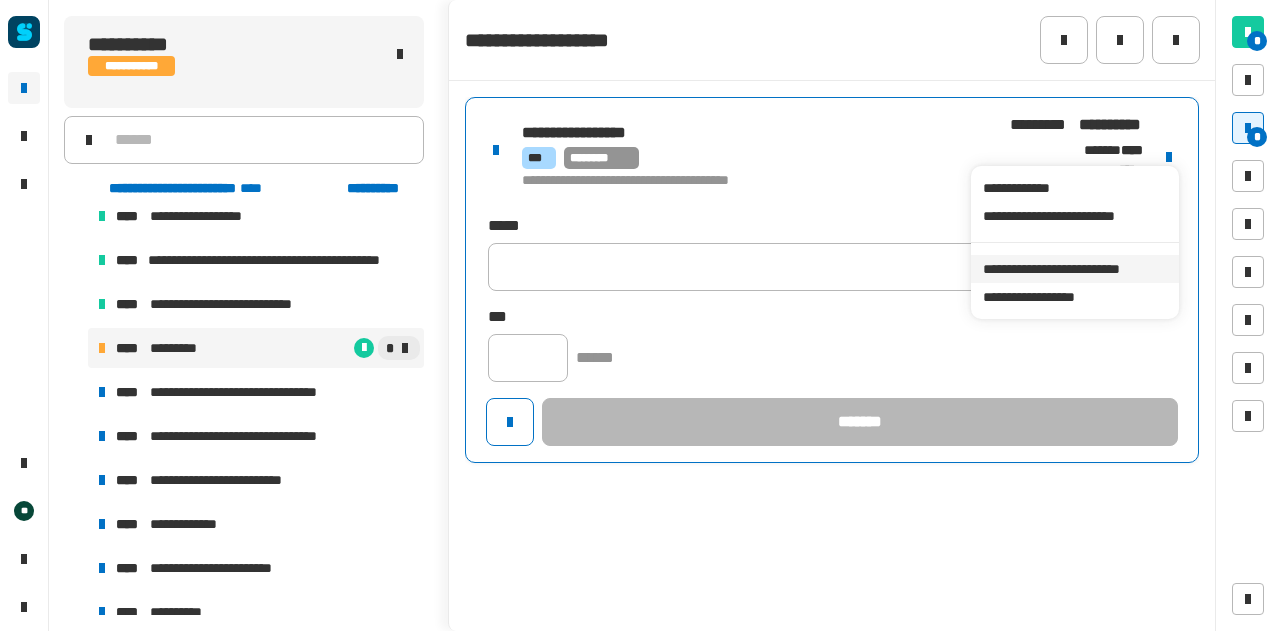 click on "**********" at bounding box center (1074, 269) 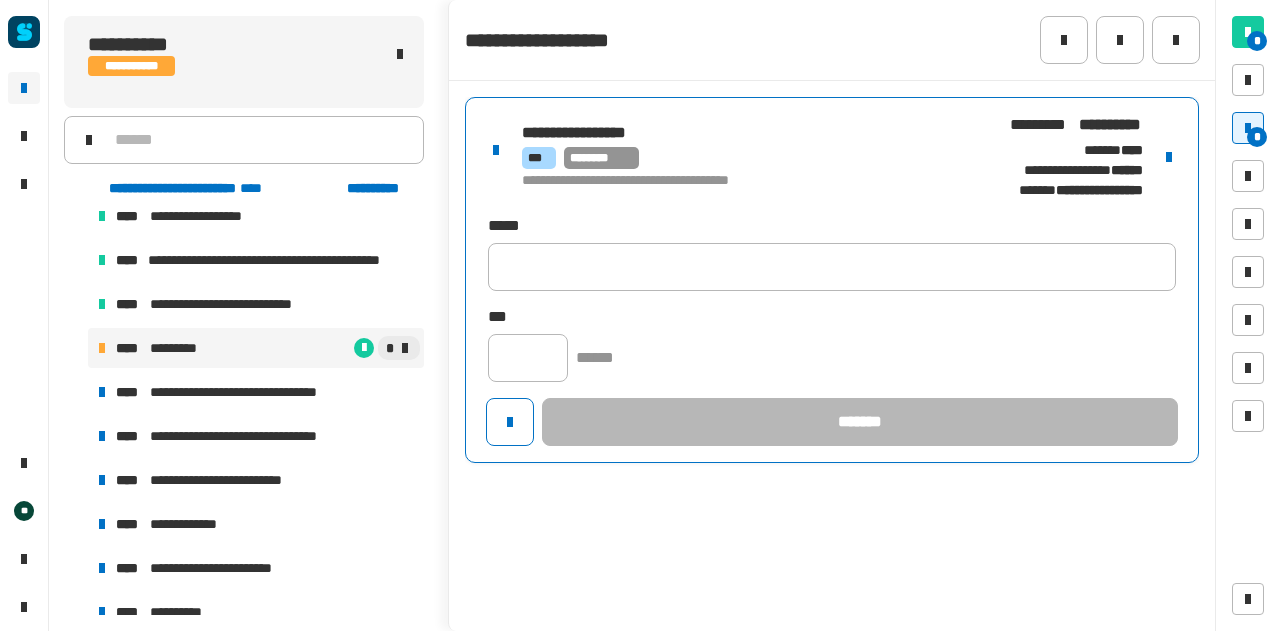click on "**********" 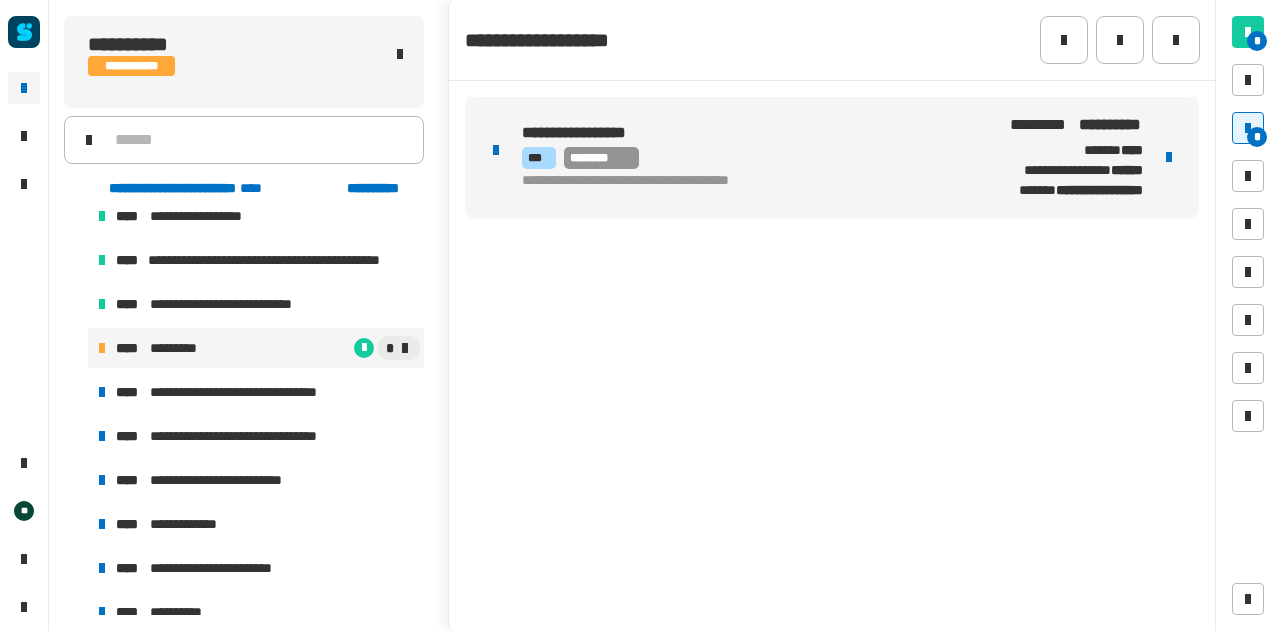 click on "**********" at bounding box center [742, 157] 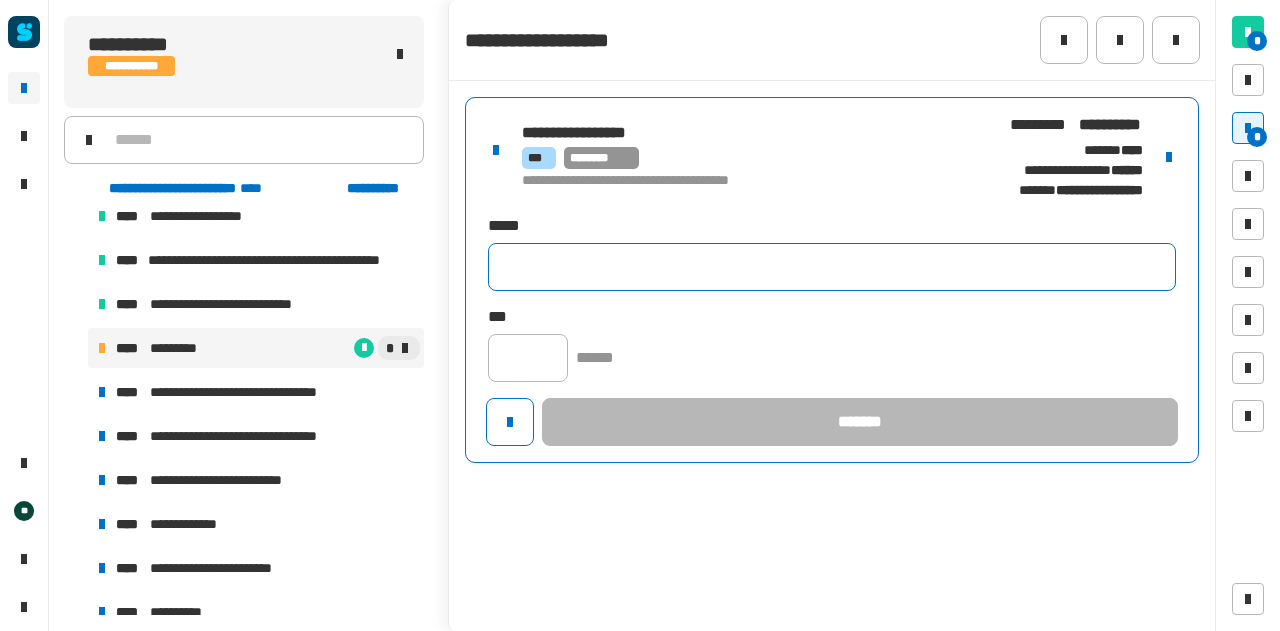 click 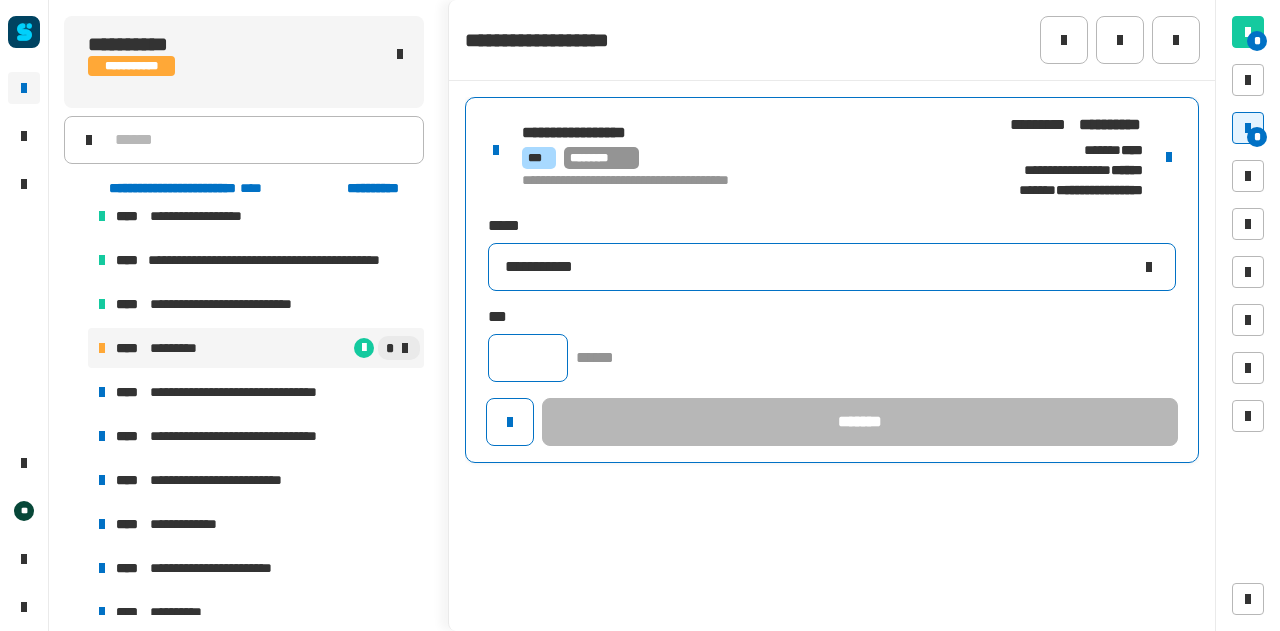 type on "**********" 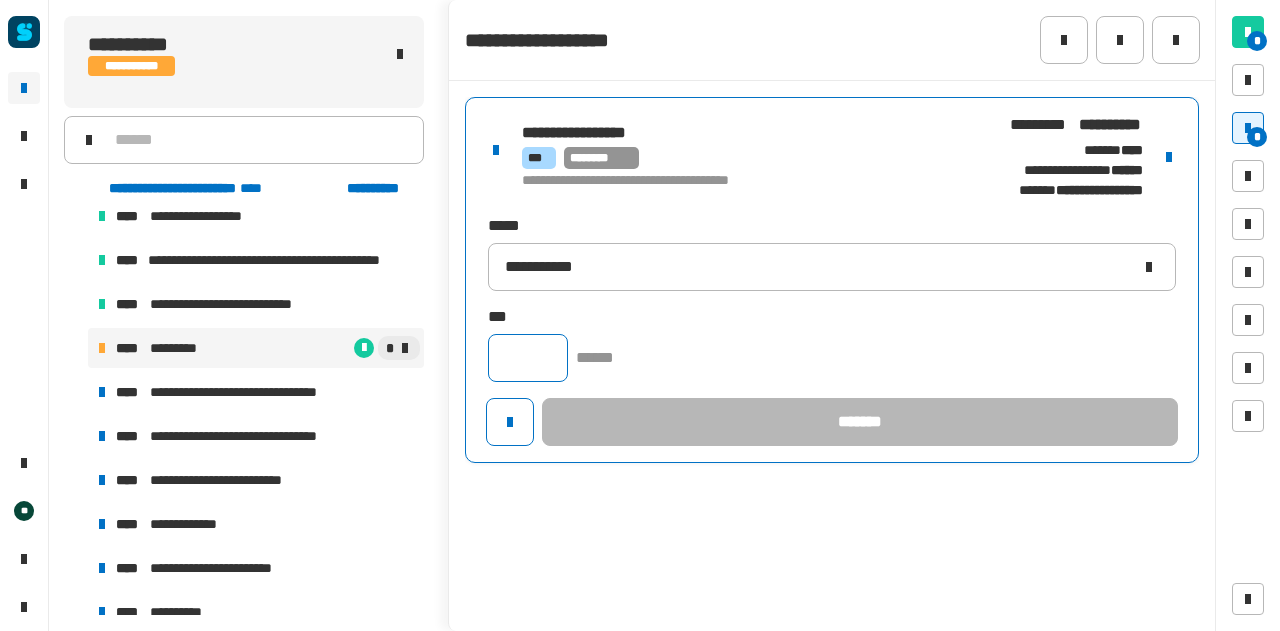 click 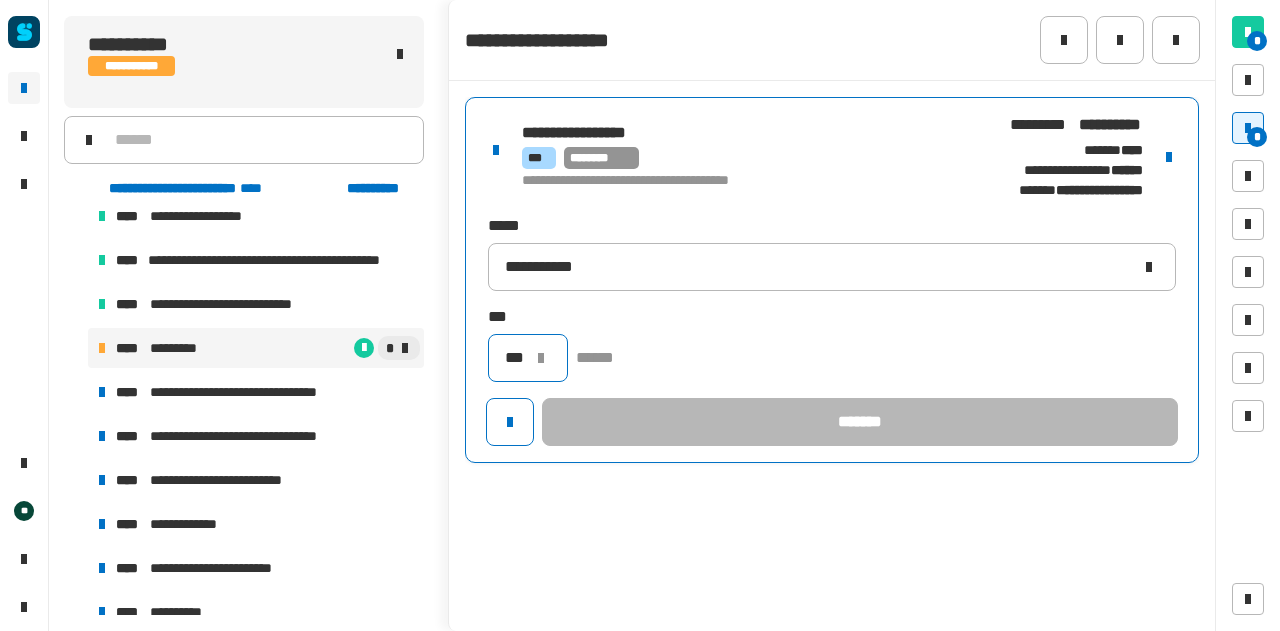 scroll, scrollTop: 0, scrollLeft: 3, axis: horizontal 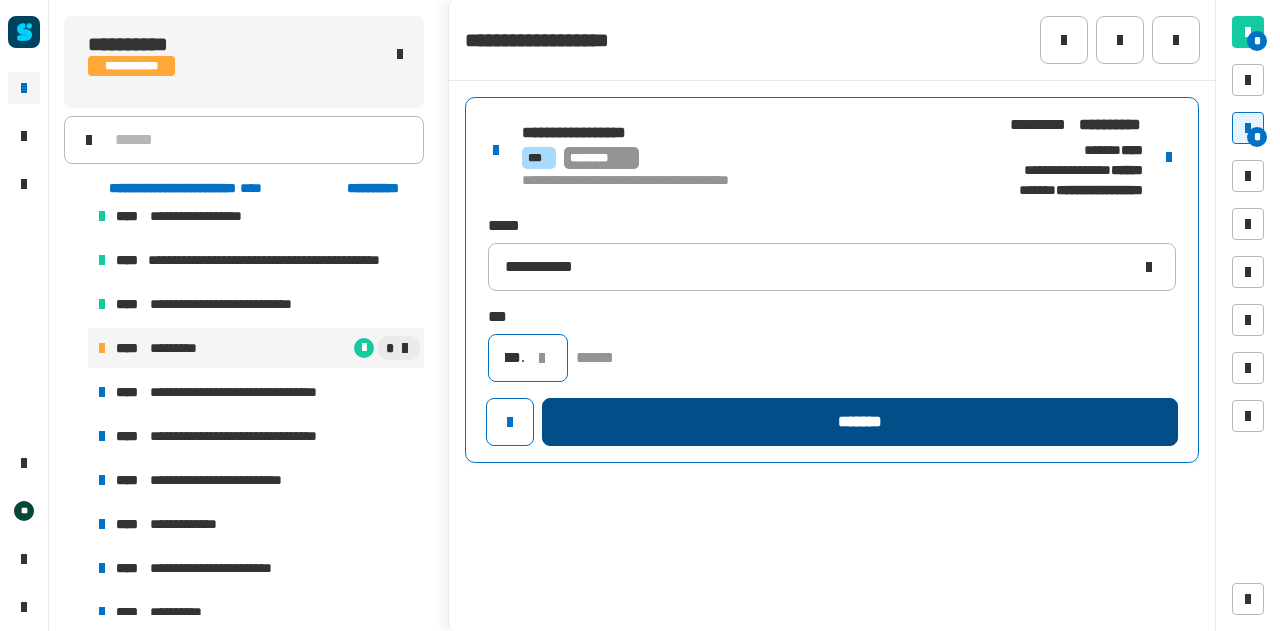 type on "***" 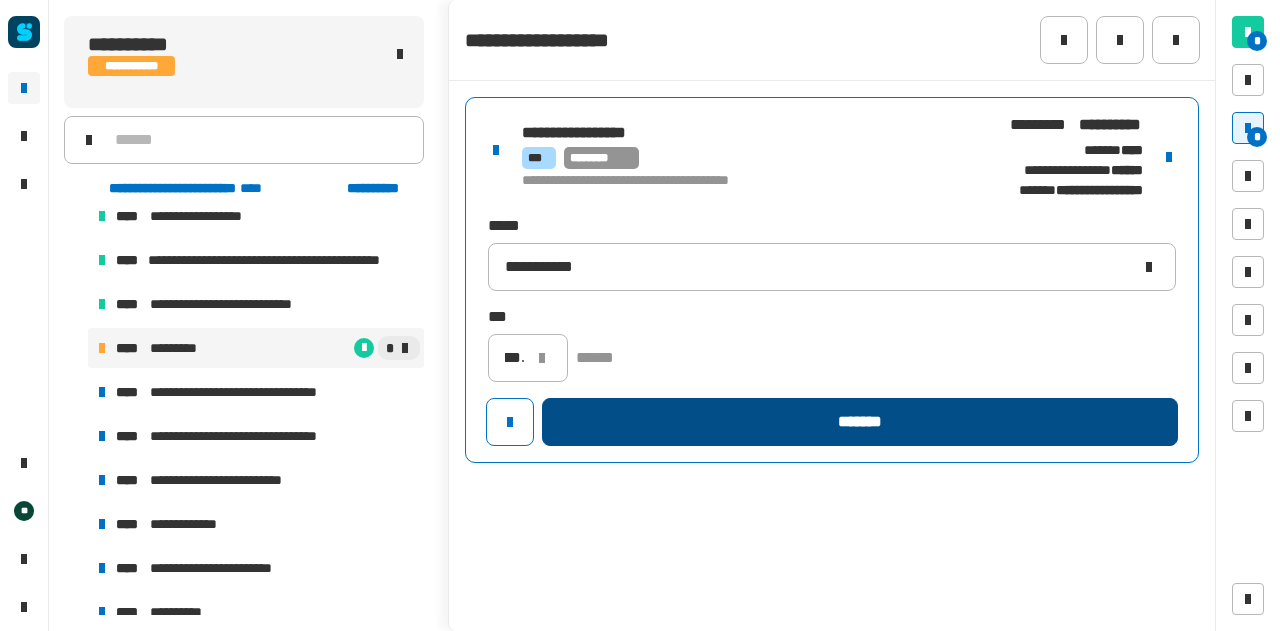 click on "*******" 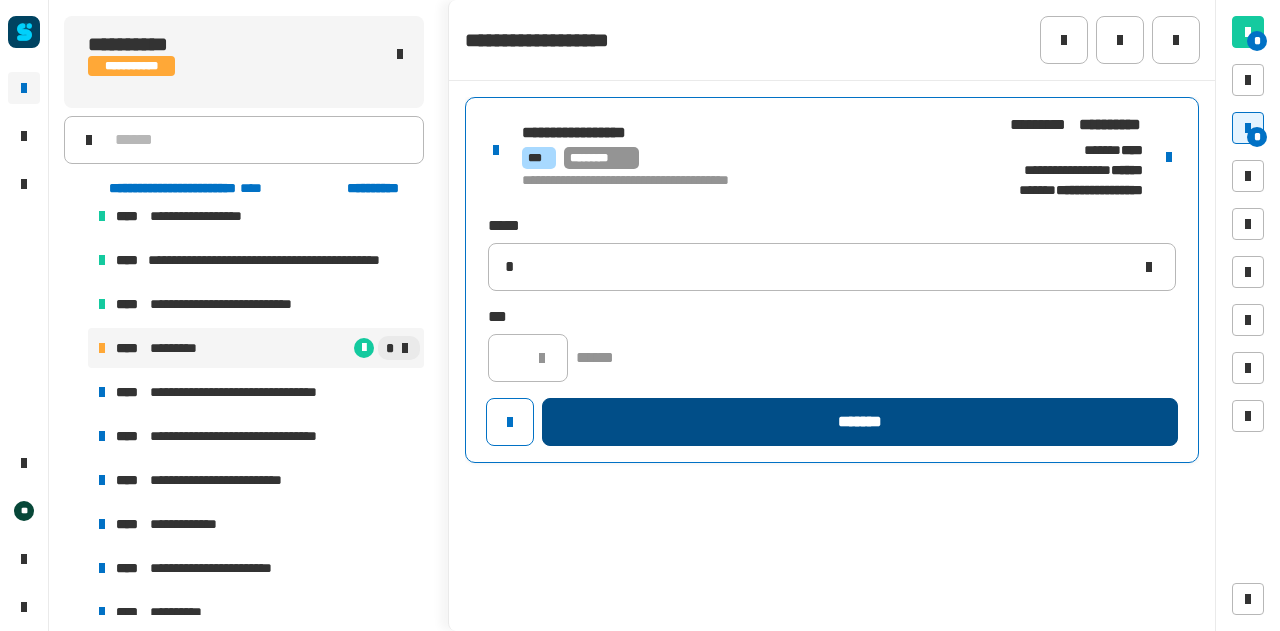 scroll, scrollTop: 0, scrollLeft: 0, axis: both 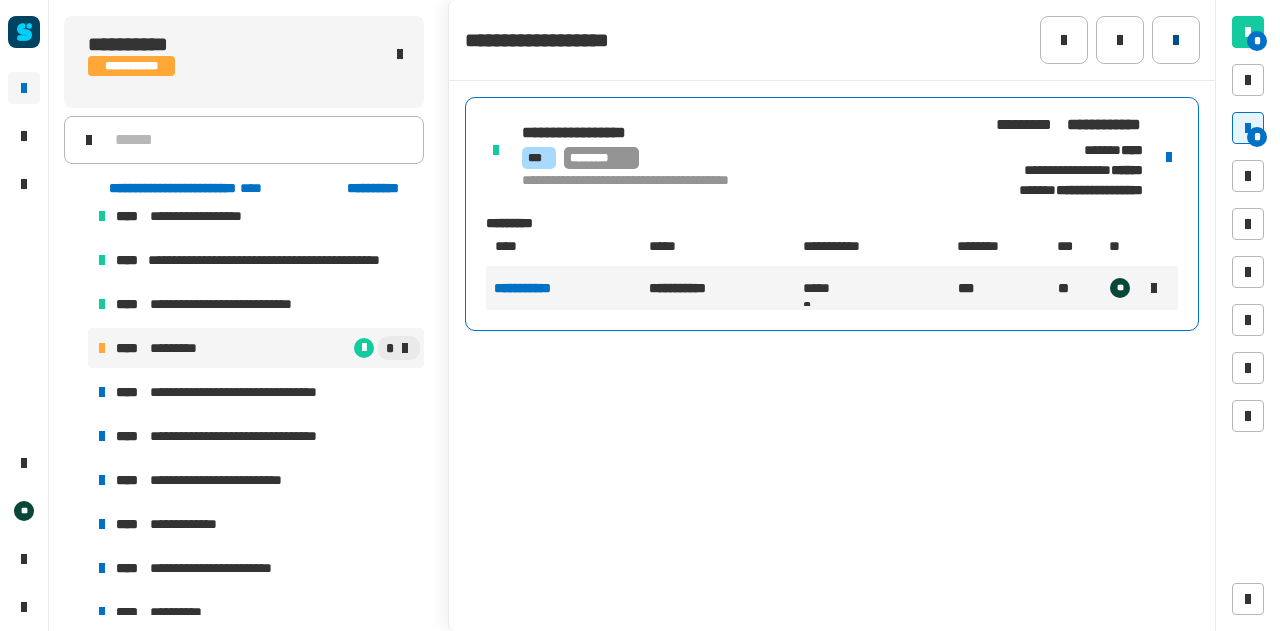 click 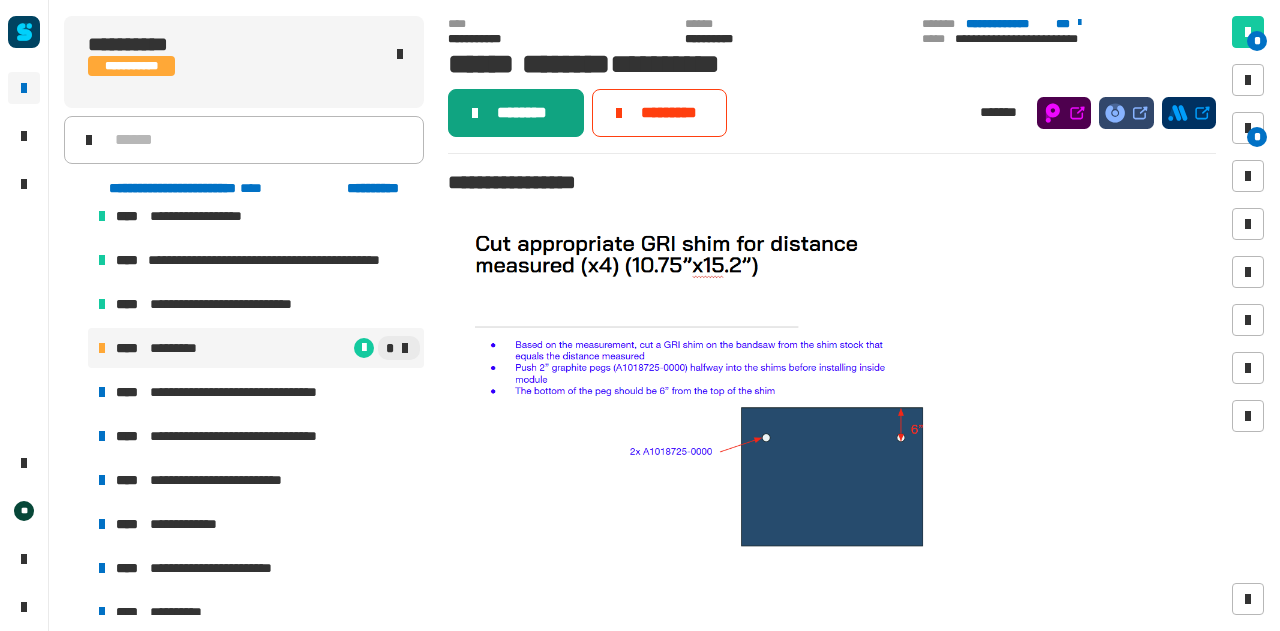 click on "********" 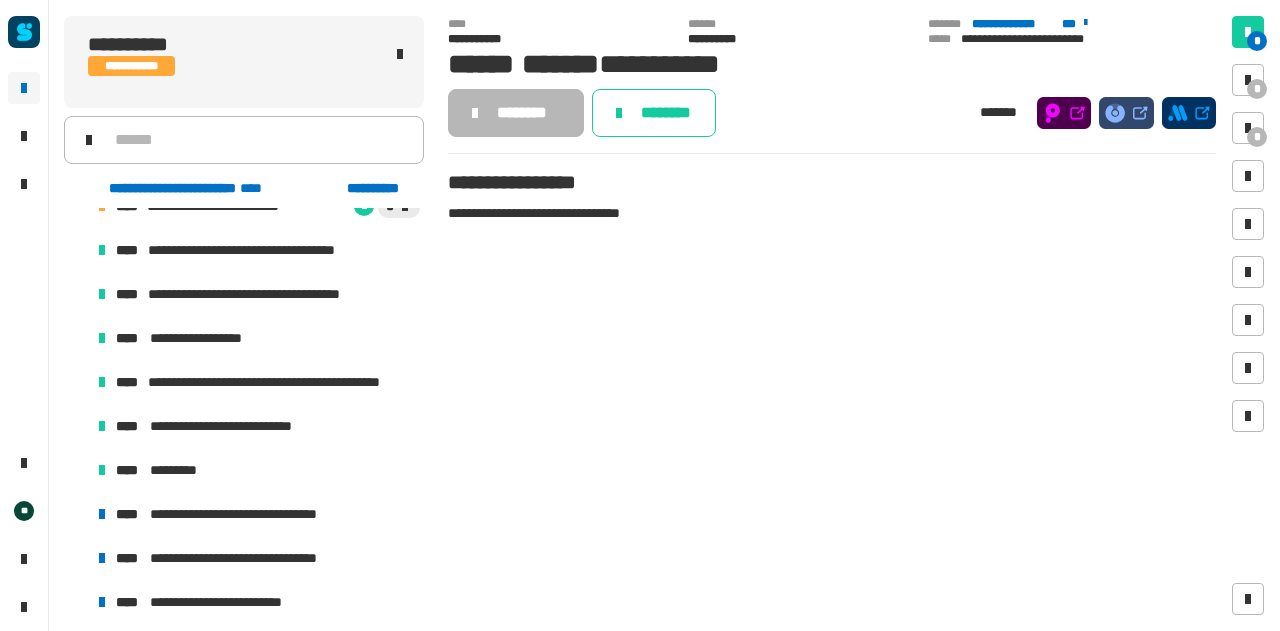 scroll, scrollTop: 1202, scrollLeft: 0, axis: vertical 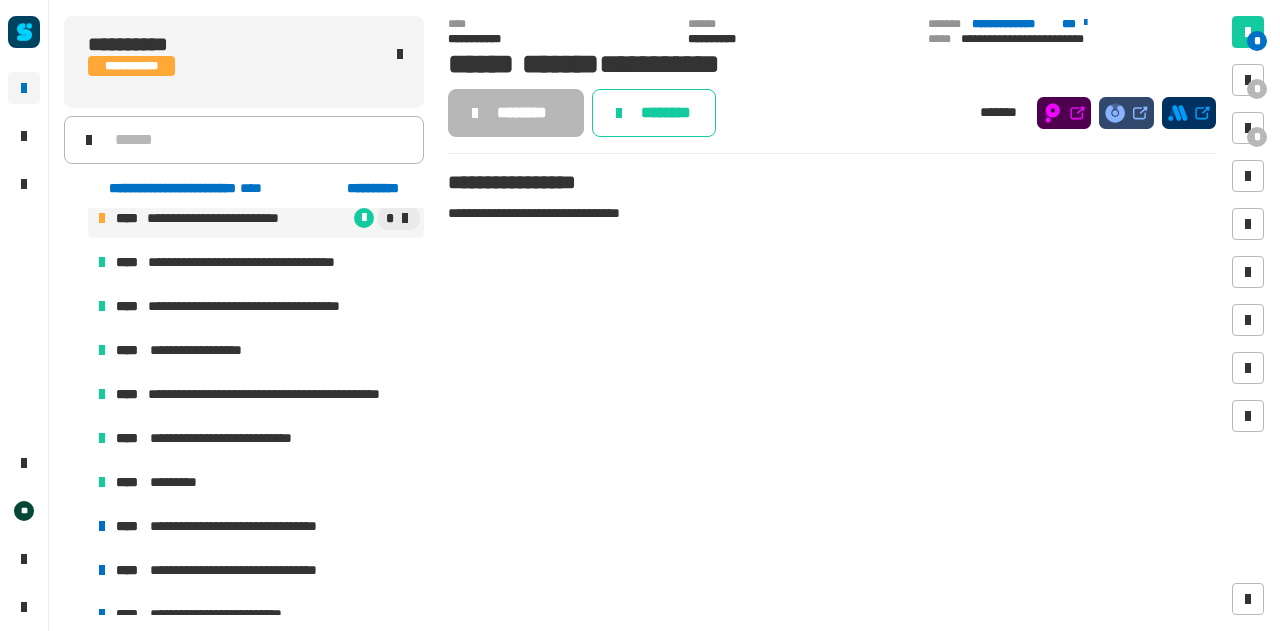 click on "**********" at bounding box center [223, 218] 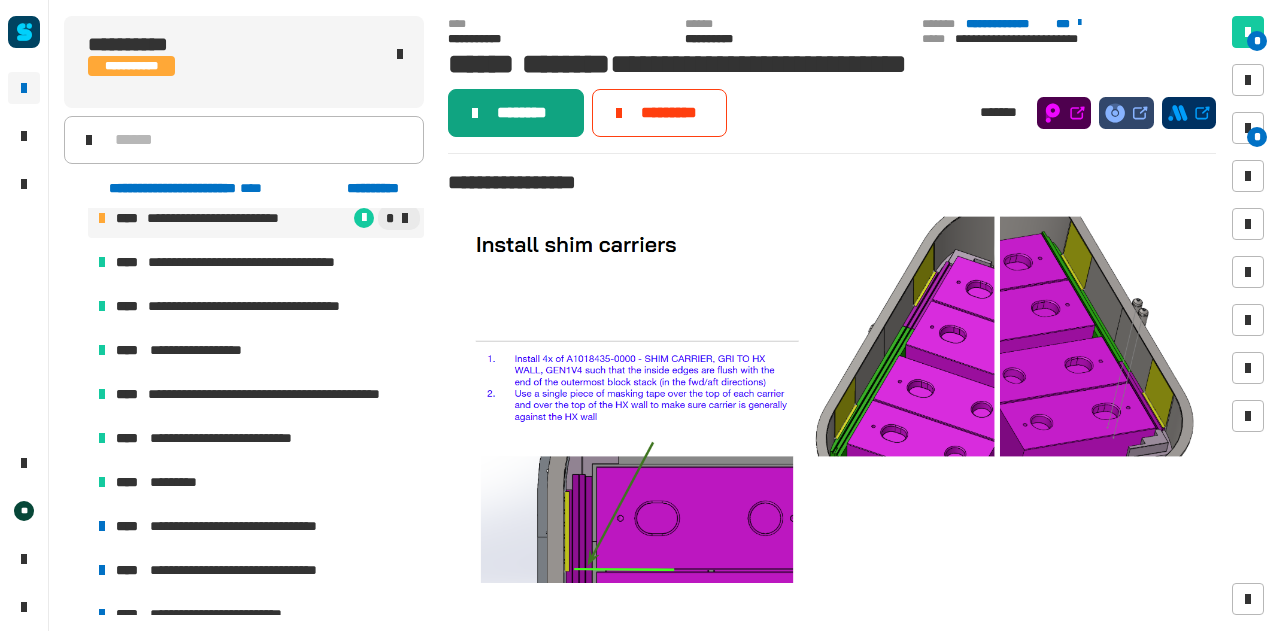 click on "********" 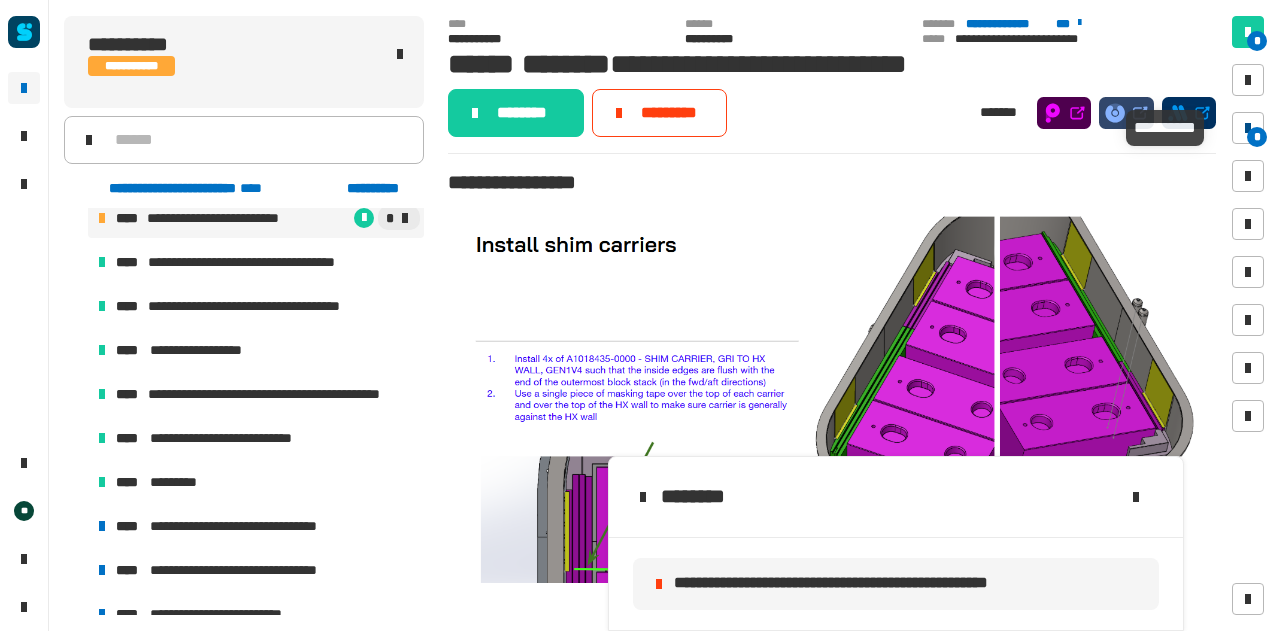 click on "*" at bounding box center [1248, 128] 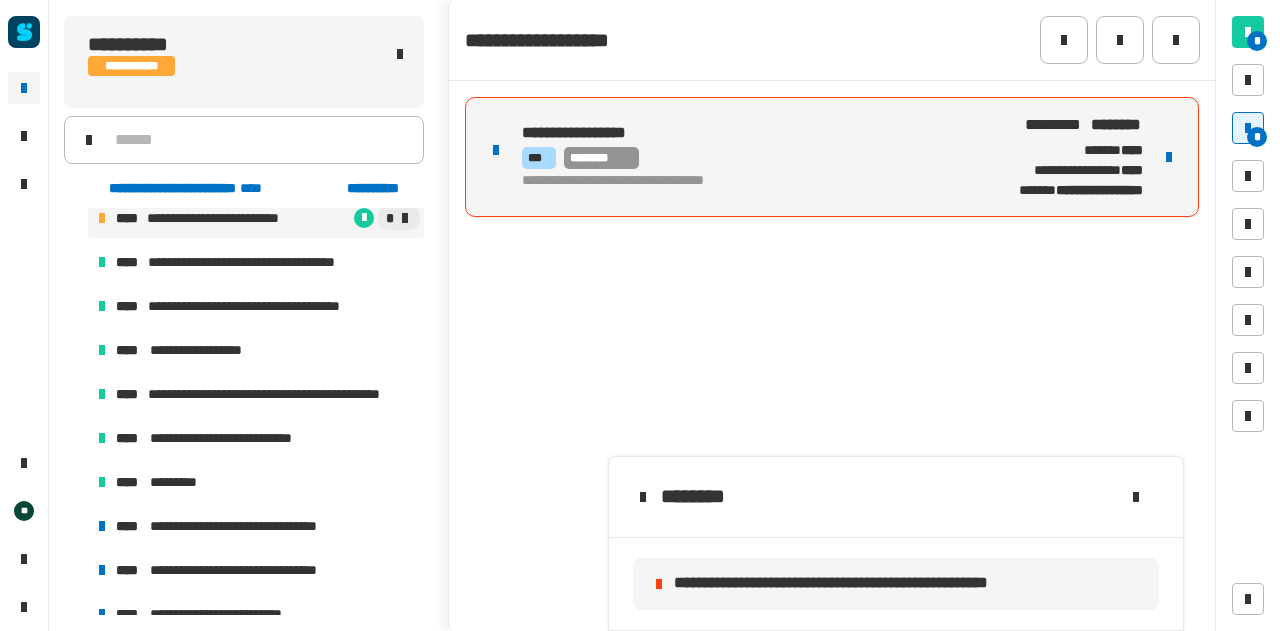 click at bounding box center (1169, 157) 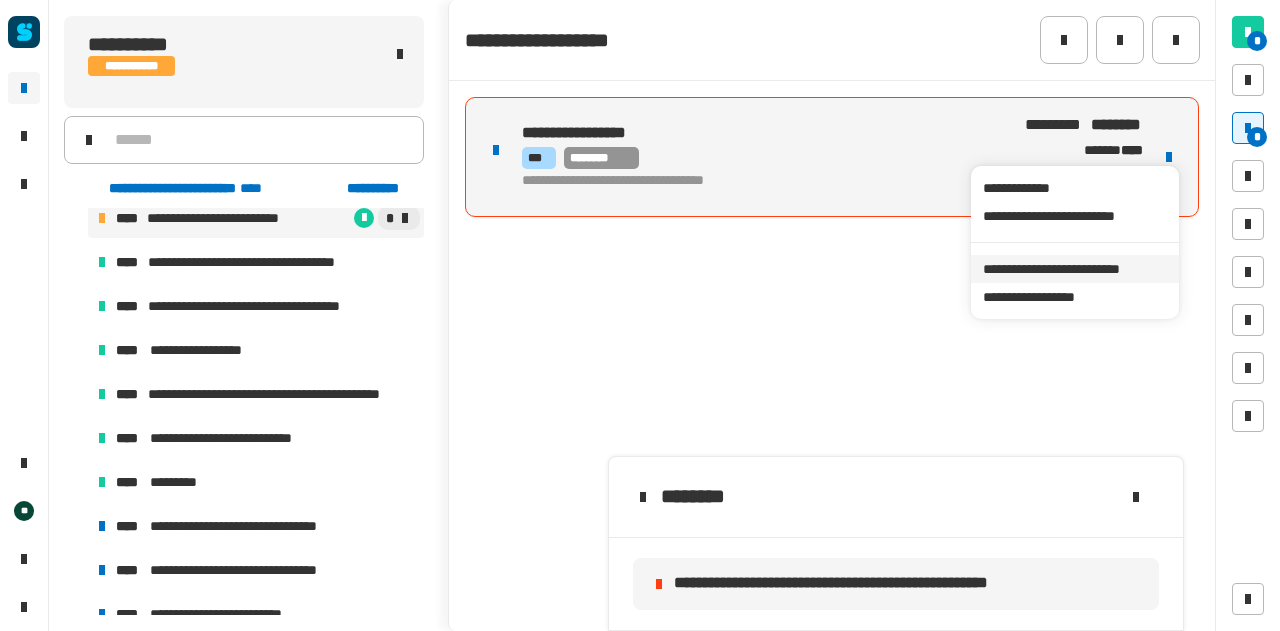 click on "**********" at bounding box center [1074, 269] 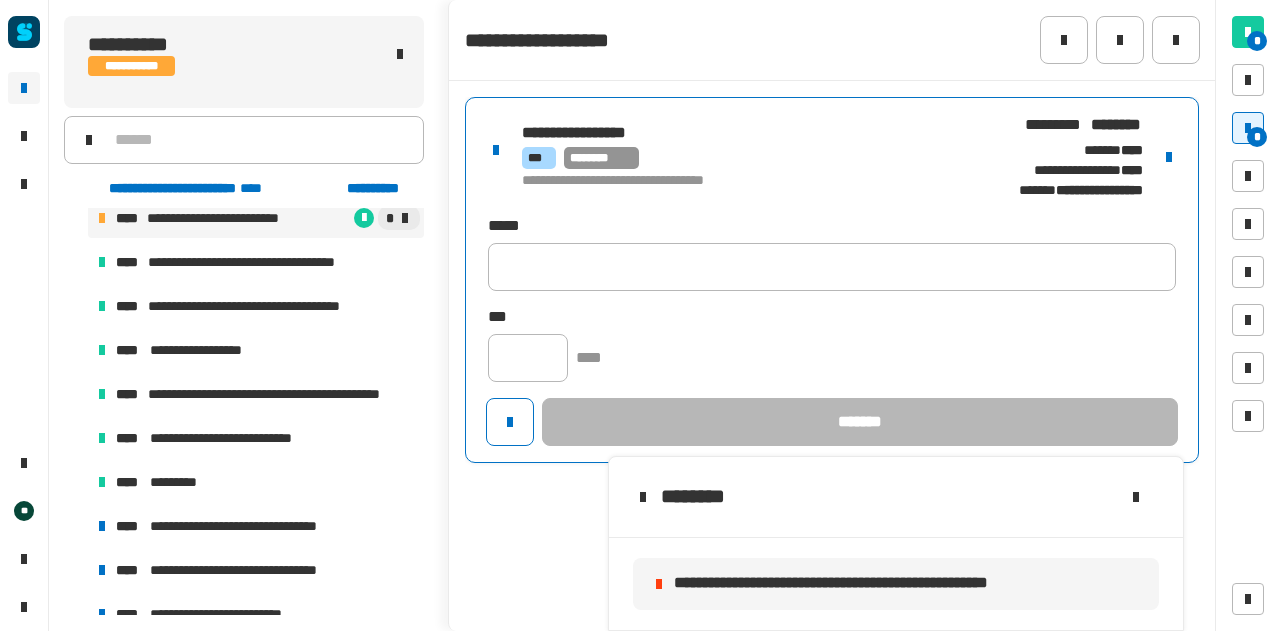 click on "**********" at bounding box center [832, 280] 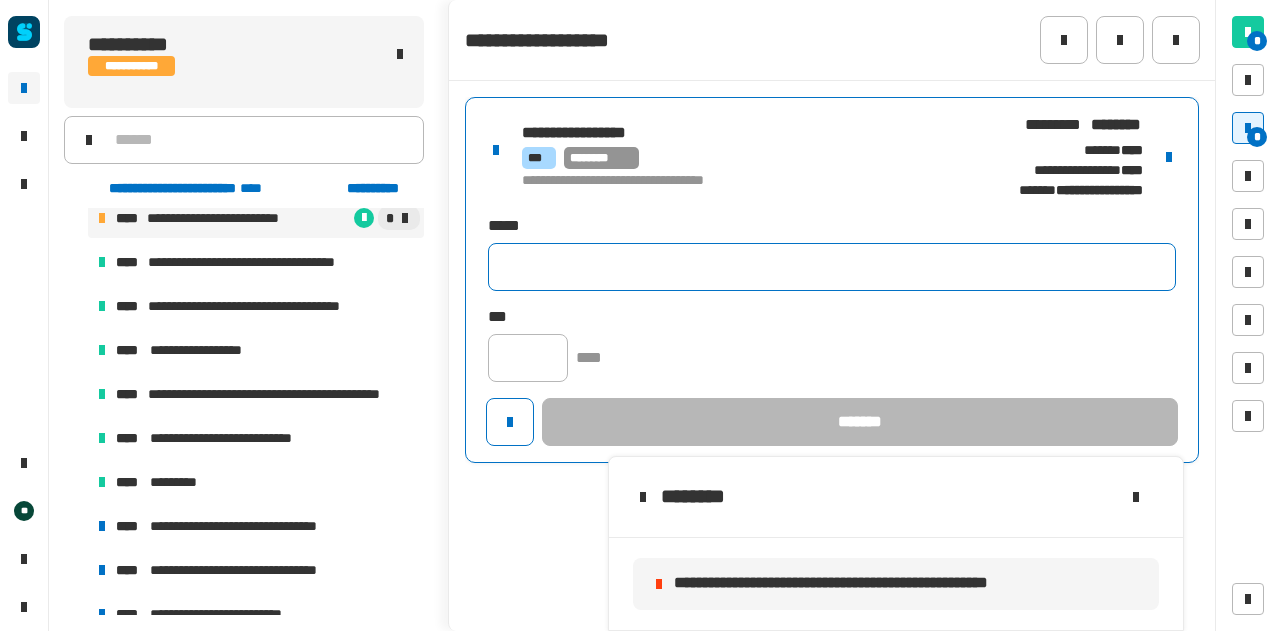 click 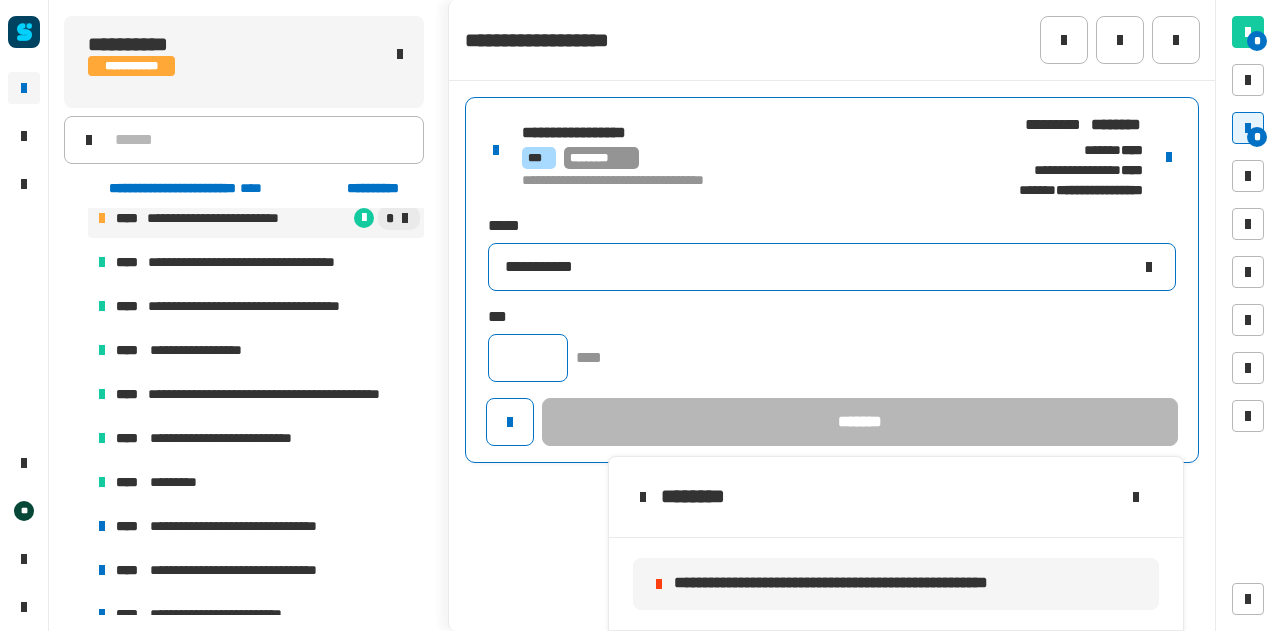 type on "**********" 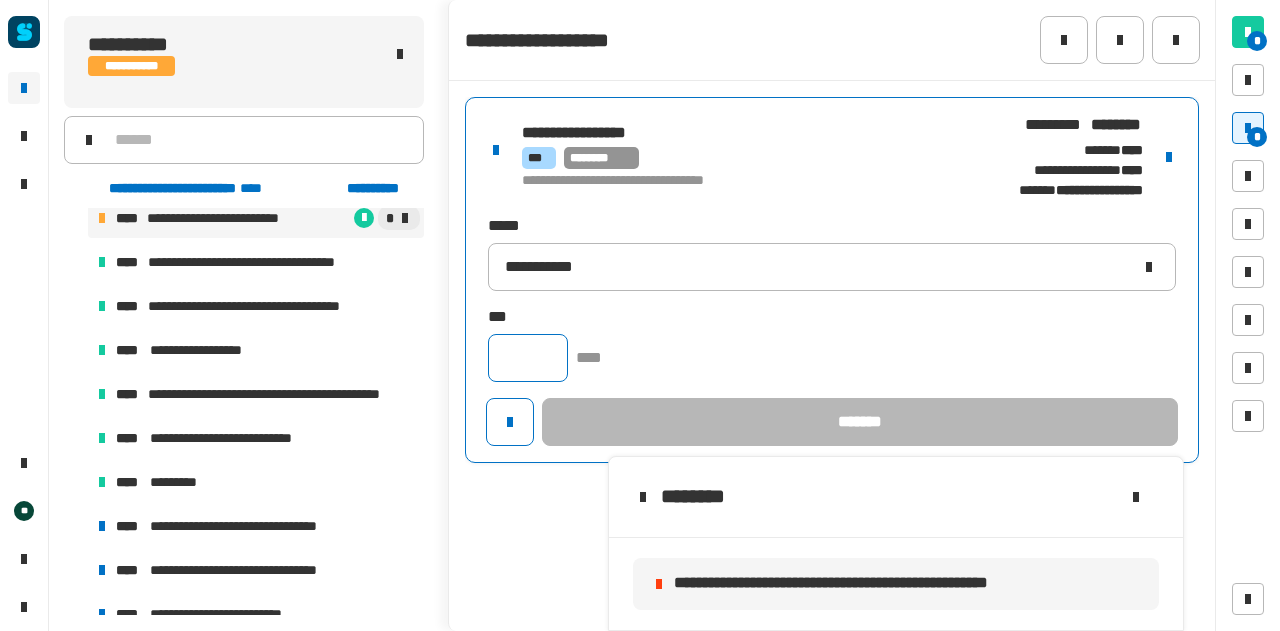click 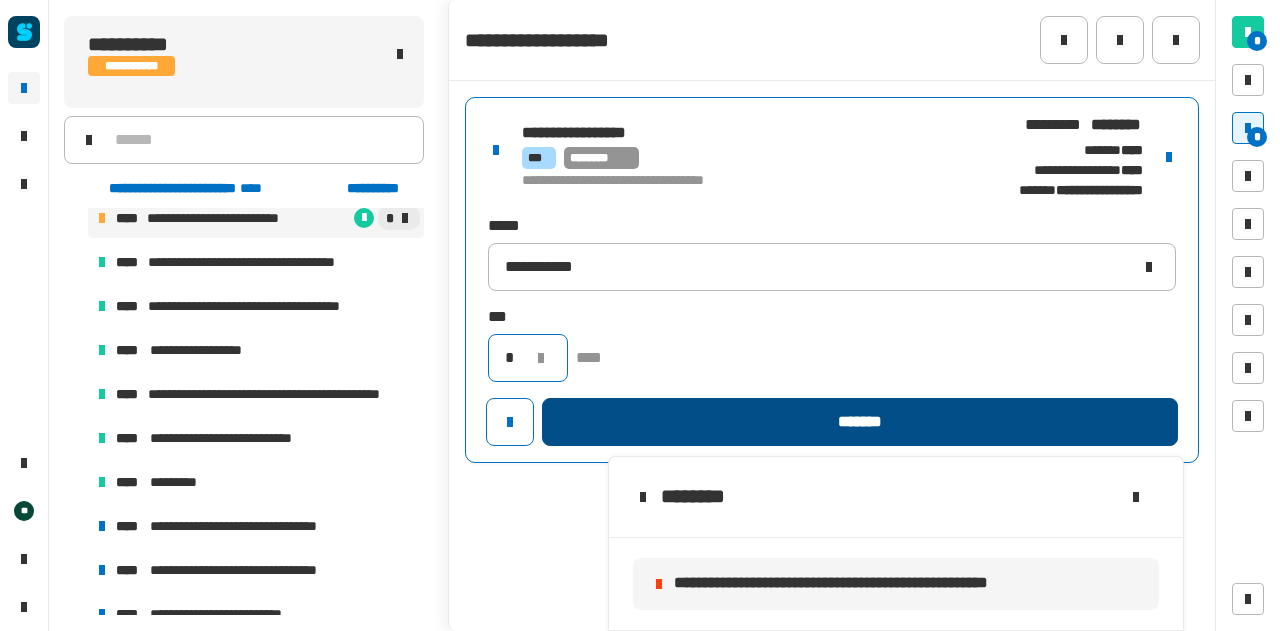 type on "*" 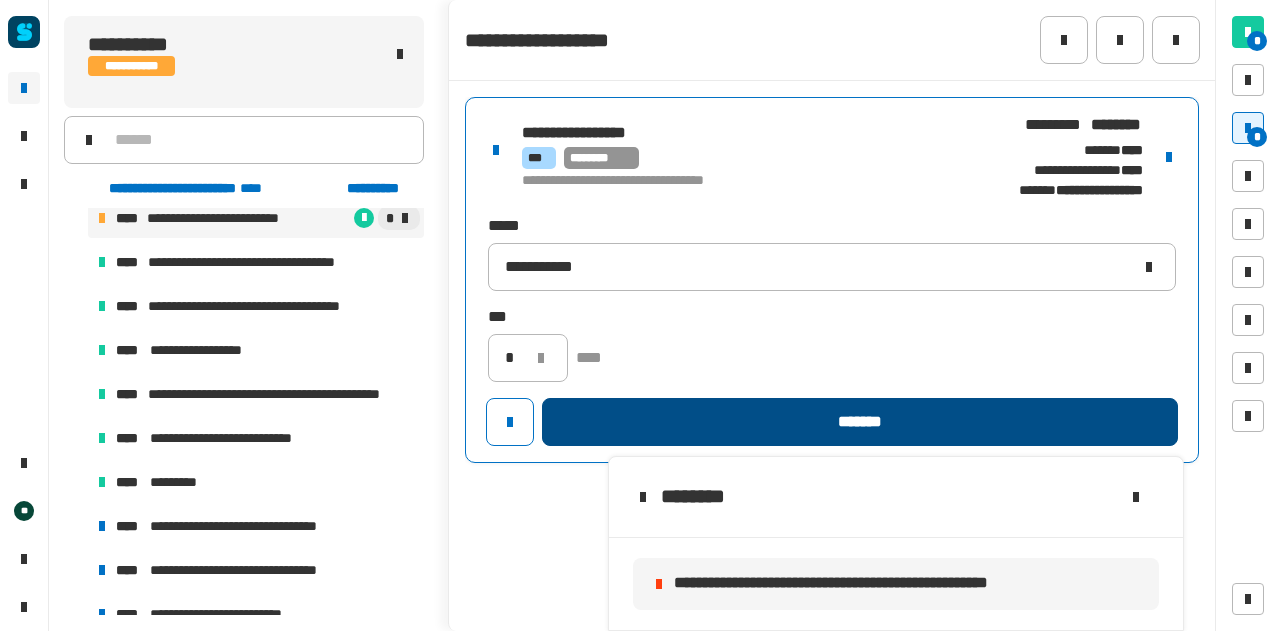click on "*******" 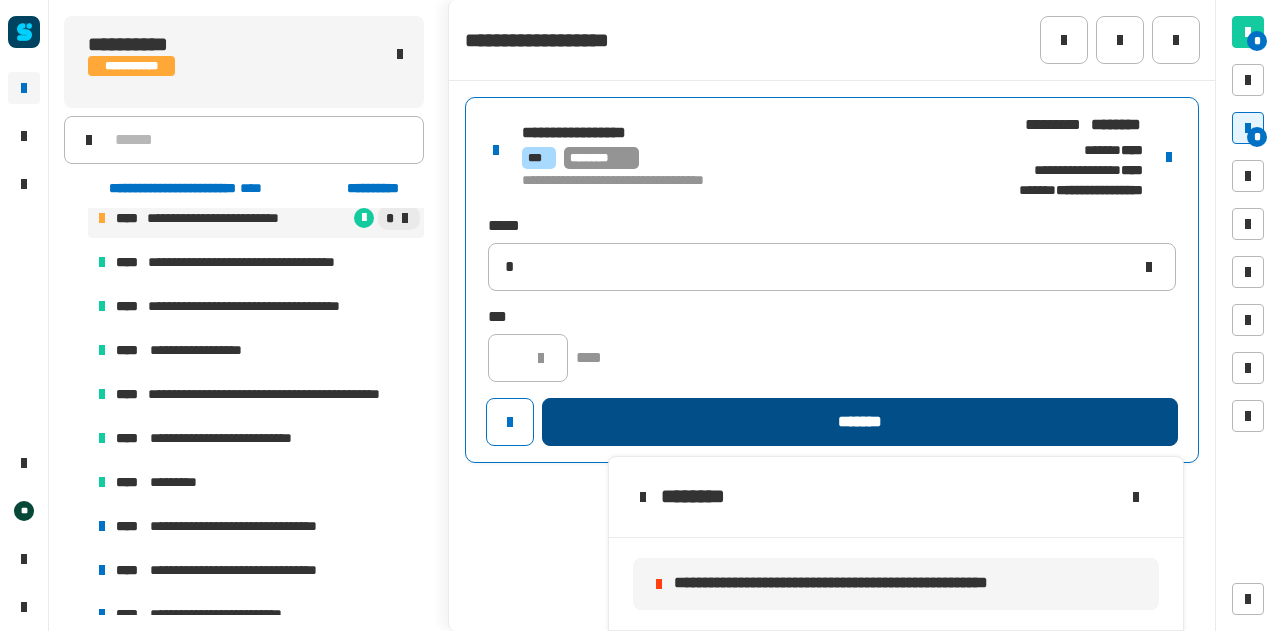 type 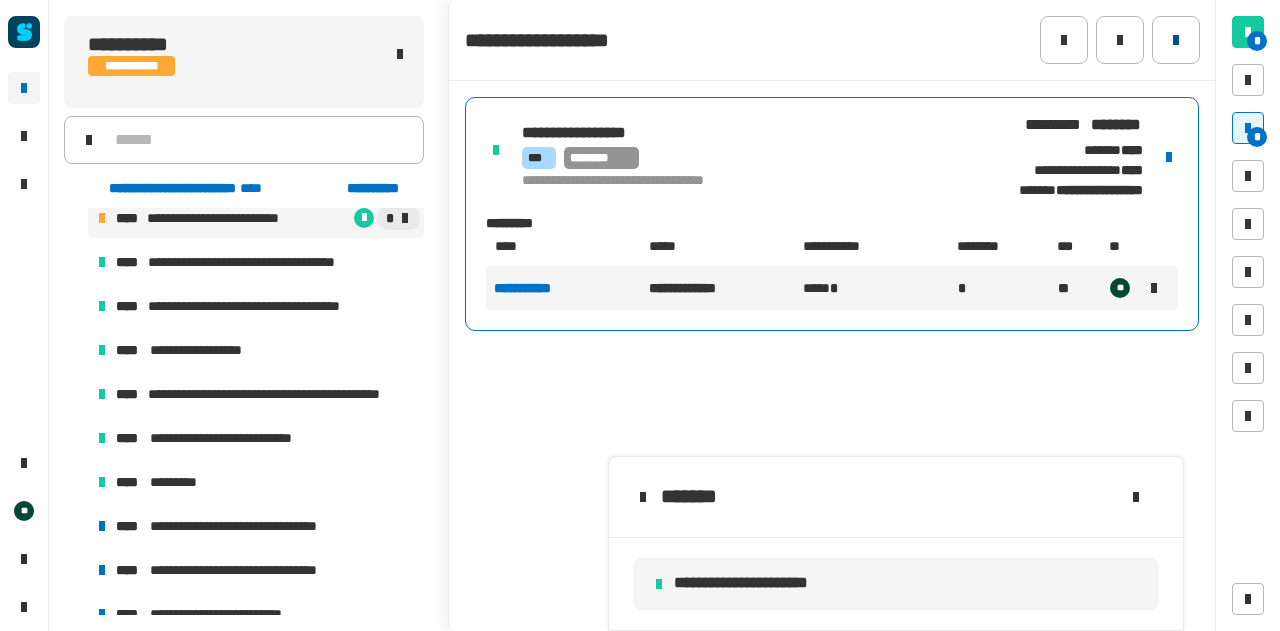 click 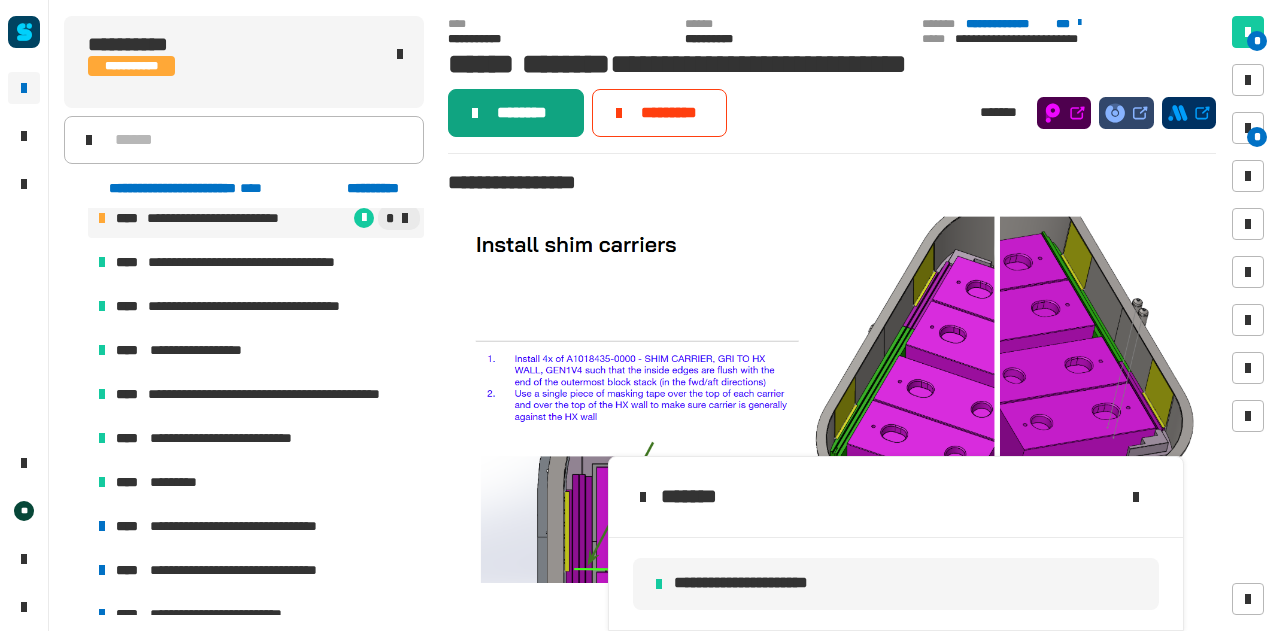 click on "********" 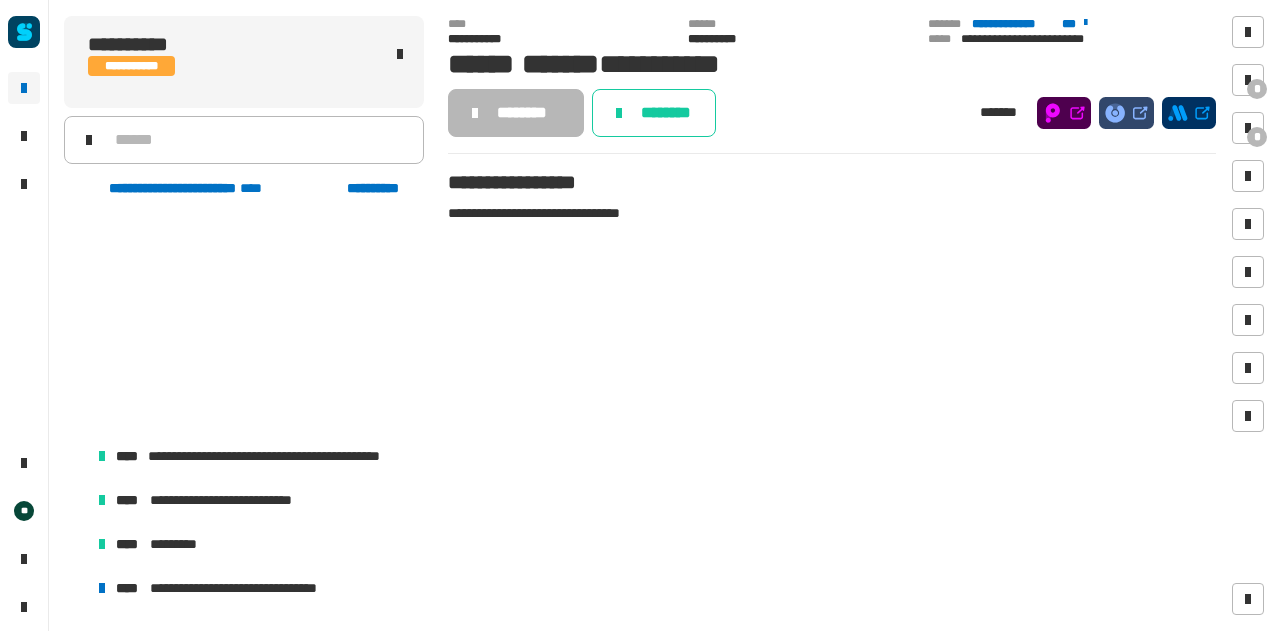 scroll, scrollTop: 1376, scrollLeft: 0, axis: vertical 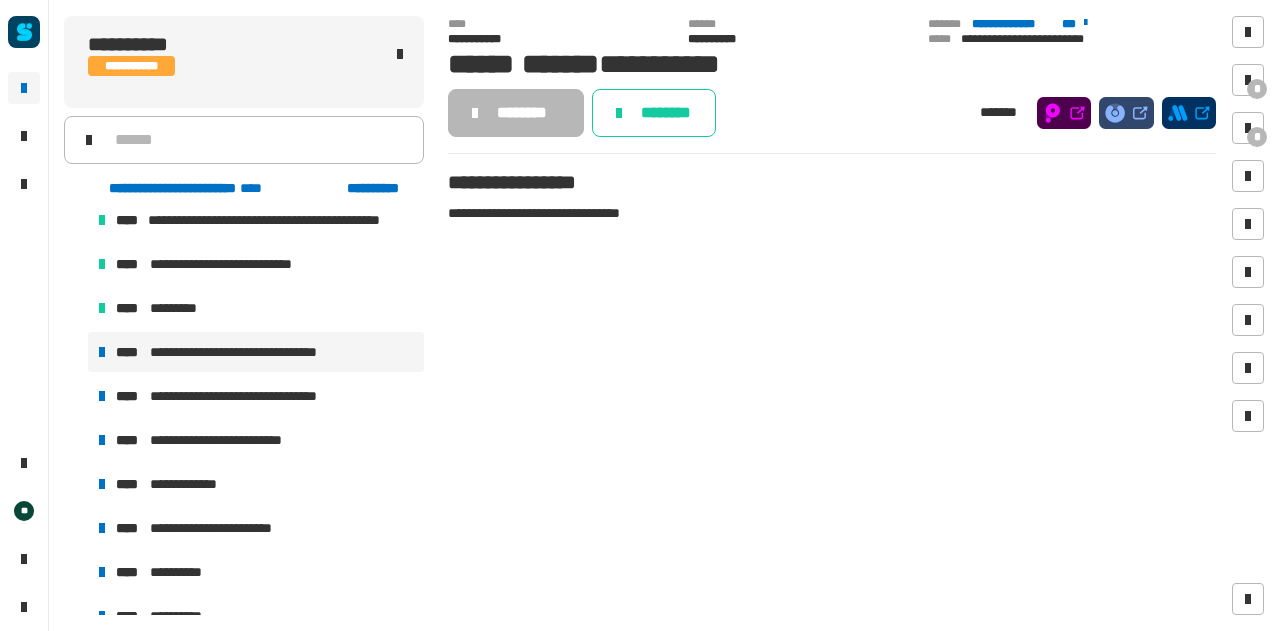 click on "**********" at bounding box center [248, 352] 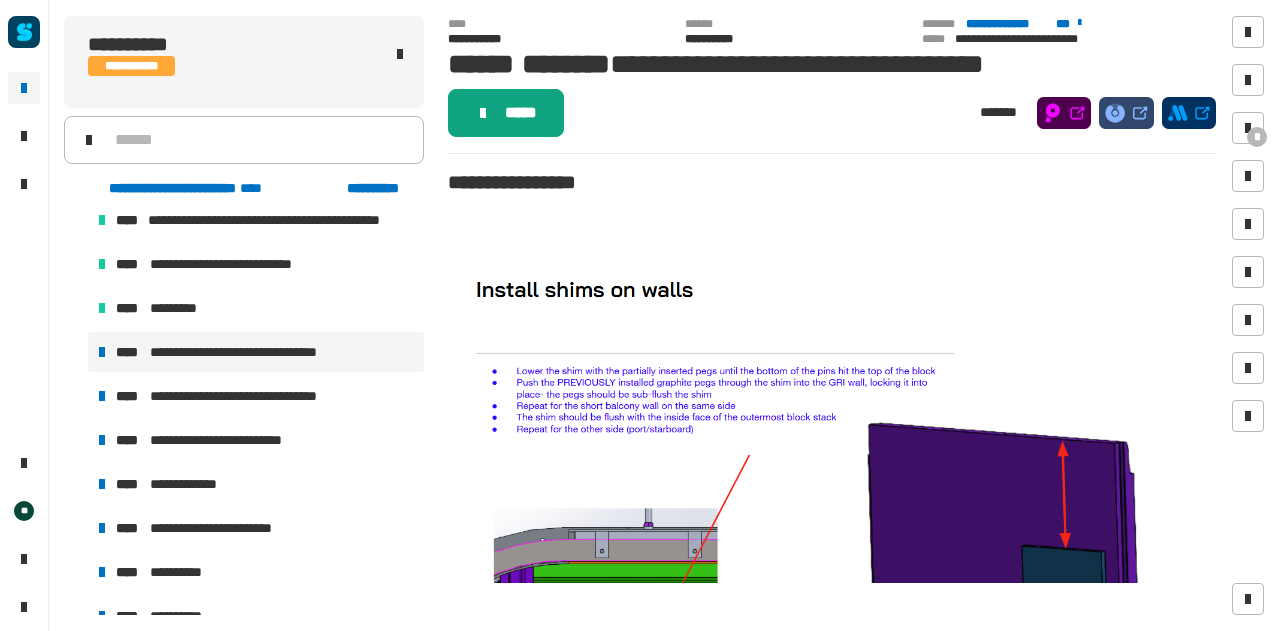 click on "*****" 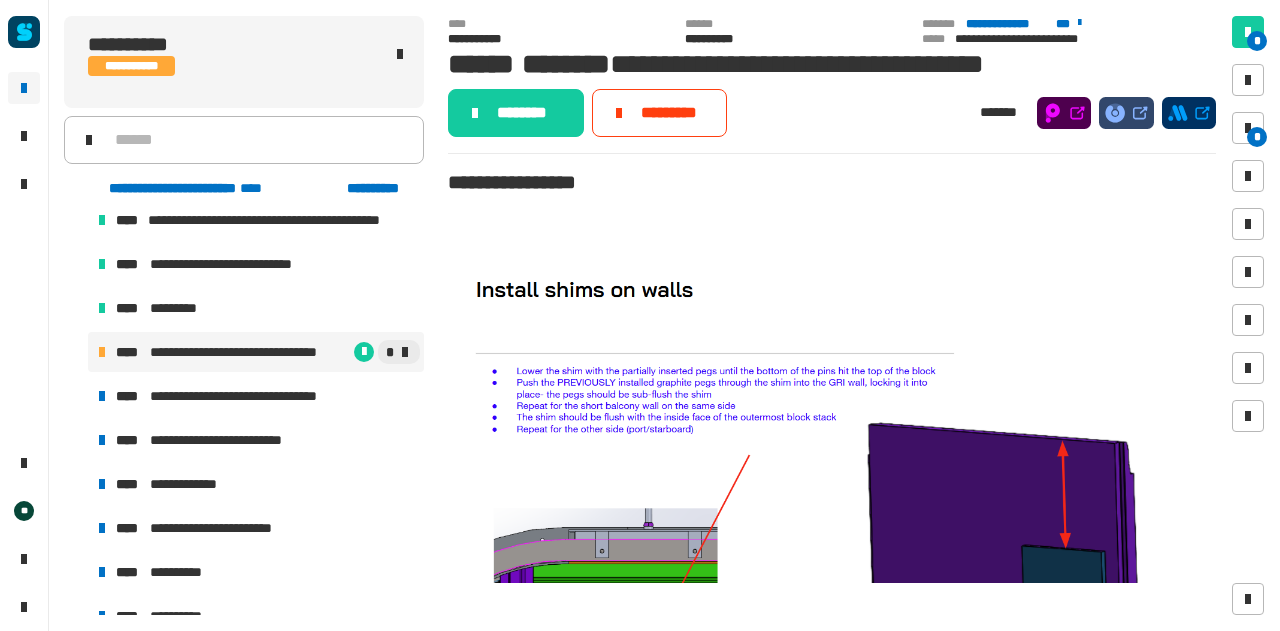 click on "********" 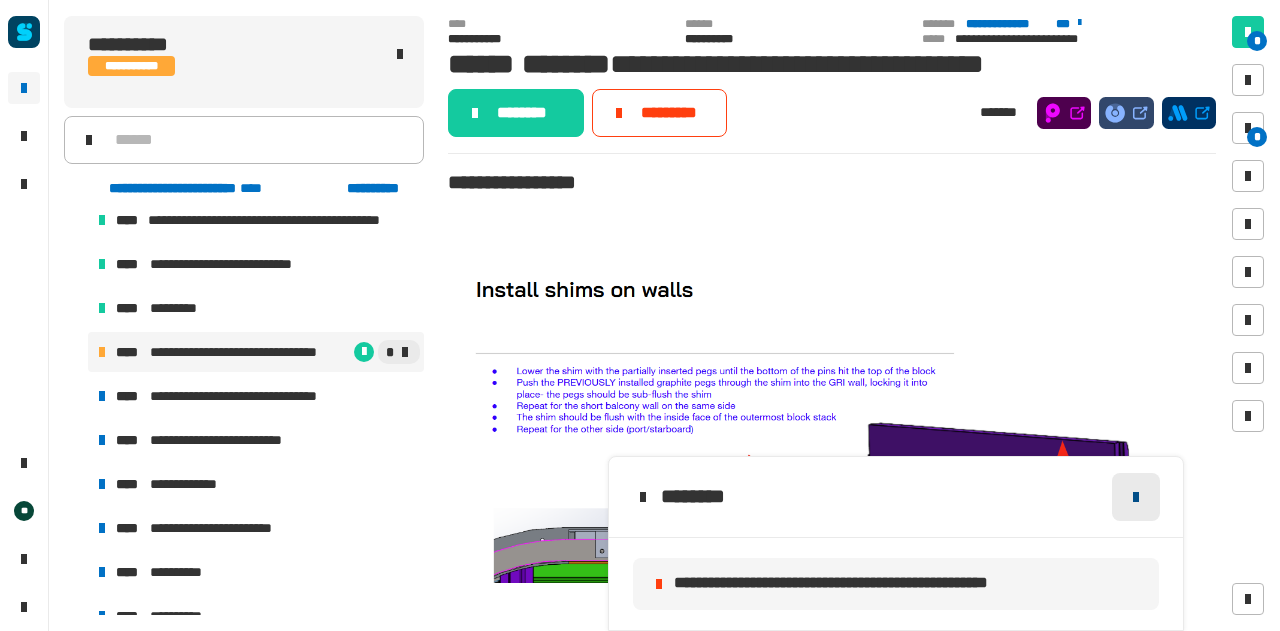 click 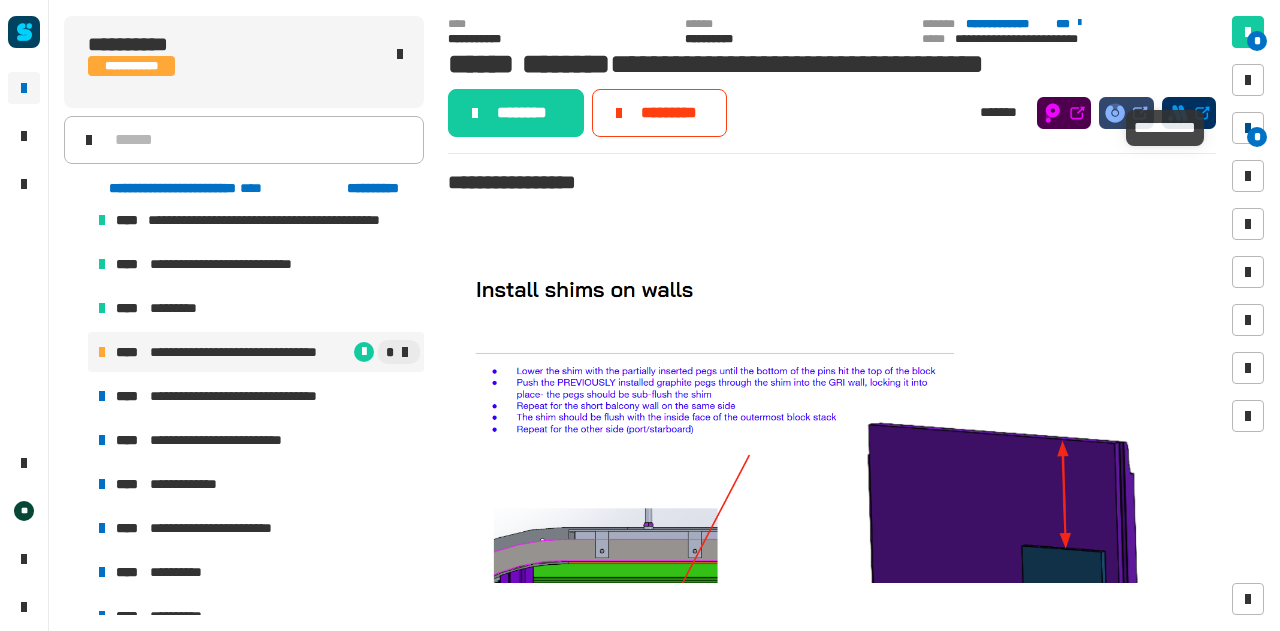 click on "*" at bounding box center (1257, 137) 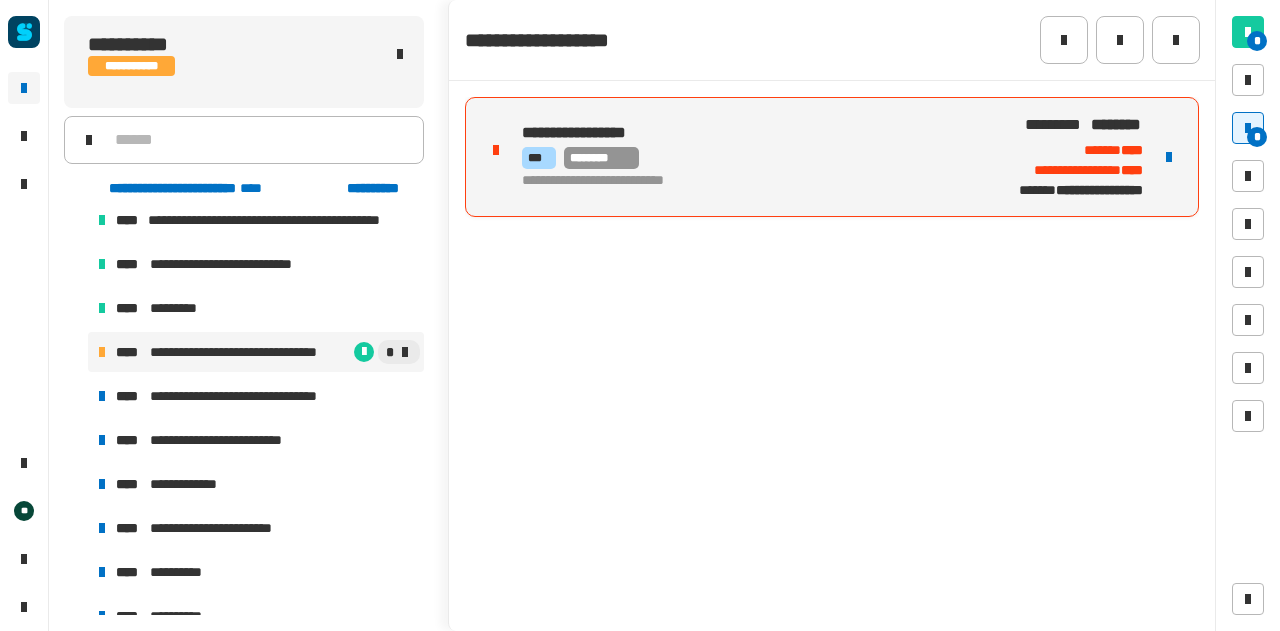 click on "**********" at bounding box center (742, 181) 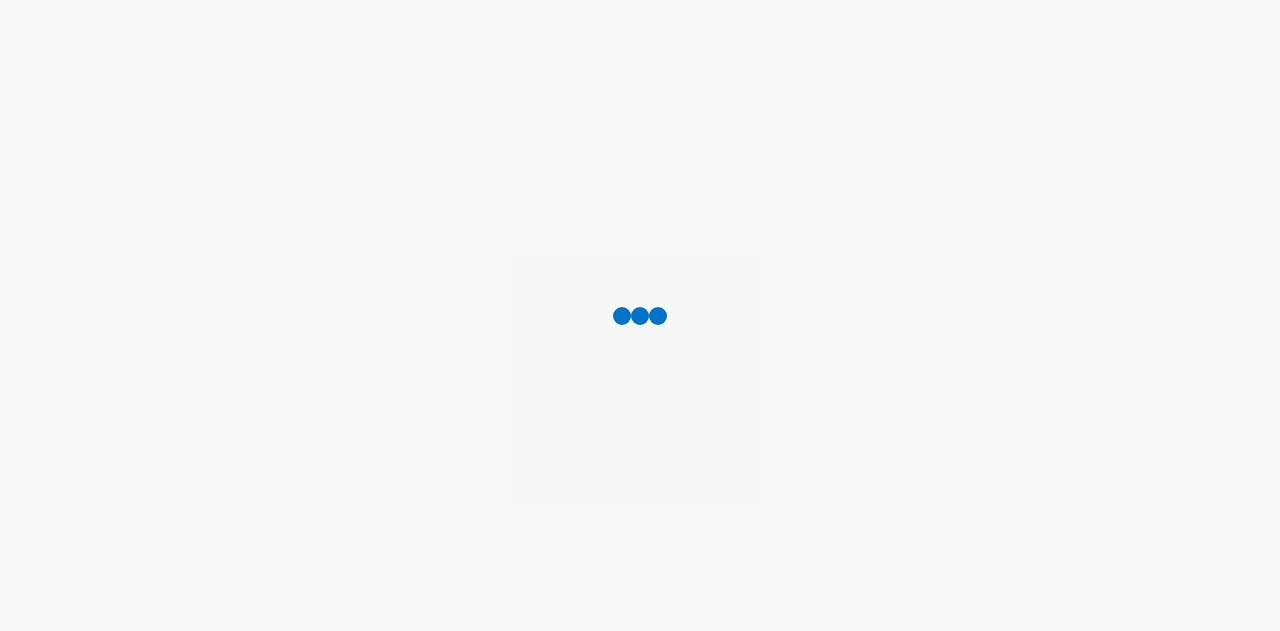 scroll, scrollTop: 0, scrollLeft: 0, axis: both 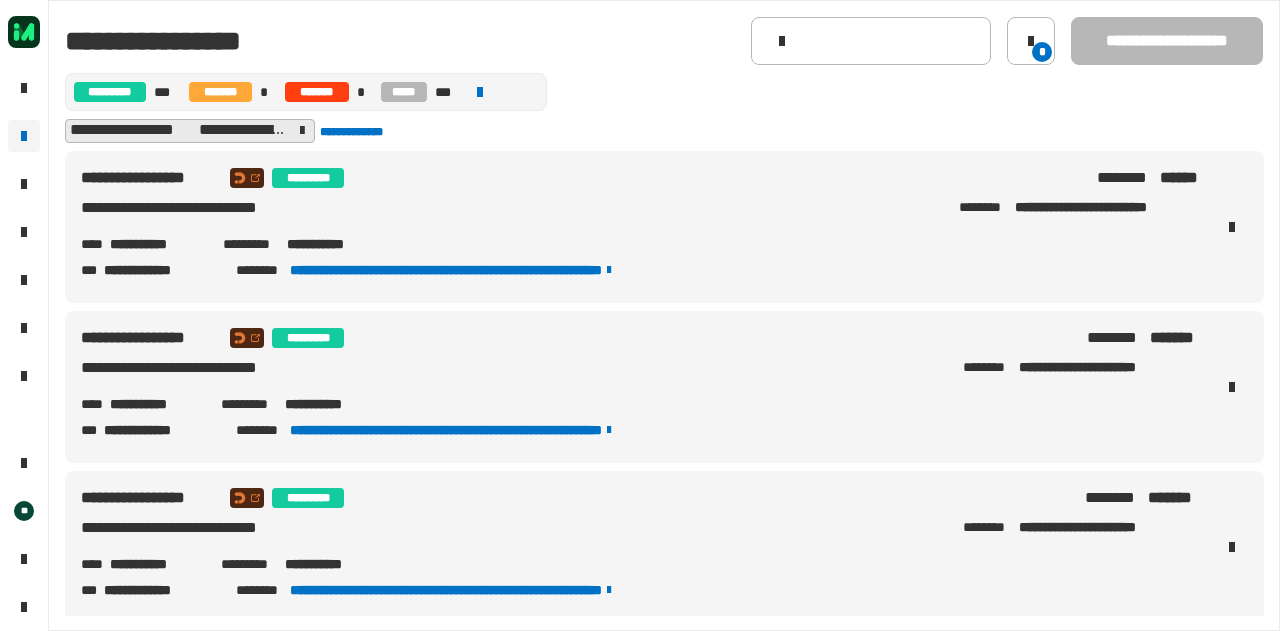 click on "**********" at bounding box center [158, 244] 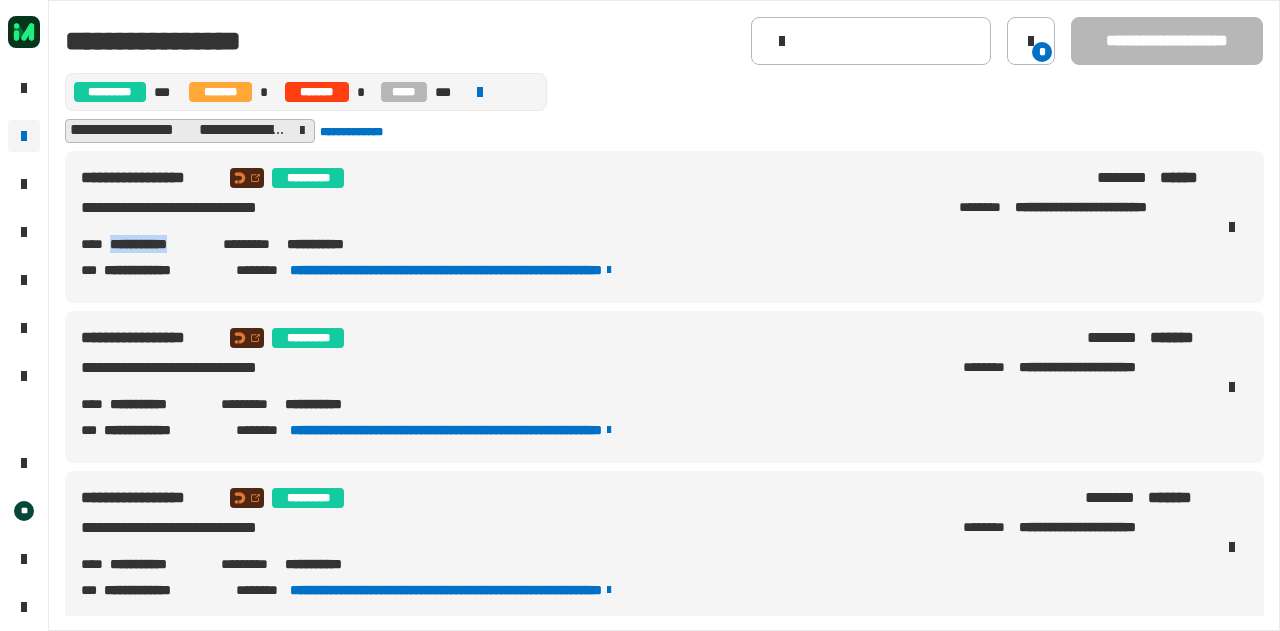 click on "**********" at bounding box center [158, 244] 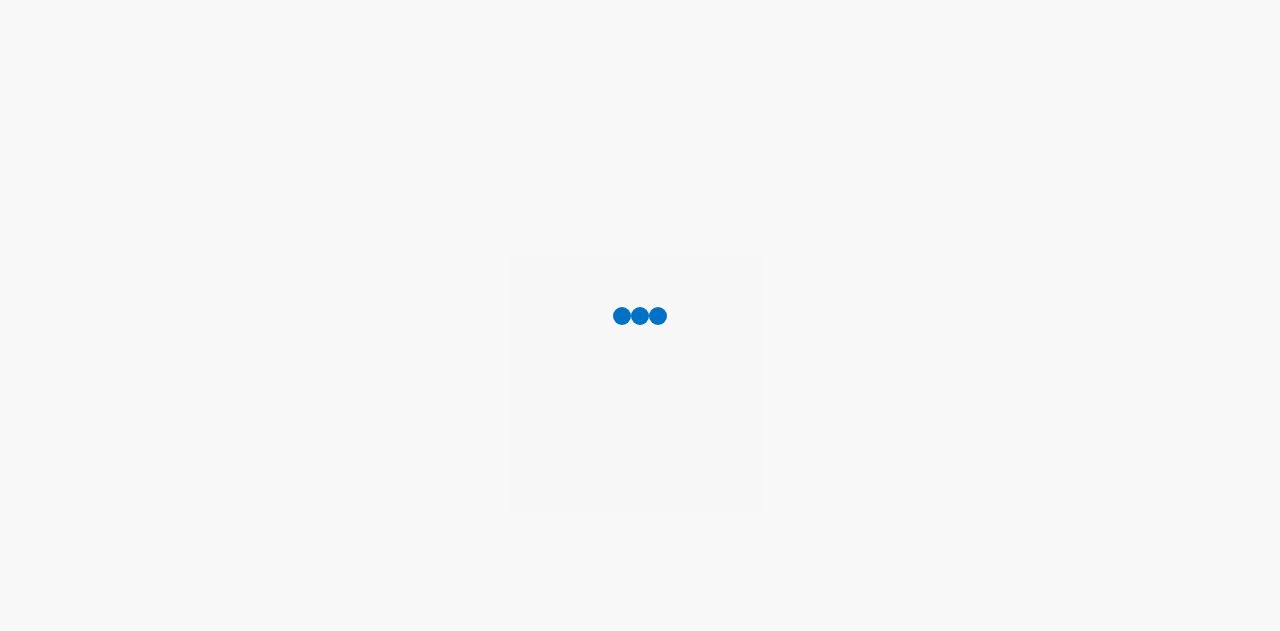 scroll, scrollTop: 0, scrollLeft: 0, axis: both 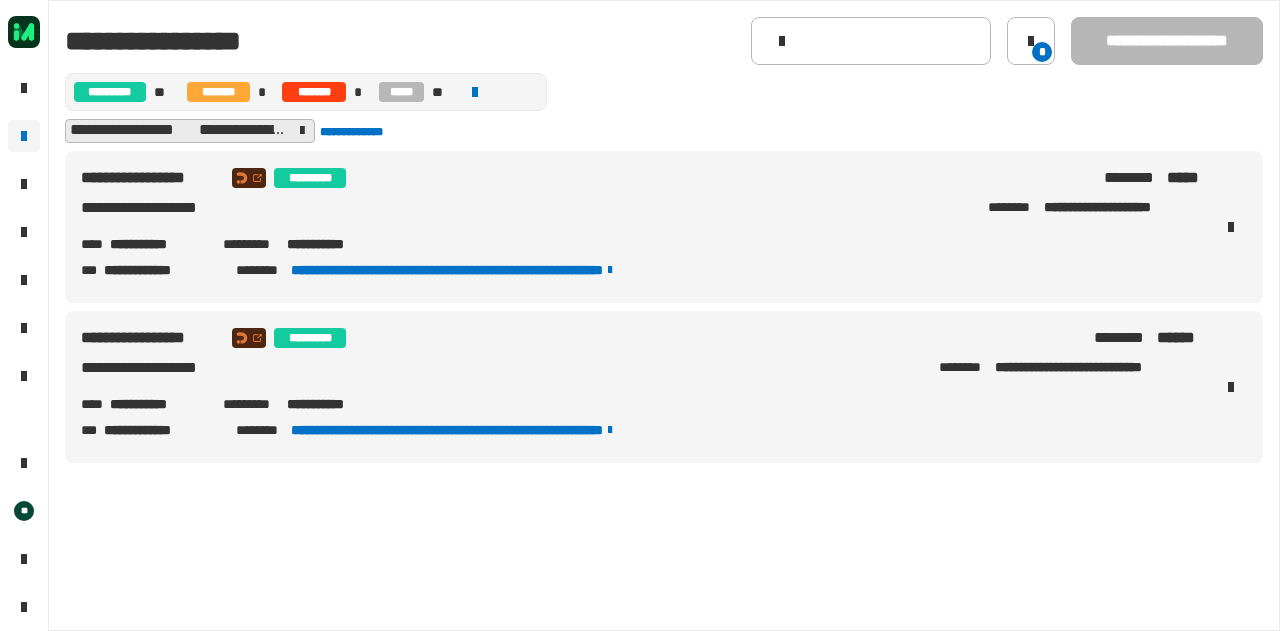 click on "**********" at bounding box center (158, 244) 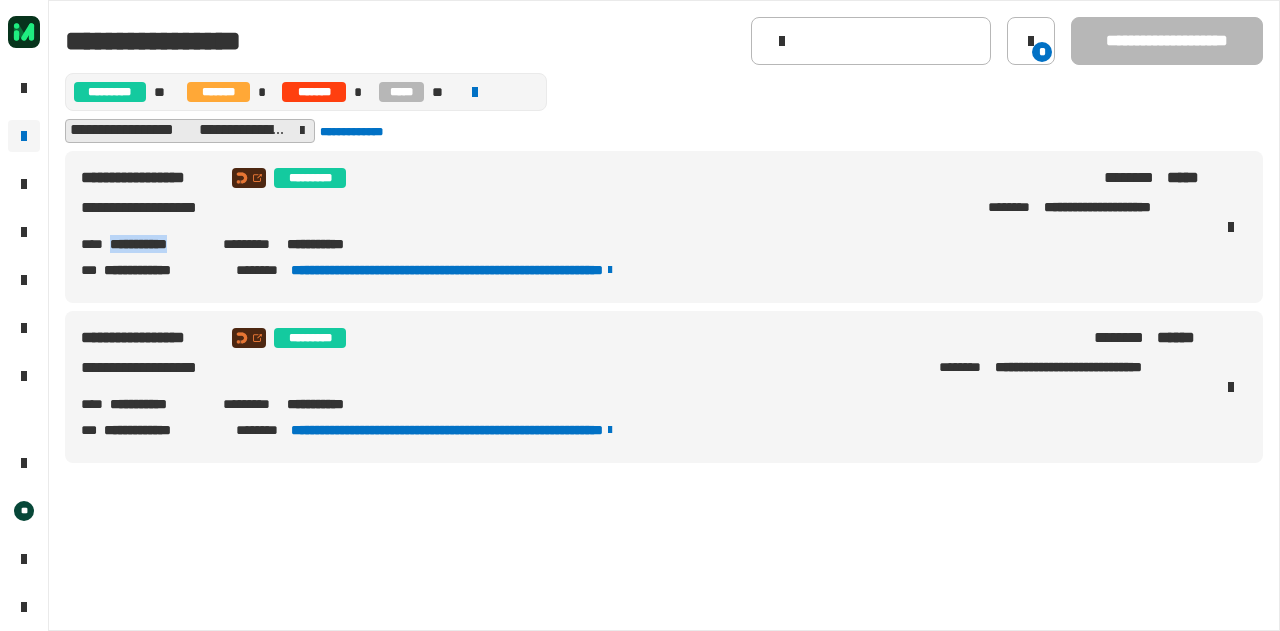 click on "**********" at bounding box center [158, 244] 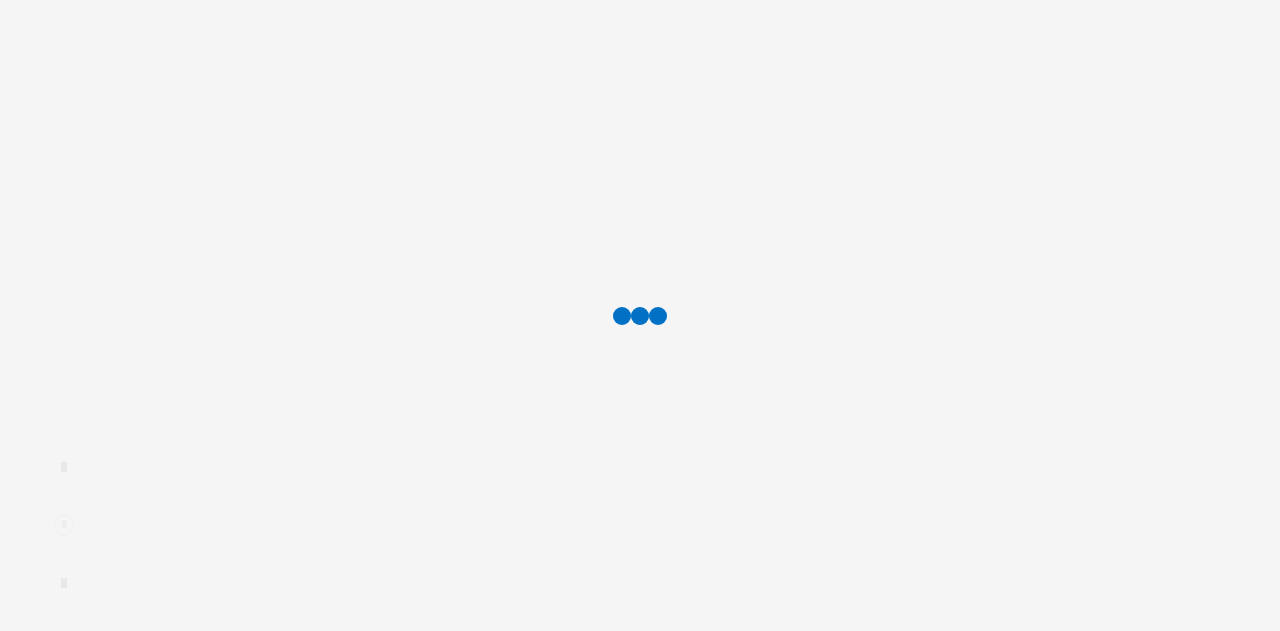 scroll, scrollTop: 0, scrollLeft: 0, axis: both 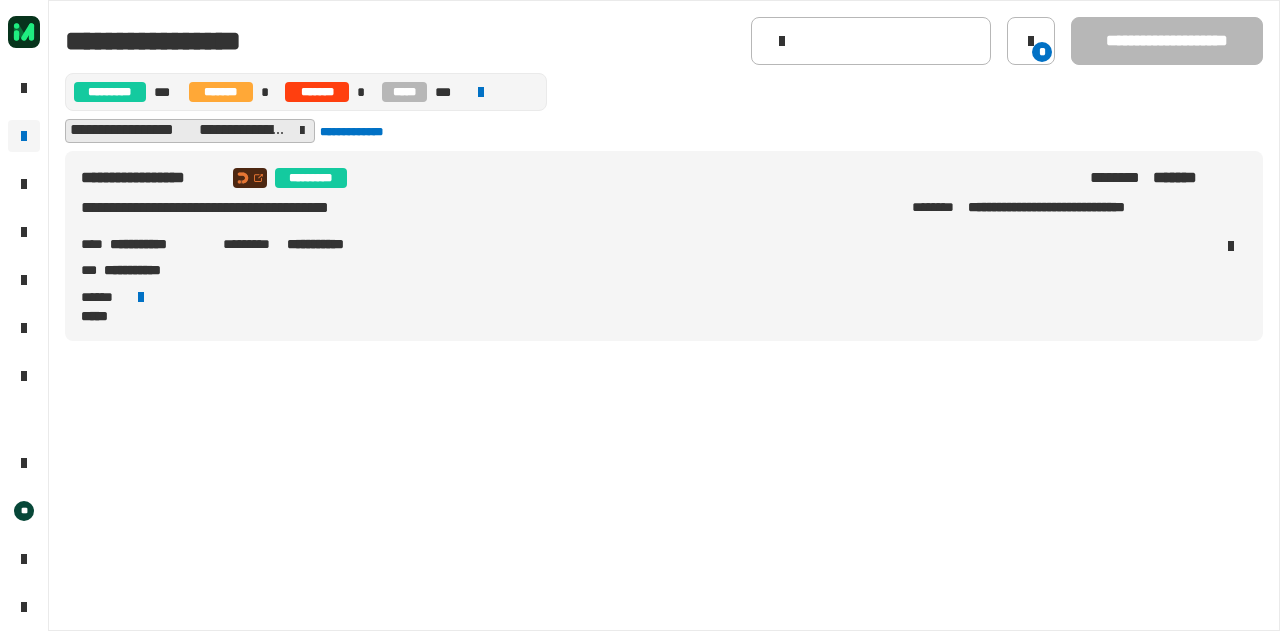click on "**********" at bounding box center [158, 244] 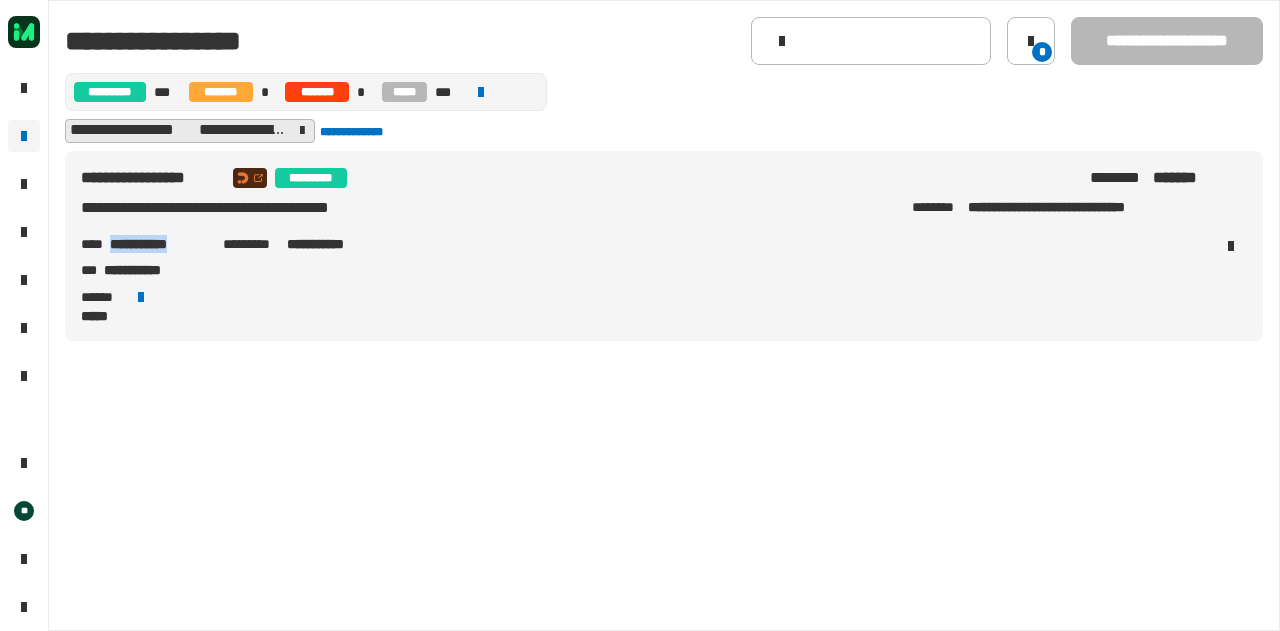 click on "**********" at bounding box center (158, 244) 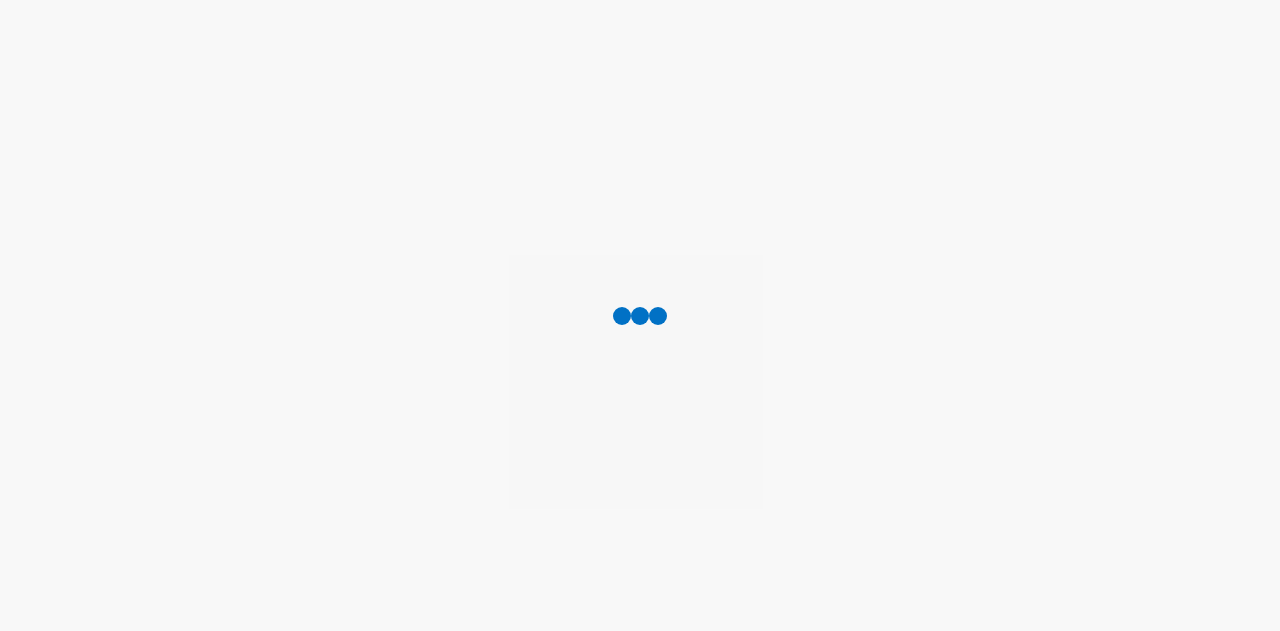 scroll, scrollTop: 0, scrollLeft: 0, axis: both 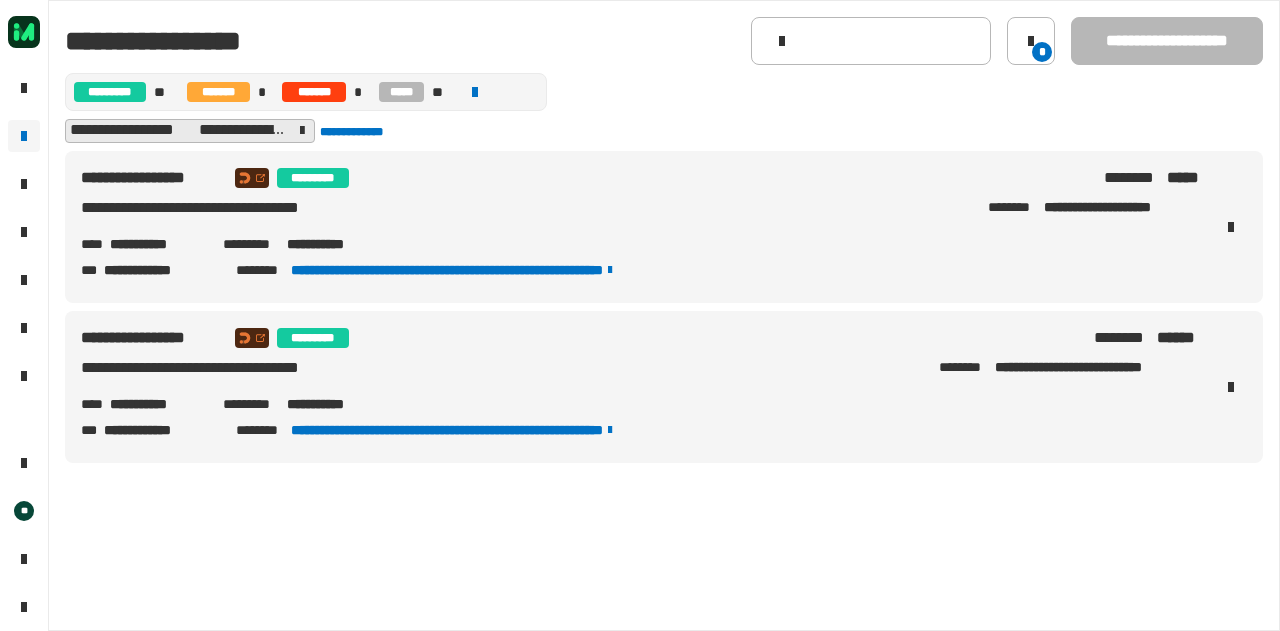 click on "**********" at bounding box center (158, 244) 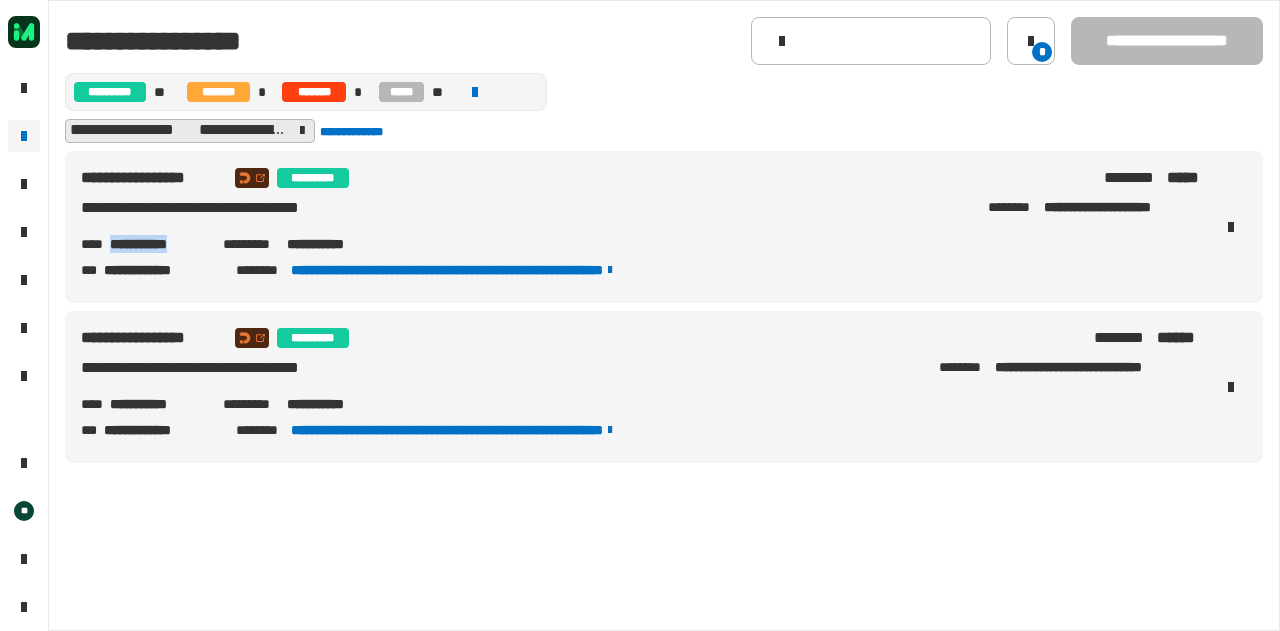 click on "**********" at bounding box center [158, 244] 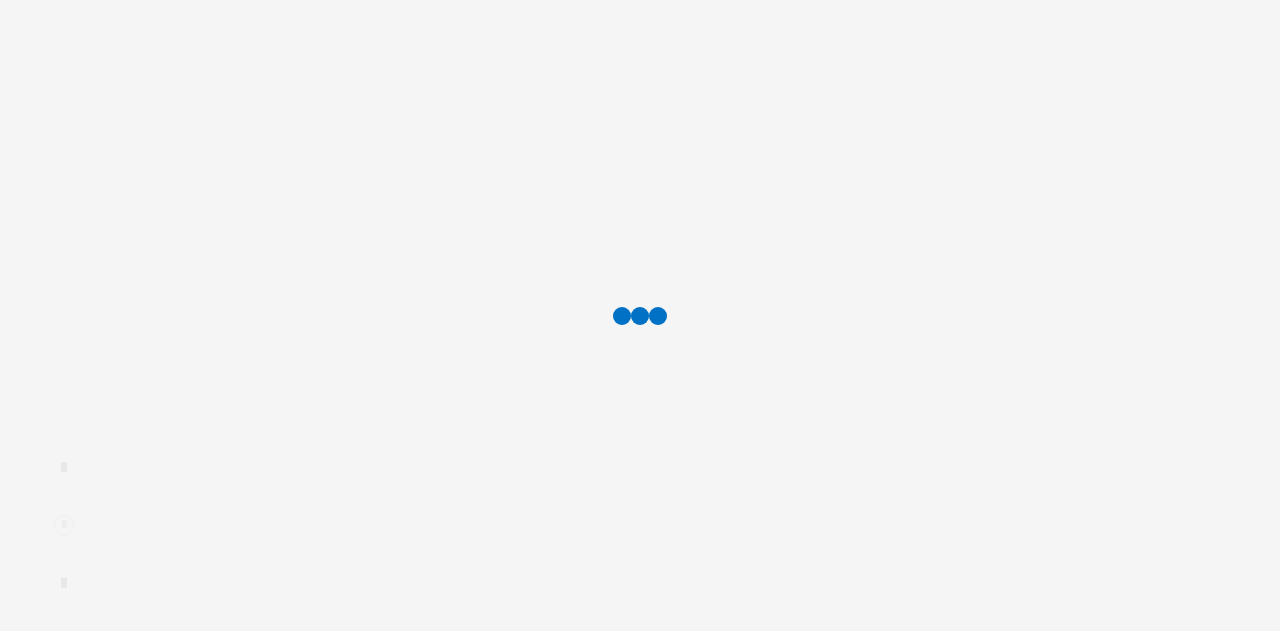 scroll, scrollTop: 0, scrollLeft: 0, axis: both 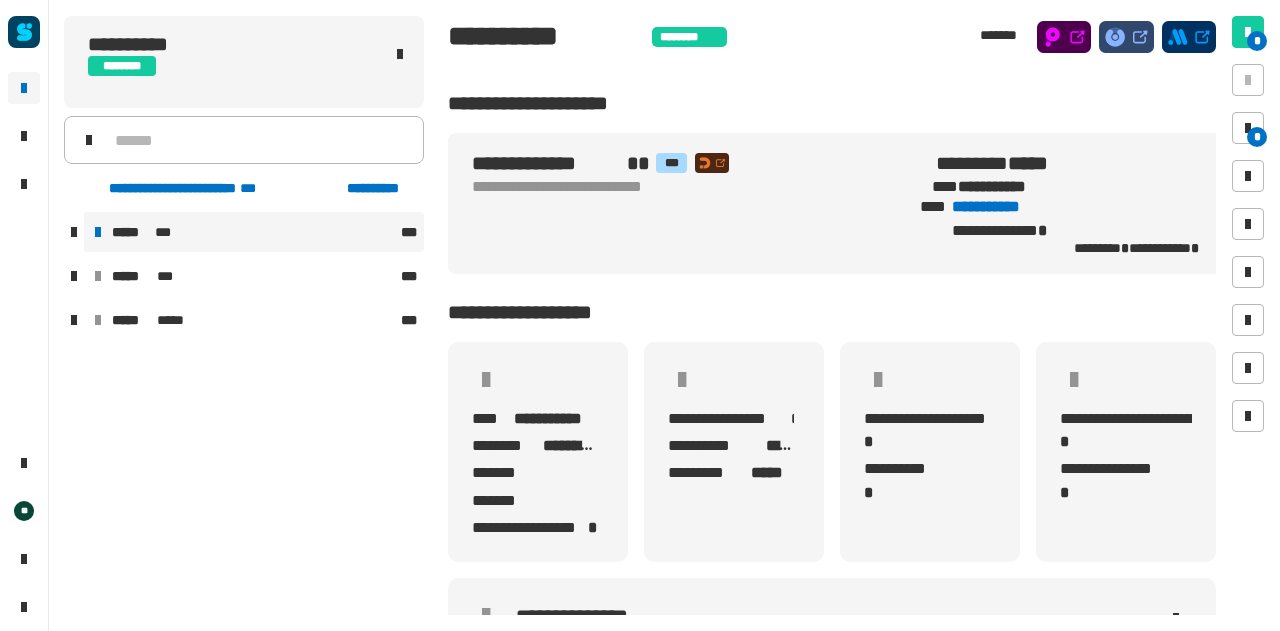 click on "***** ***" at bounding box center [254, 232] 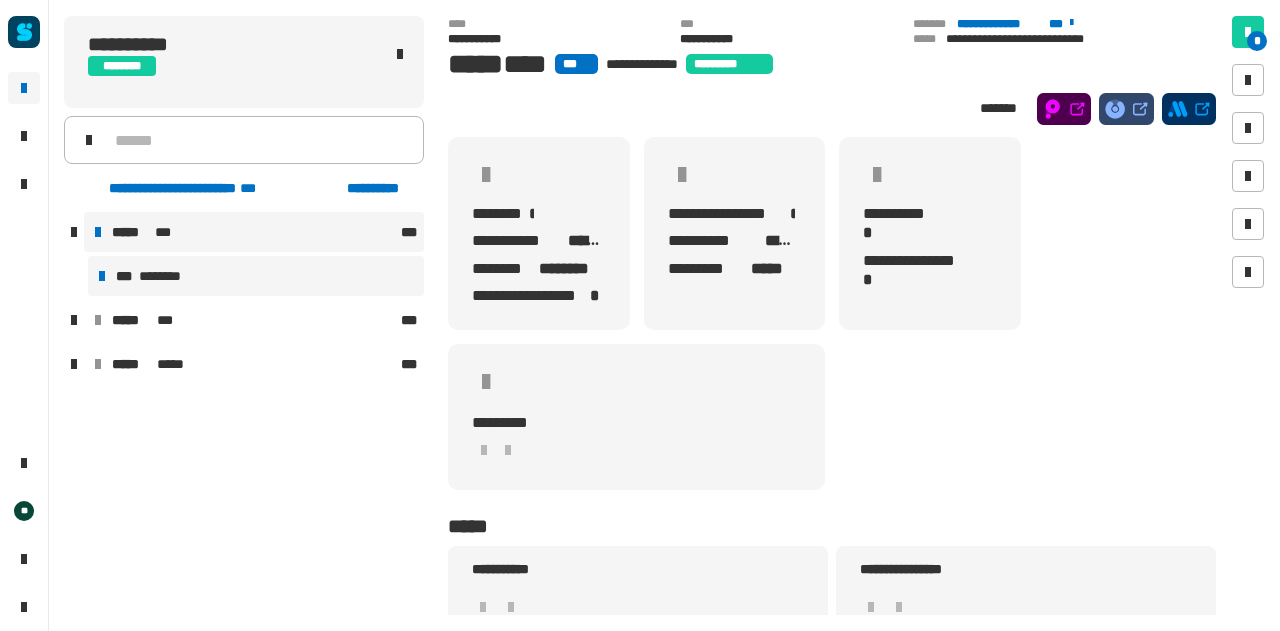 click on "*** ********" at bounding box center [256, 276] 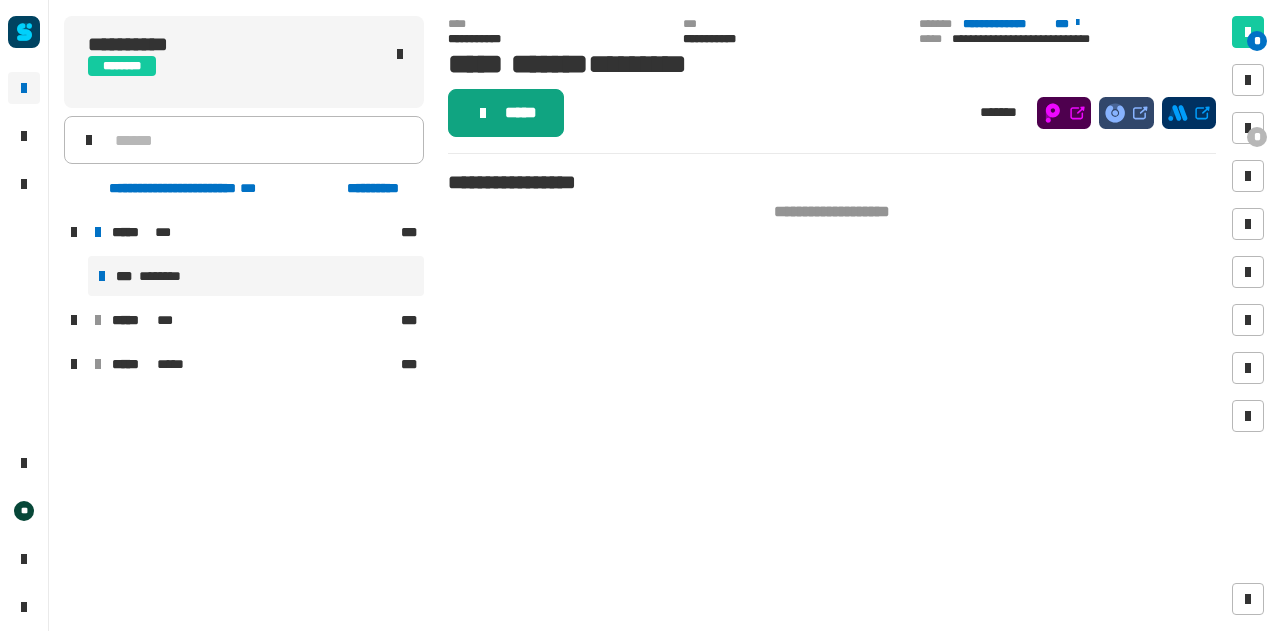 click on "*****" 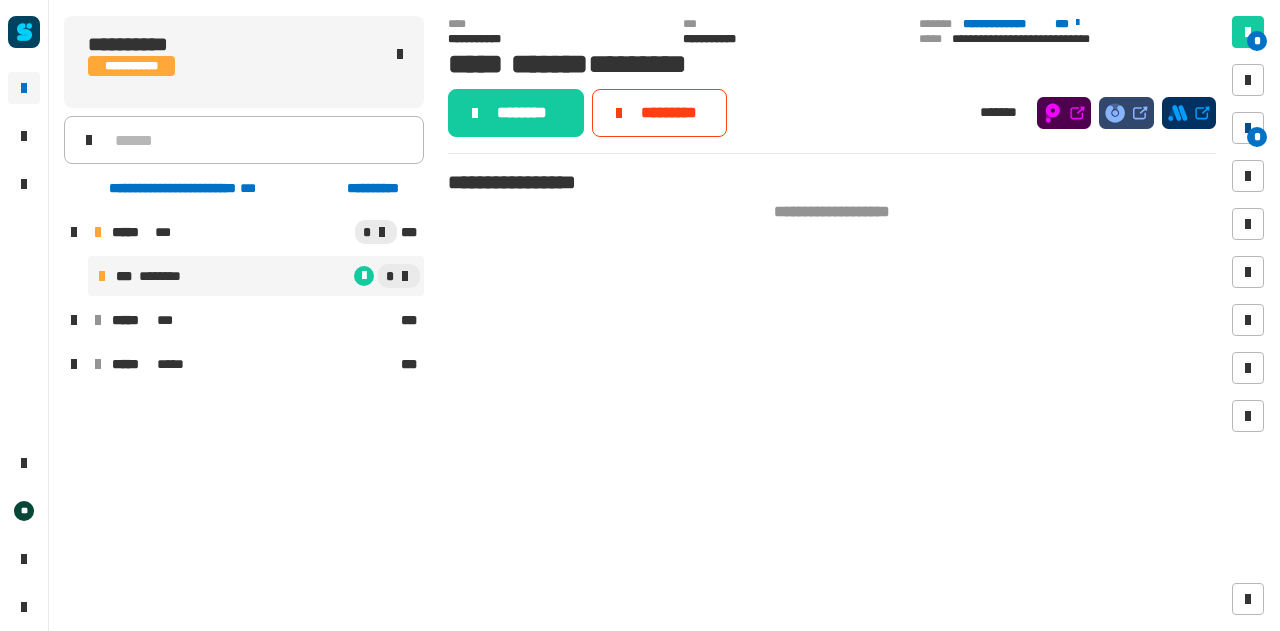 click on "*" at bounding box center [1257, 137] 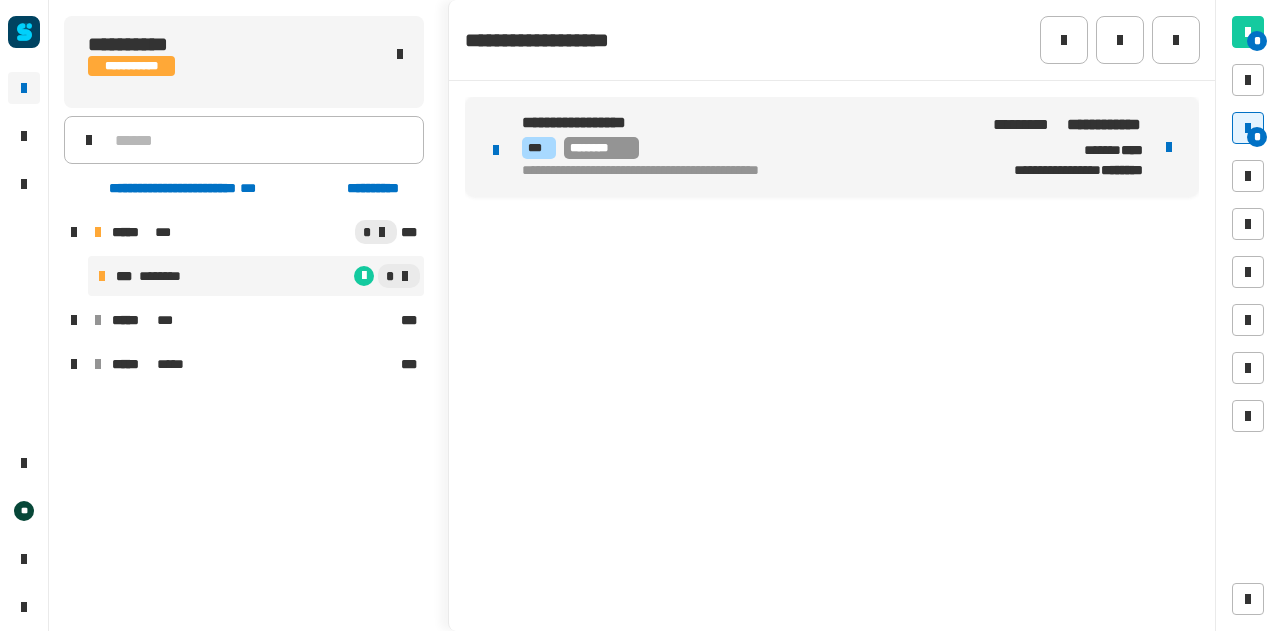 click at bounding box center [1169, 147] 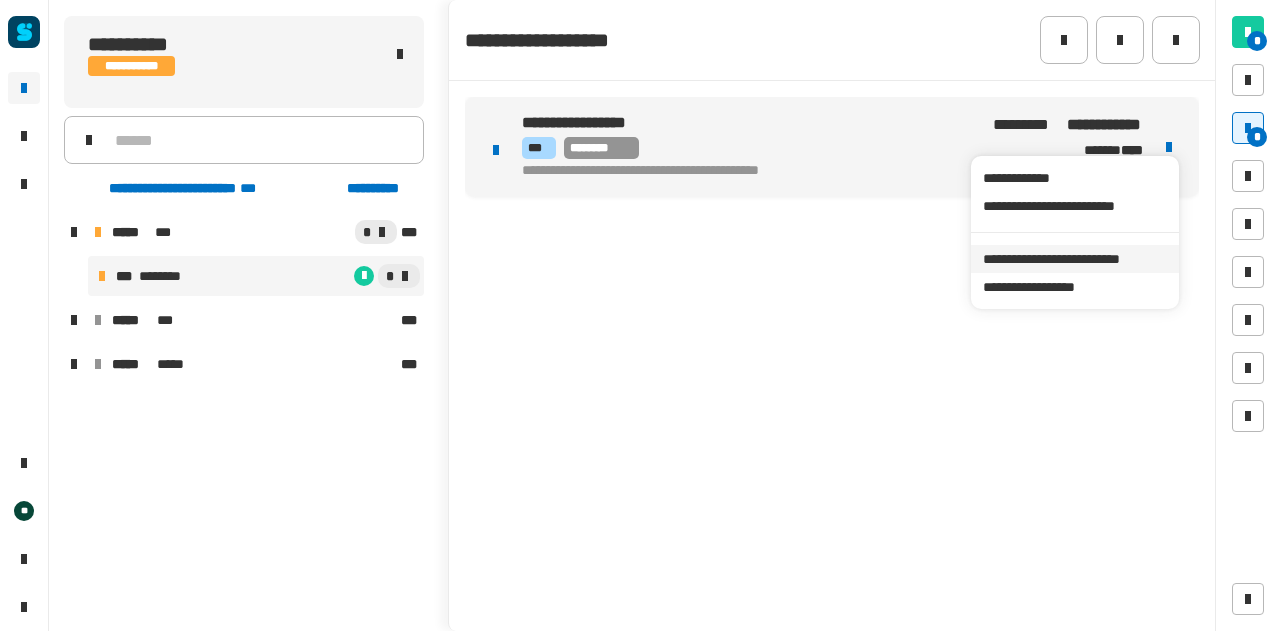 click on "**********" at bounding box center [1074, 259] 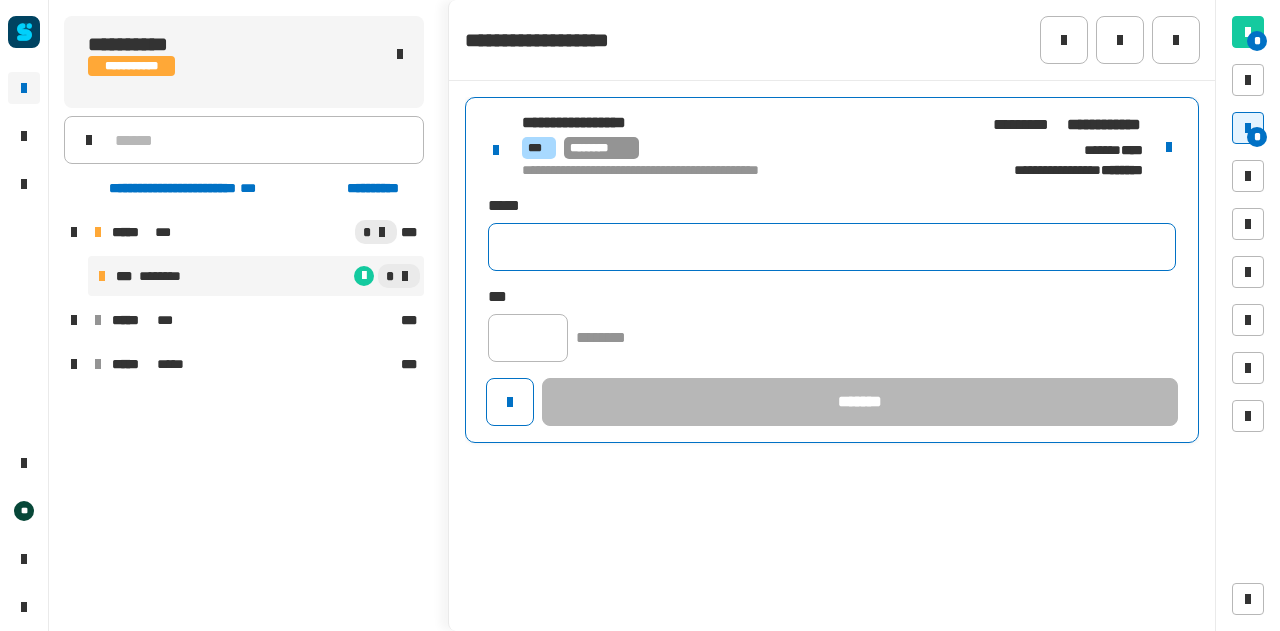 drag, startPoint x: 562, startPoint y: 171, endPoint x: 517, endPoint y: 253, distance: 93.53609 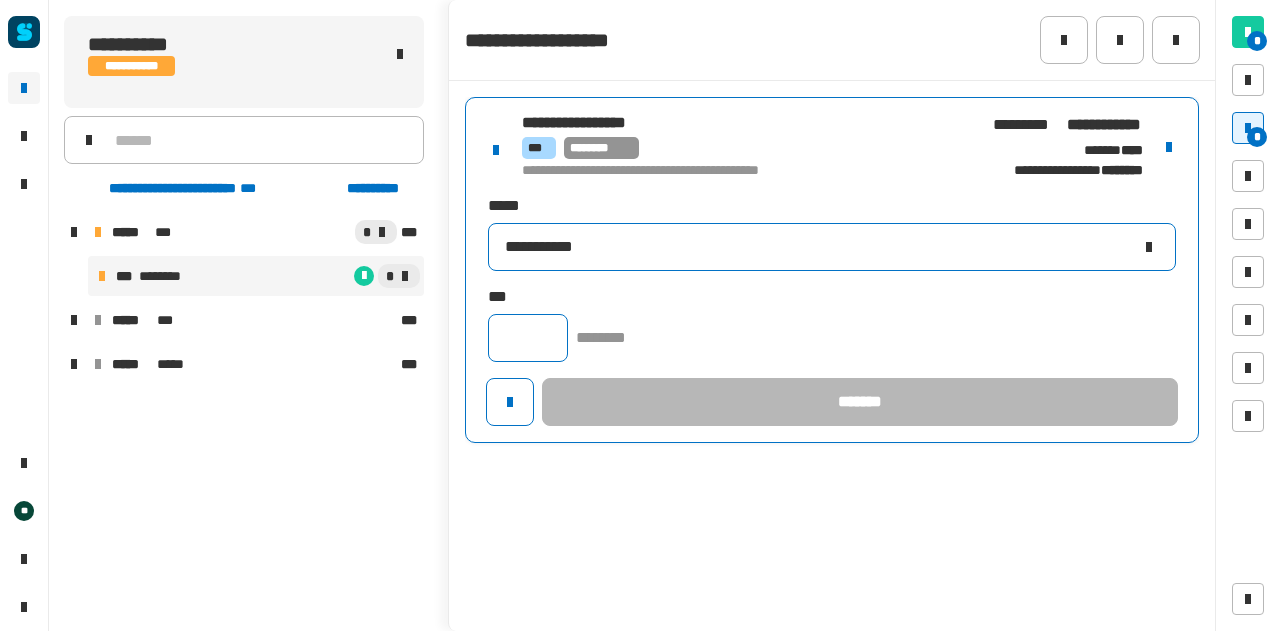 type on "**********" 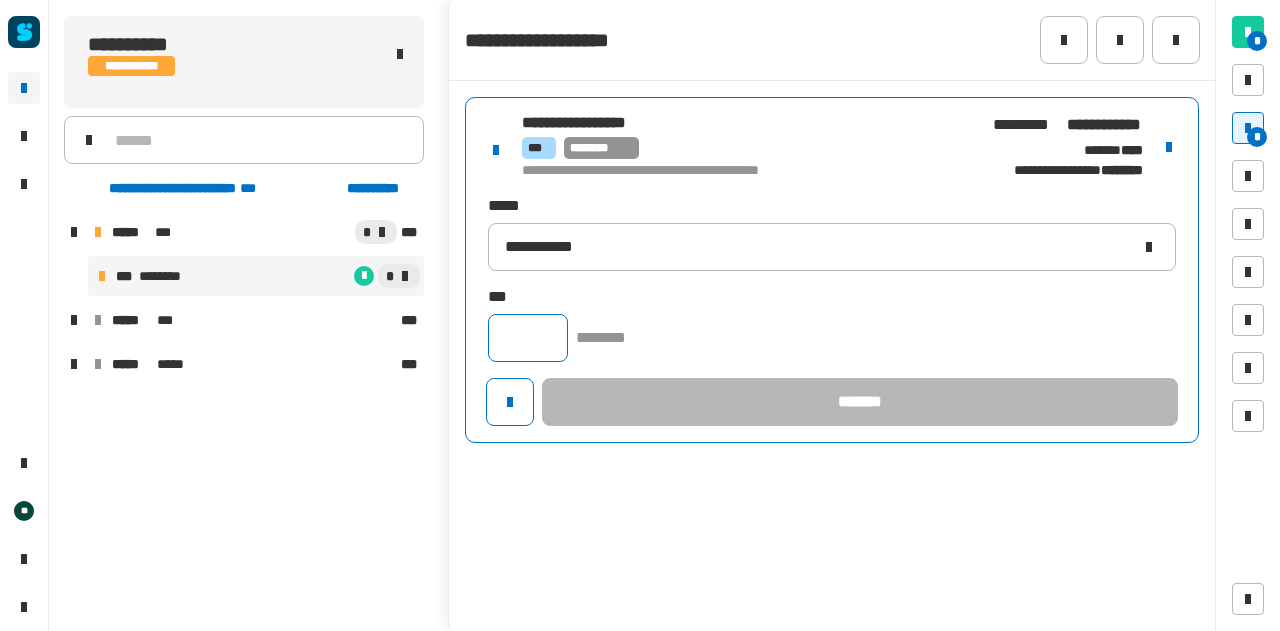 click 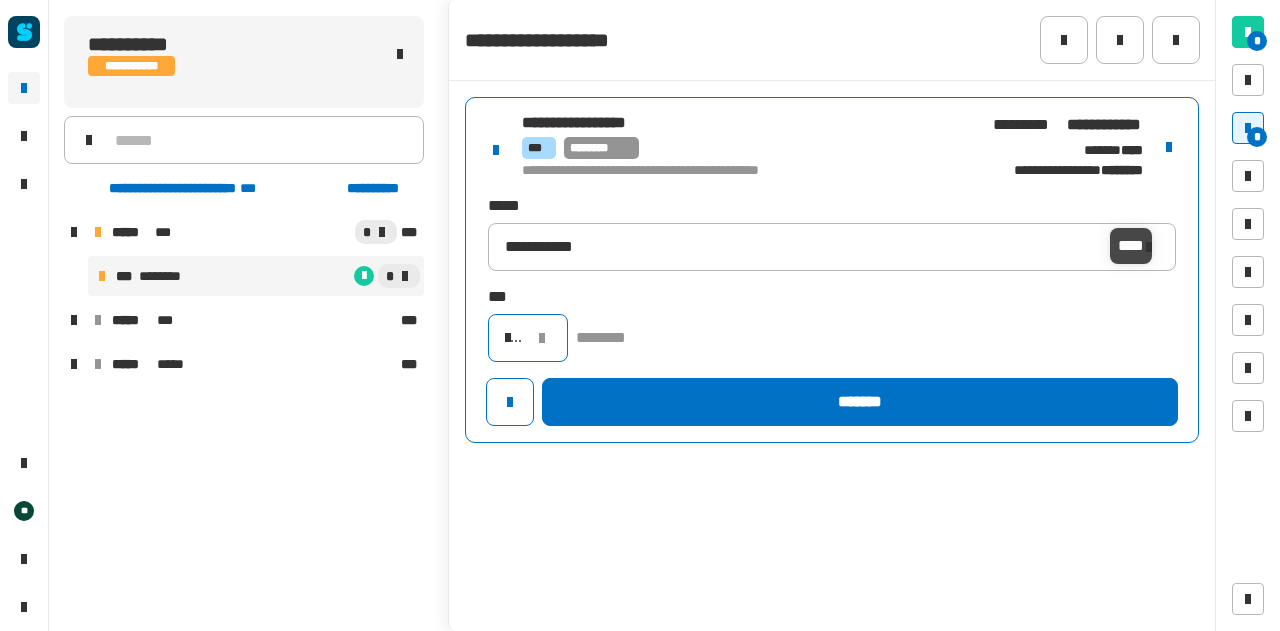 scroll, scrollTop: 0, scrollLeft: 18, axis: horizontal 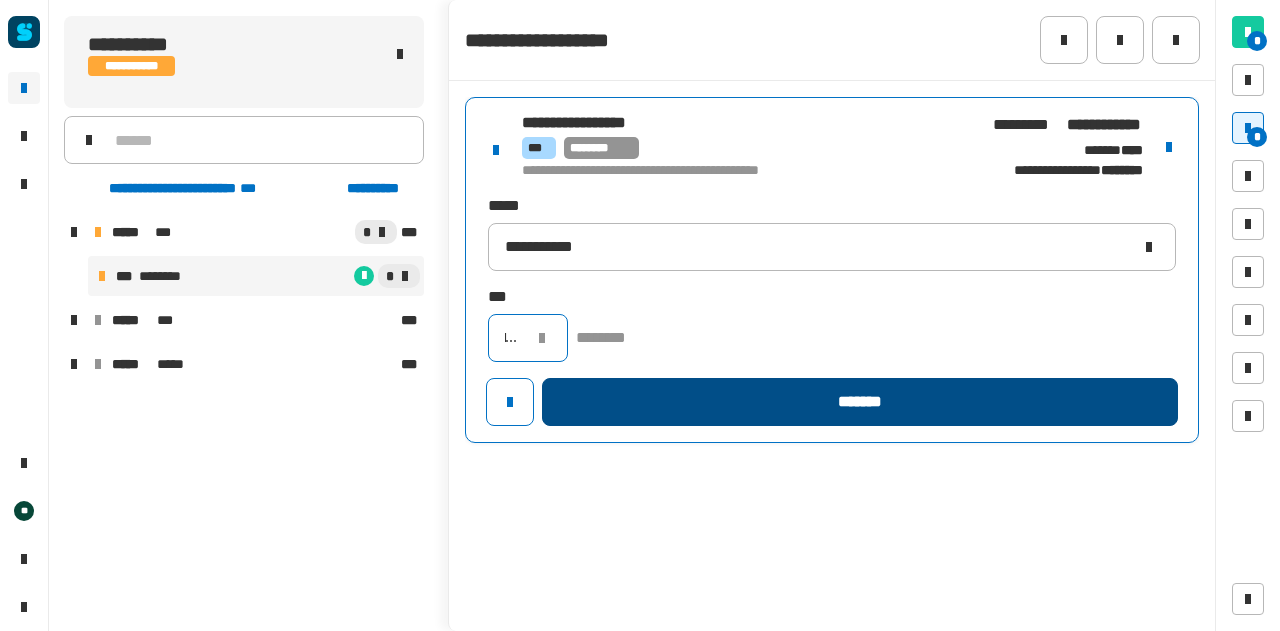 type on "*****" 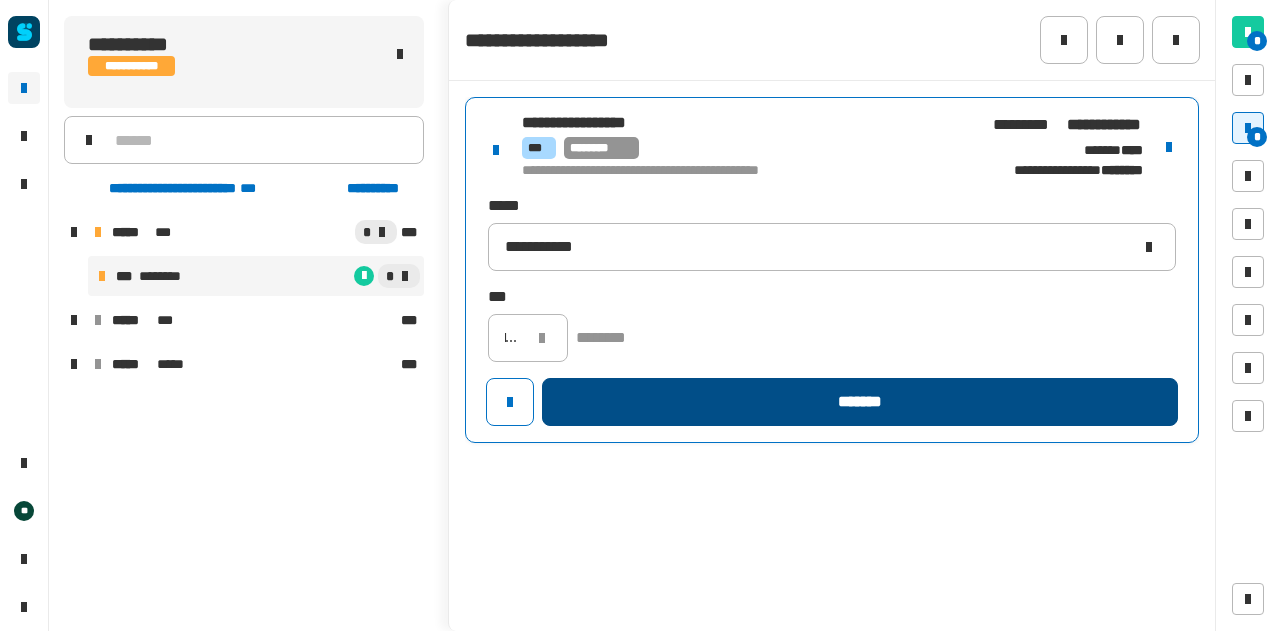 click on "*******" 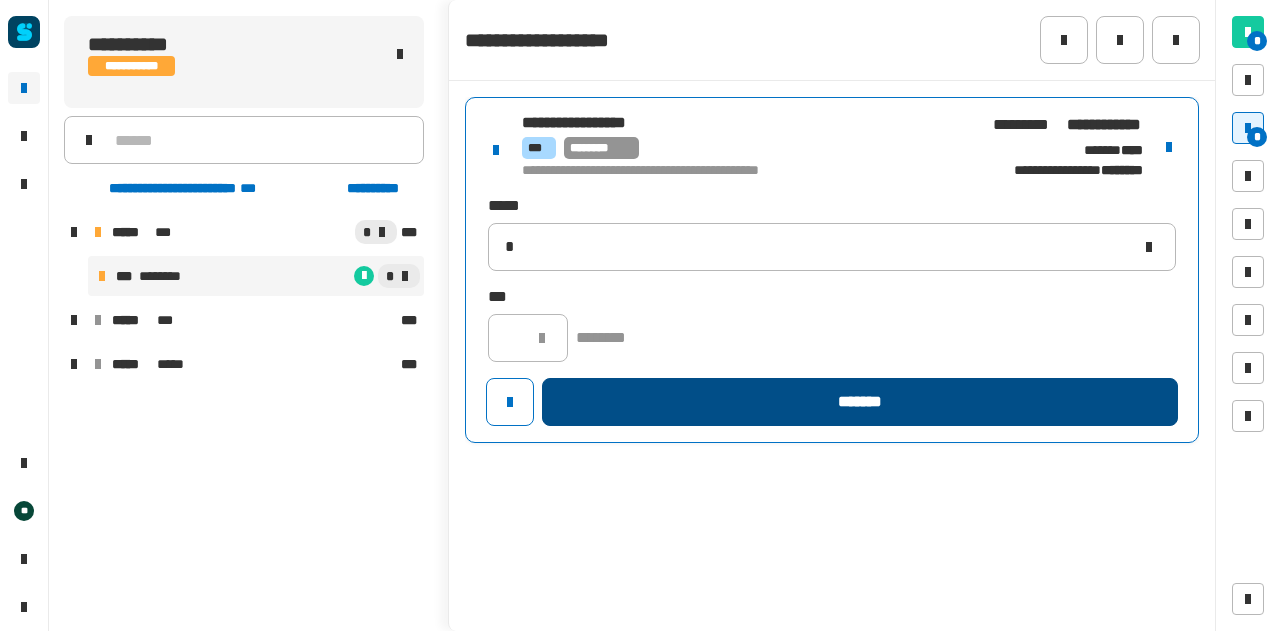 type 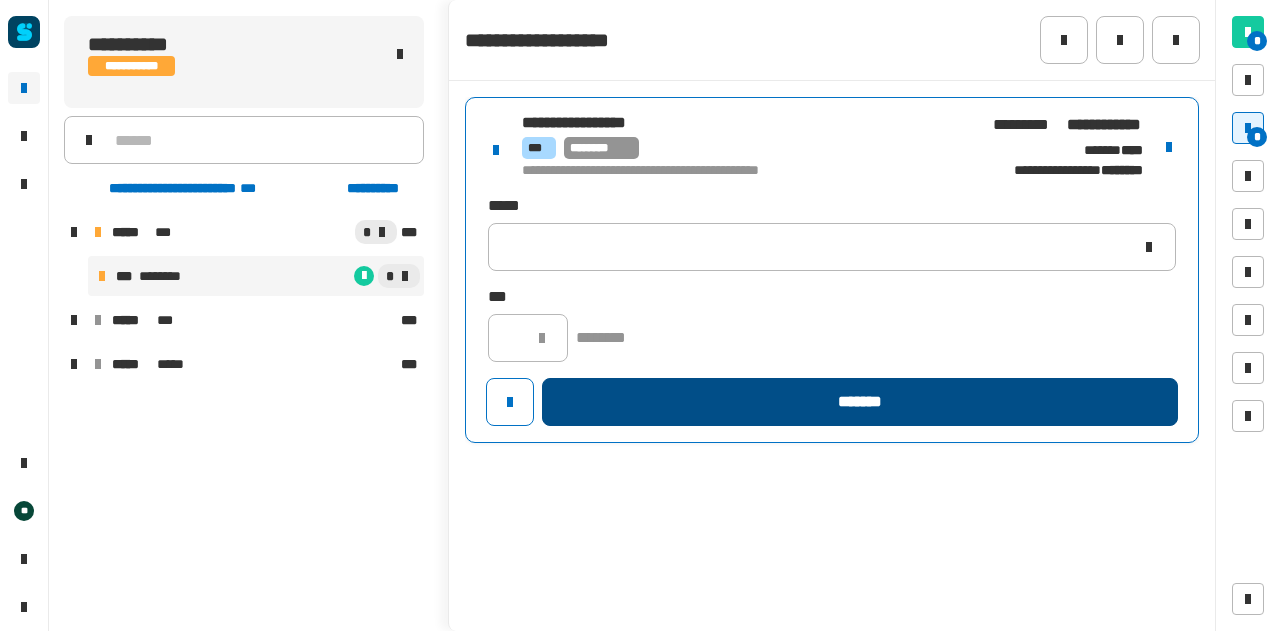 scroll, scrollTop: 0, scrollLeft: 0, axis: both 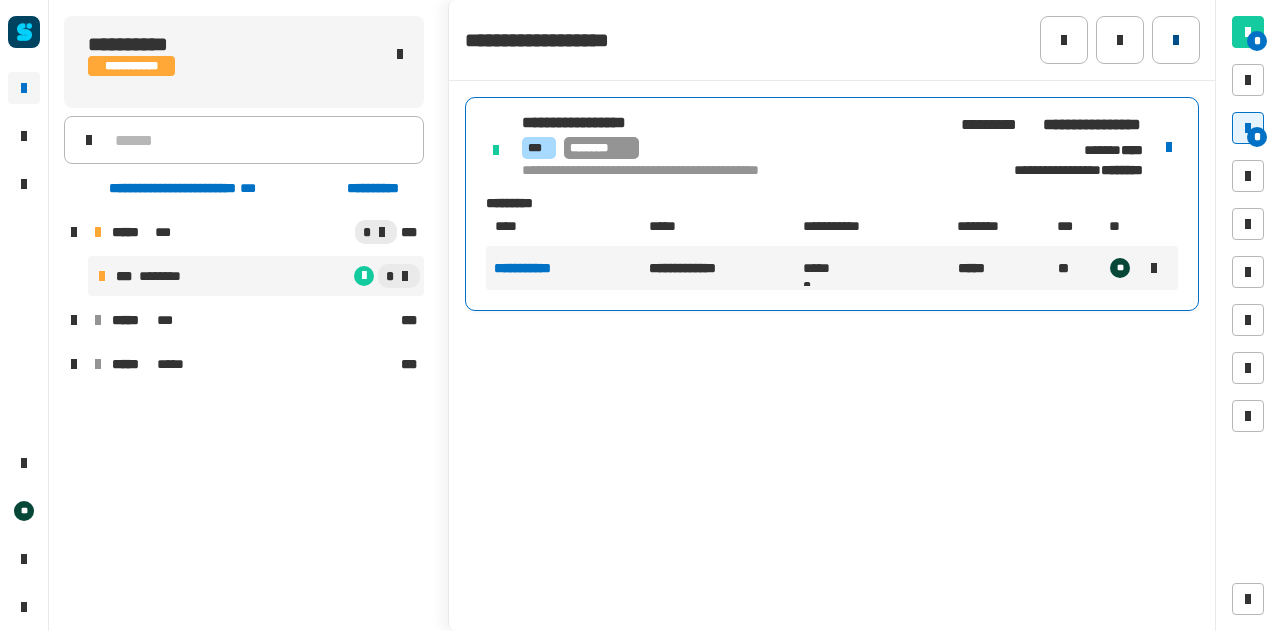 click 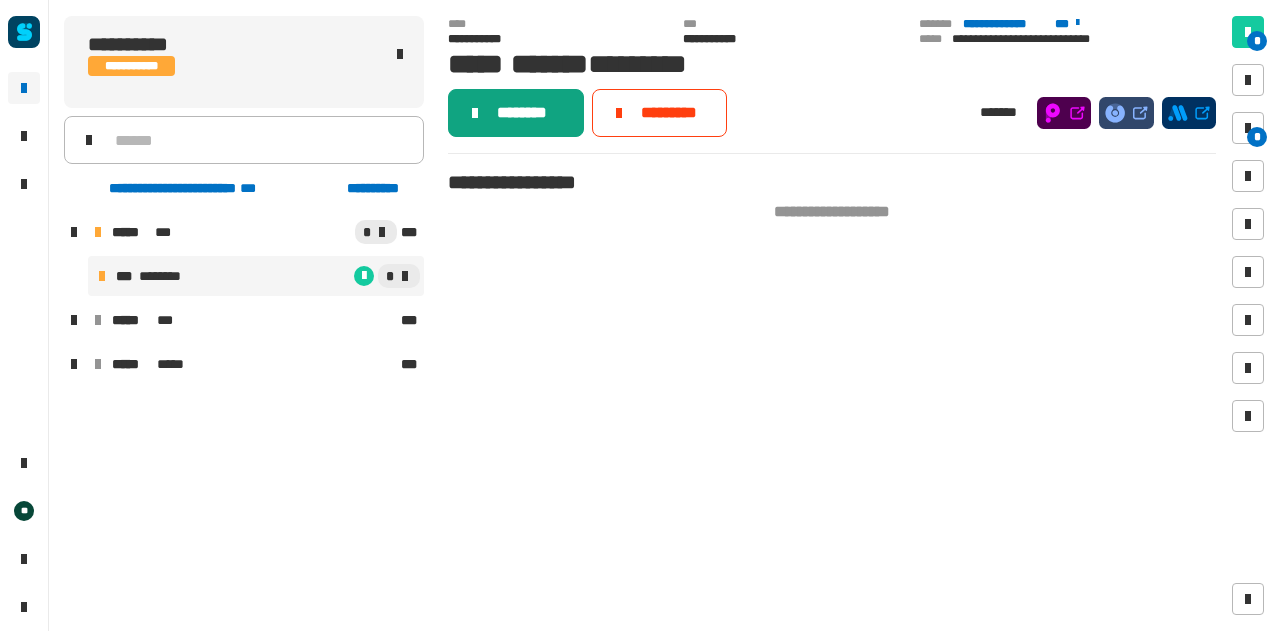 click on "********" 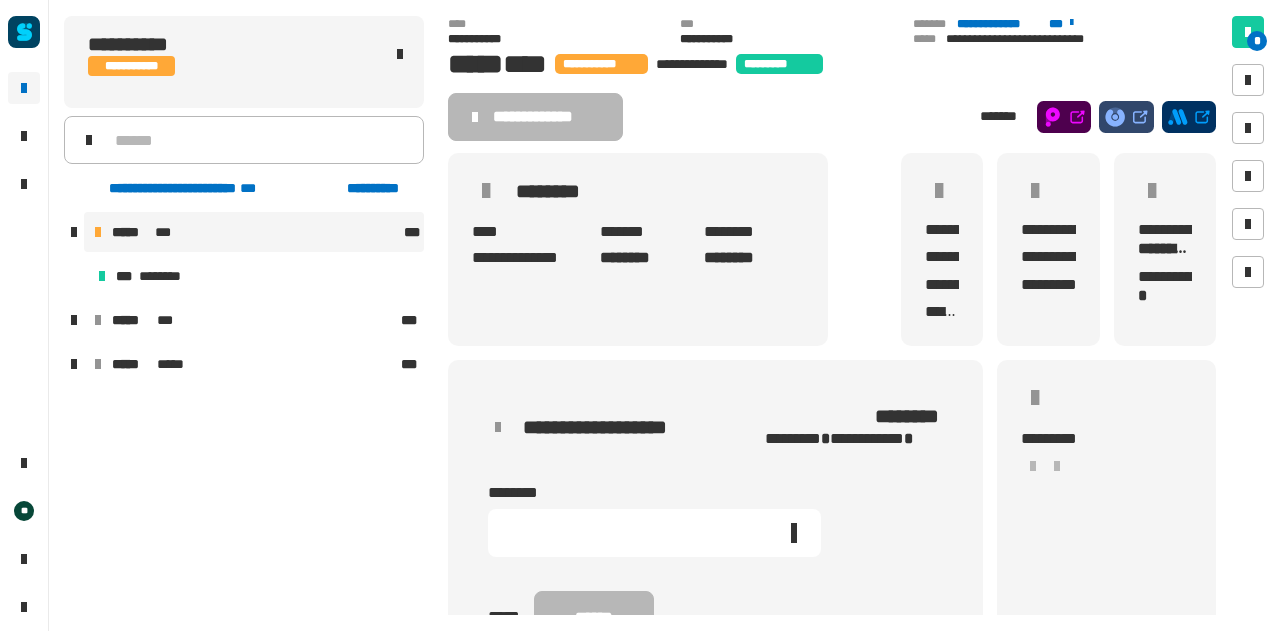 scroll, scrollTop: 177, scrollLeft: 0, axis: vertical 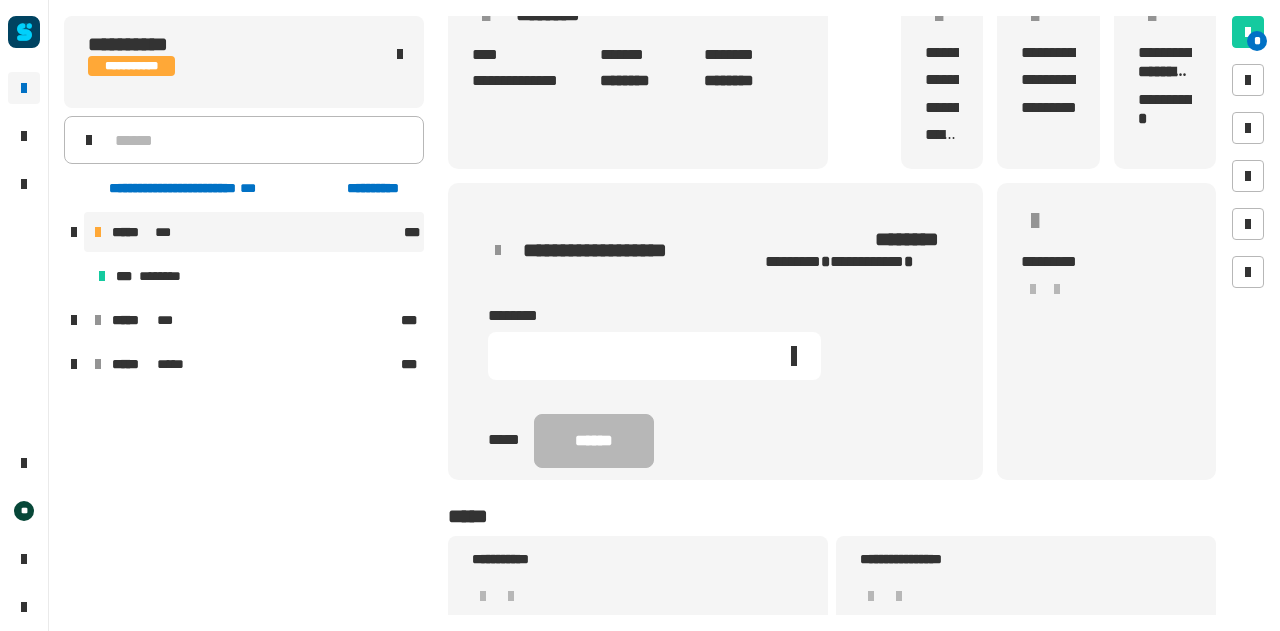 click on "********" 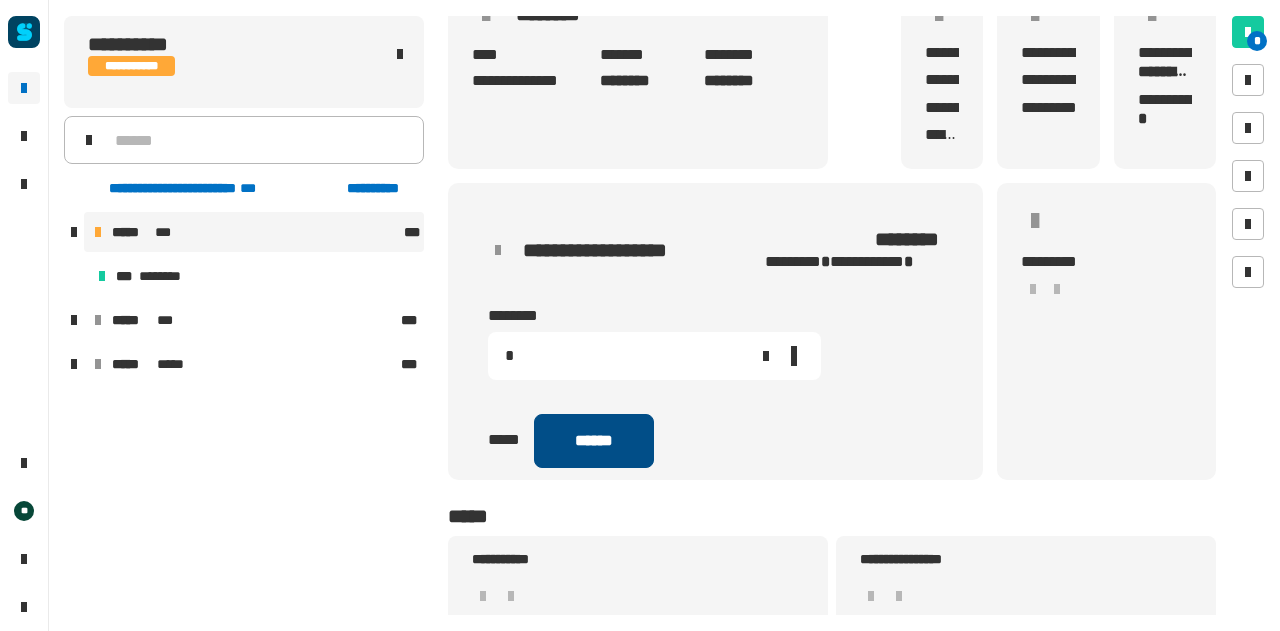 type on "*" 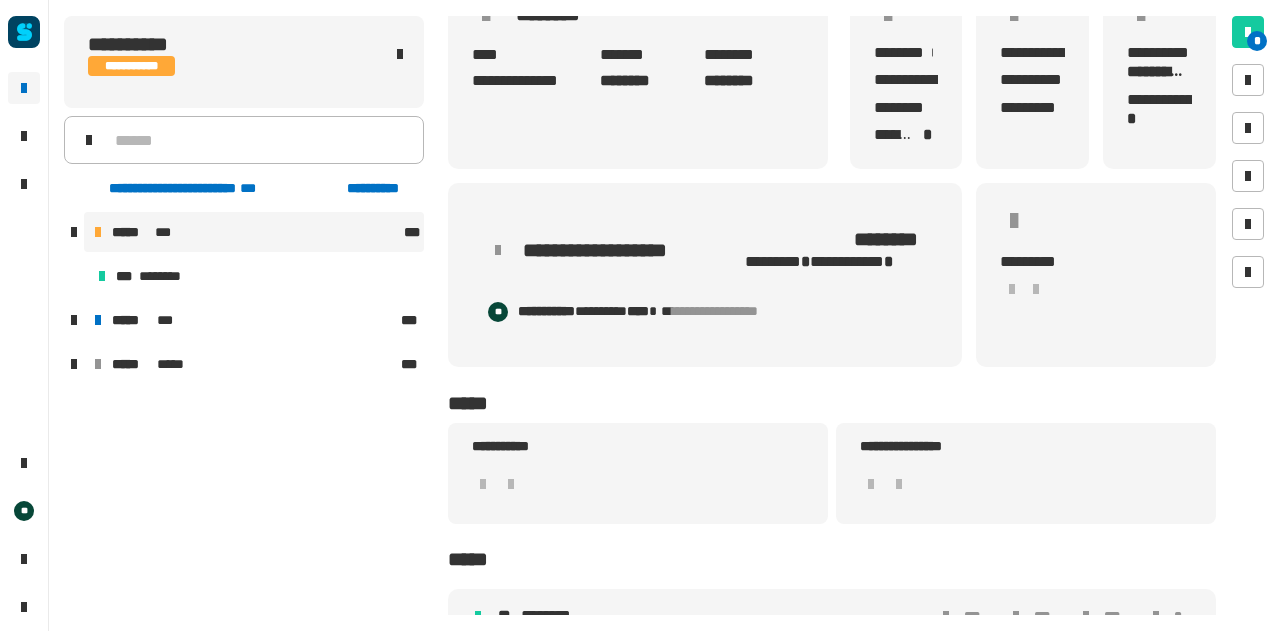 scroll, scrollTop: 0, scrollLeft: 0, axis: both 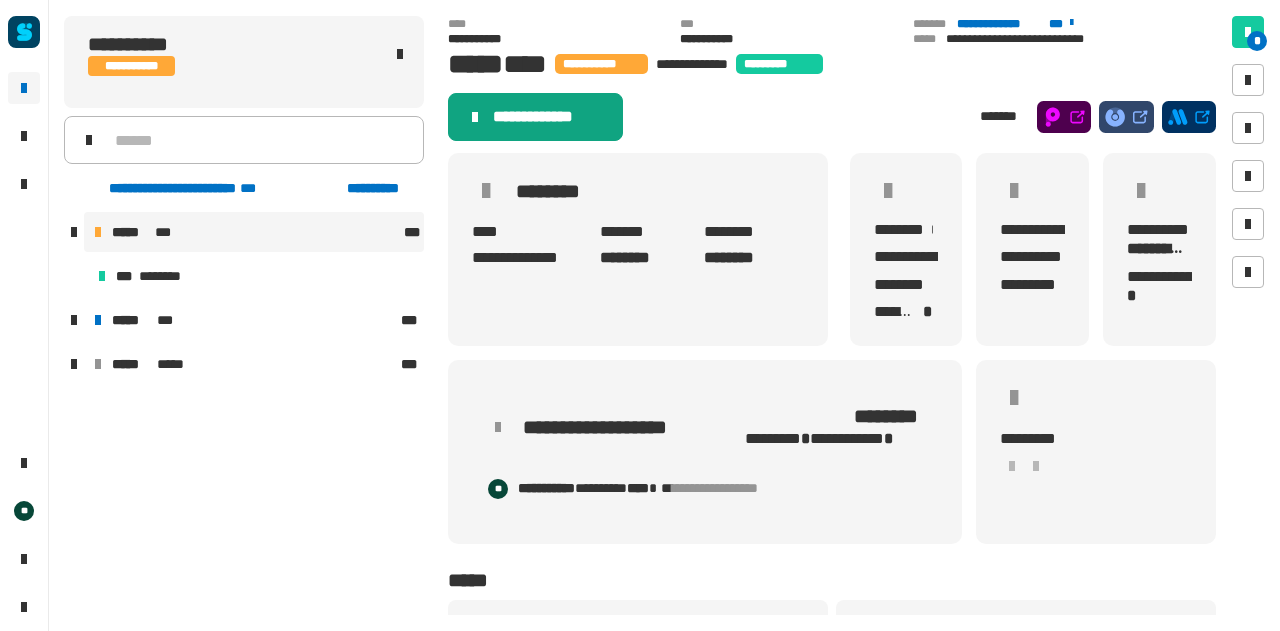 click on "**********" 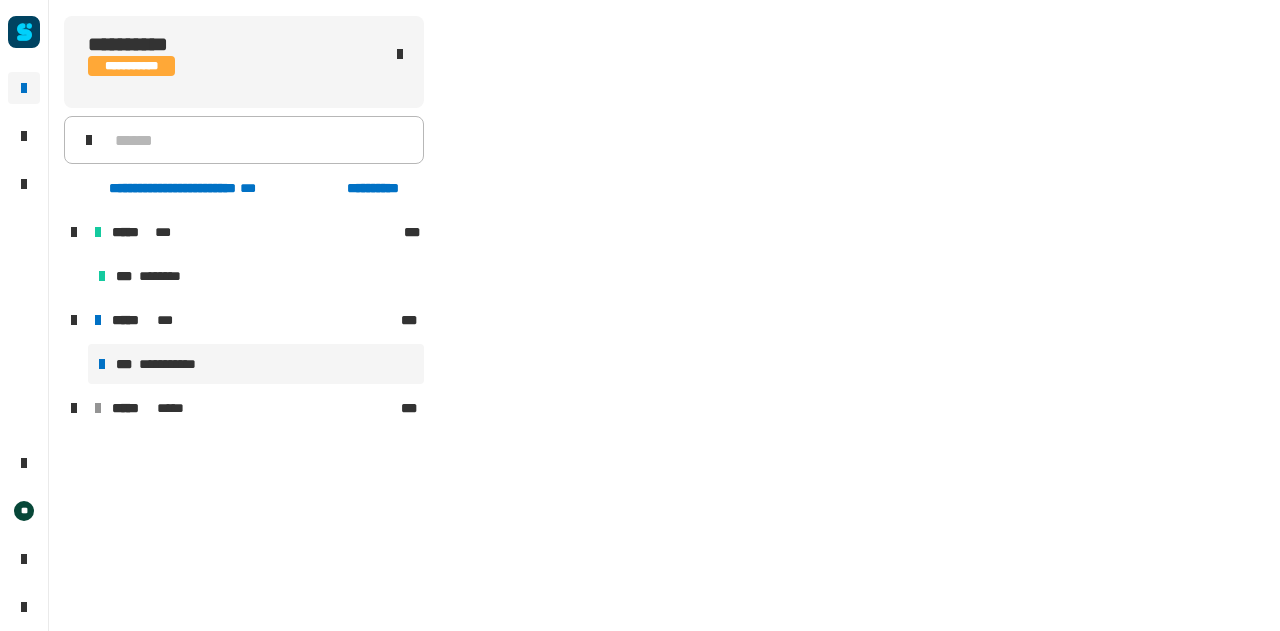 click 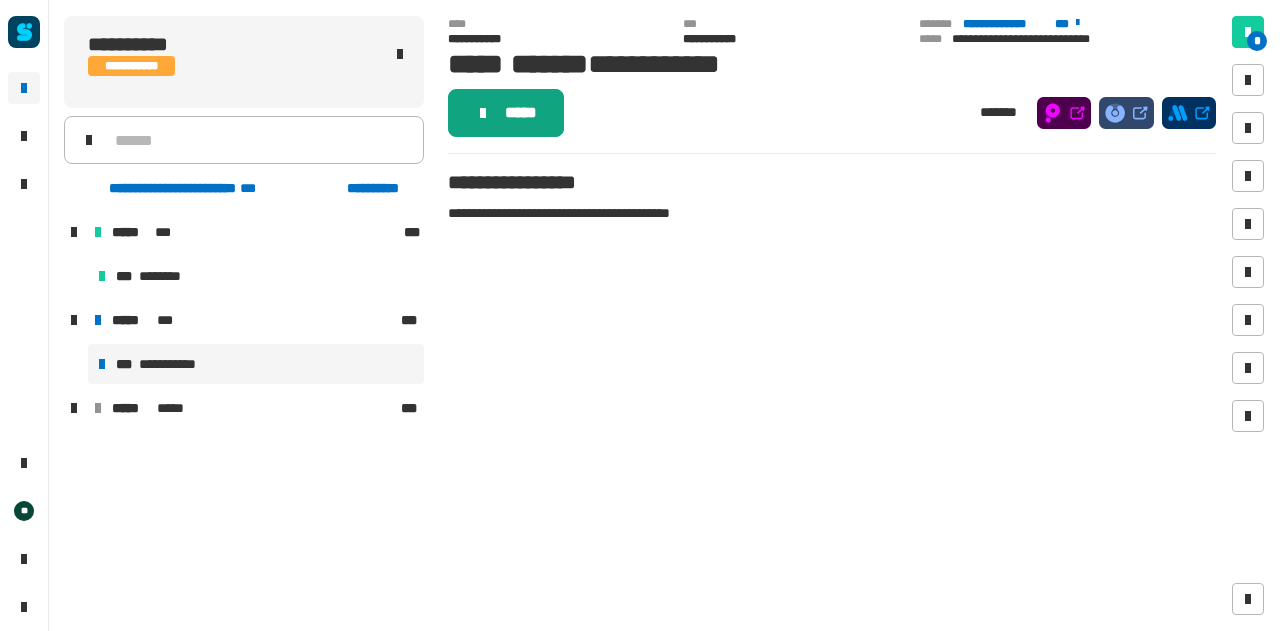 click on "*****" 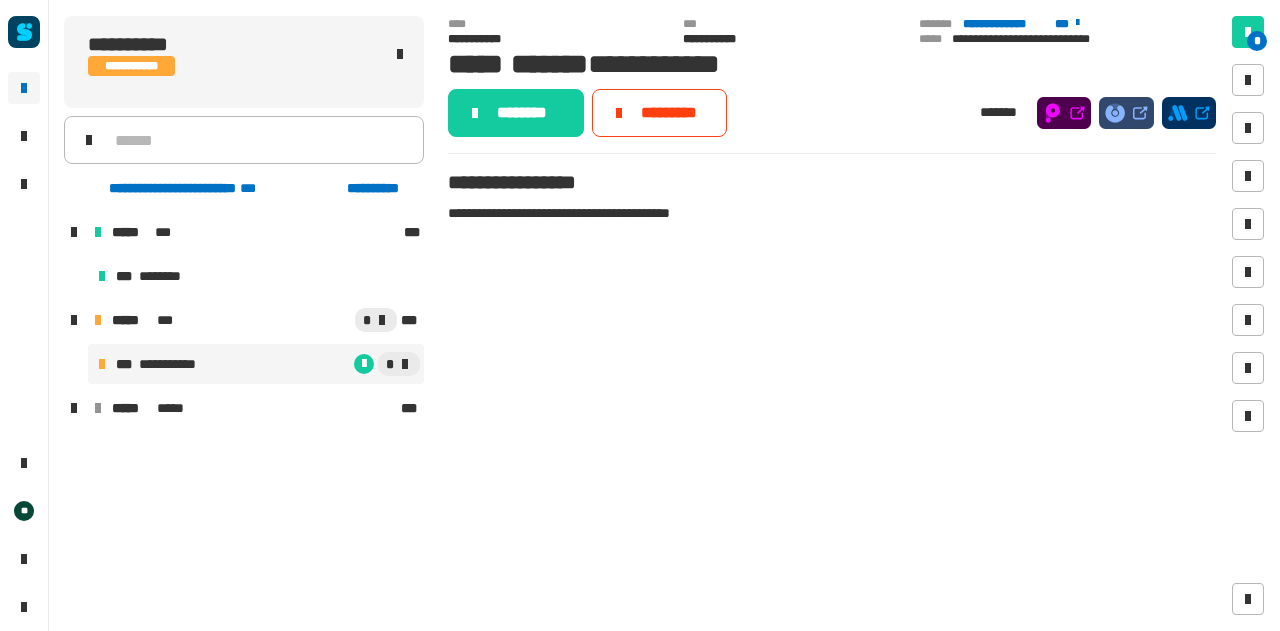 click on "********" 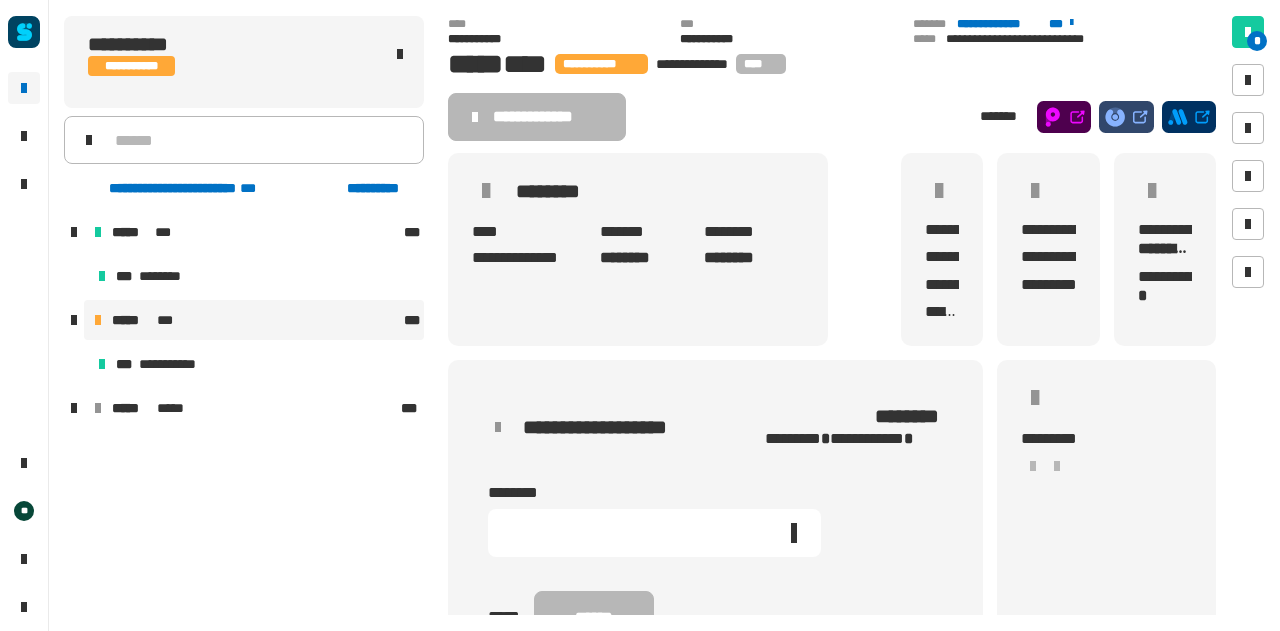 click 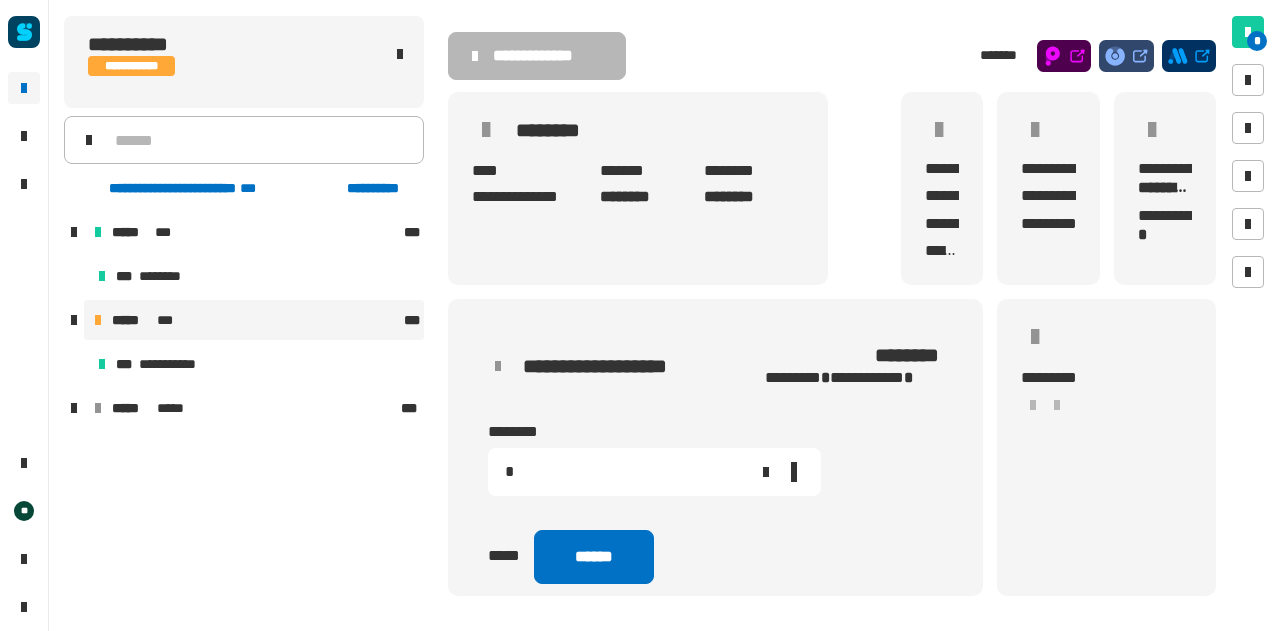 scroll, scrollTop: 62, scrollLeft: 0, axis: vertical 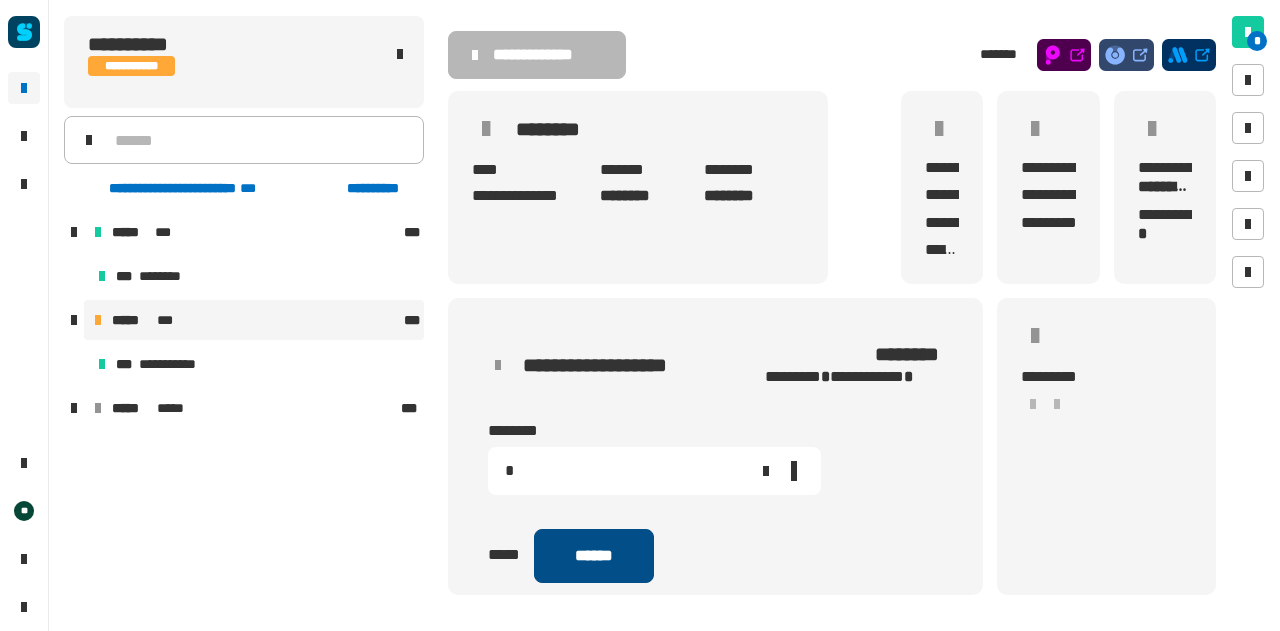 type on "*" 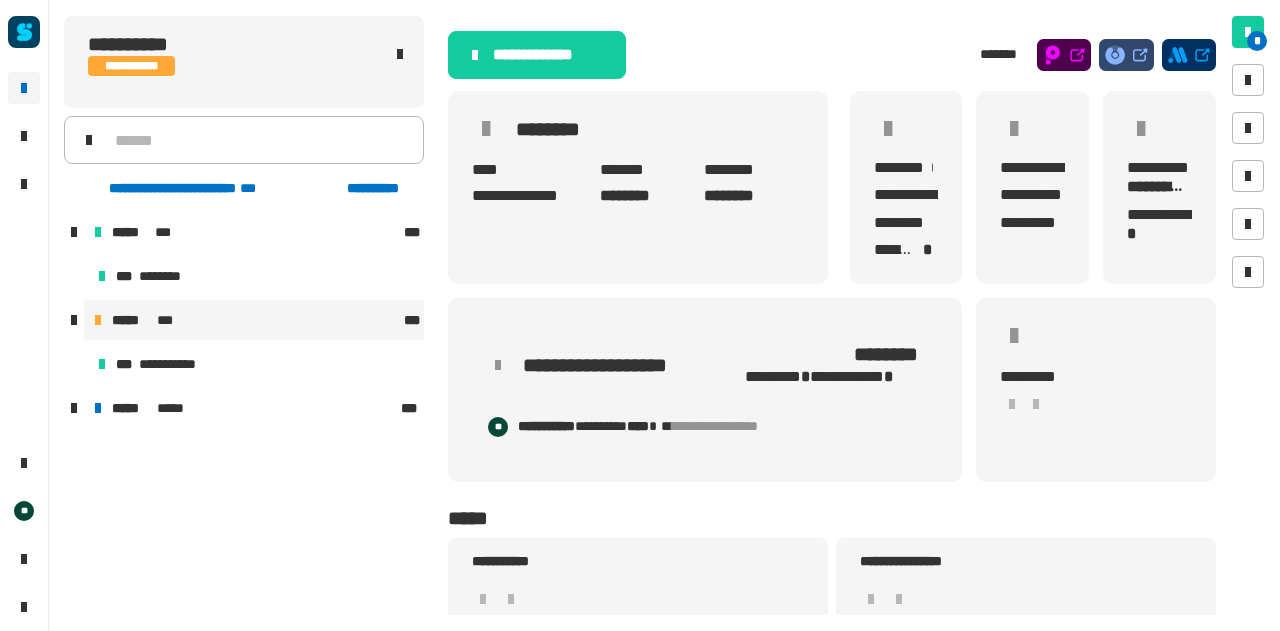 scroll, scrollTop: 0, scrollLeft: 0, axis: both 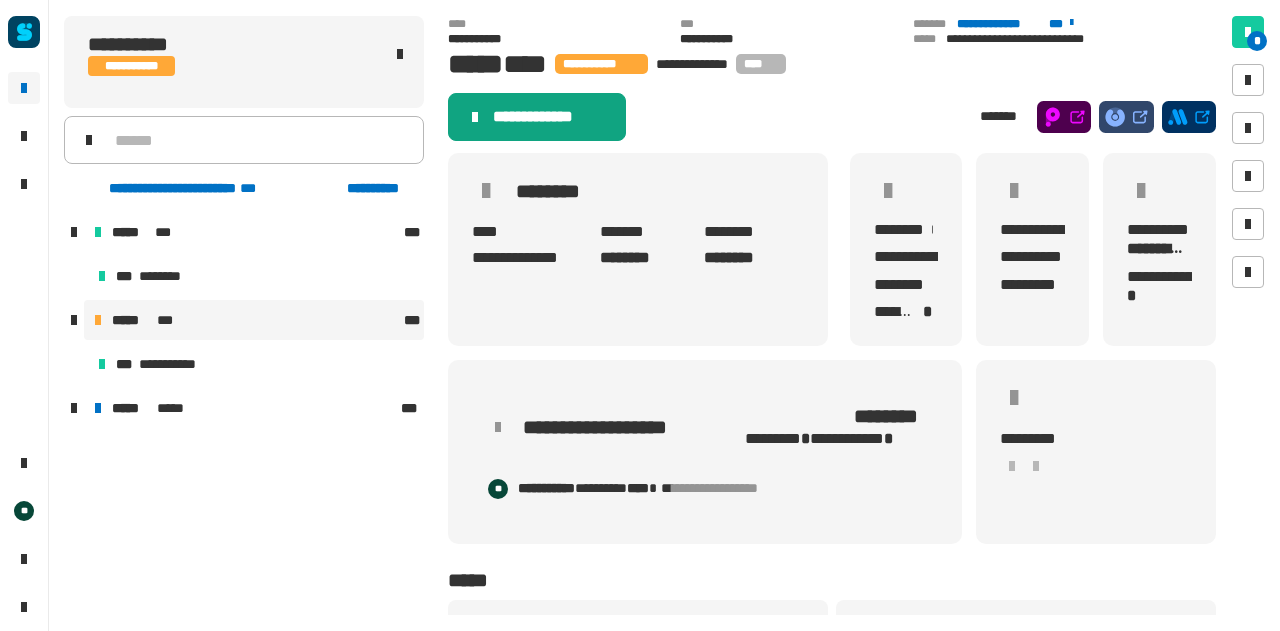 click on "**********" 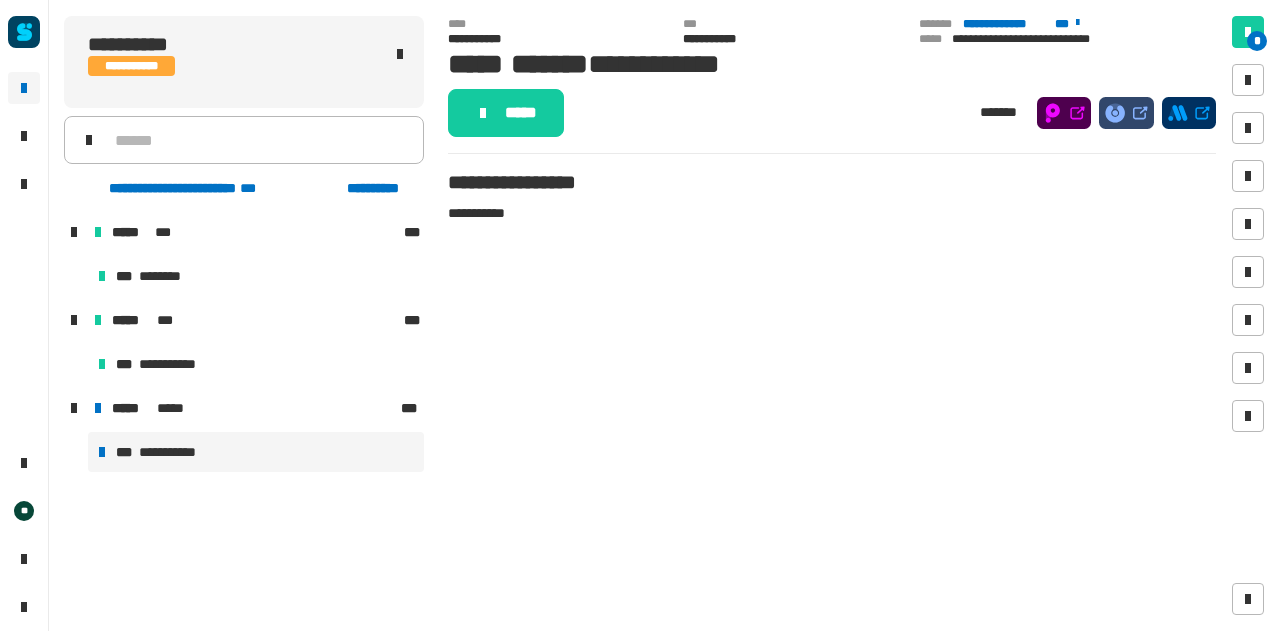 click on "*****" 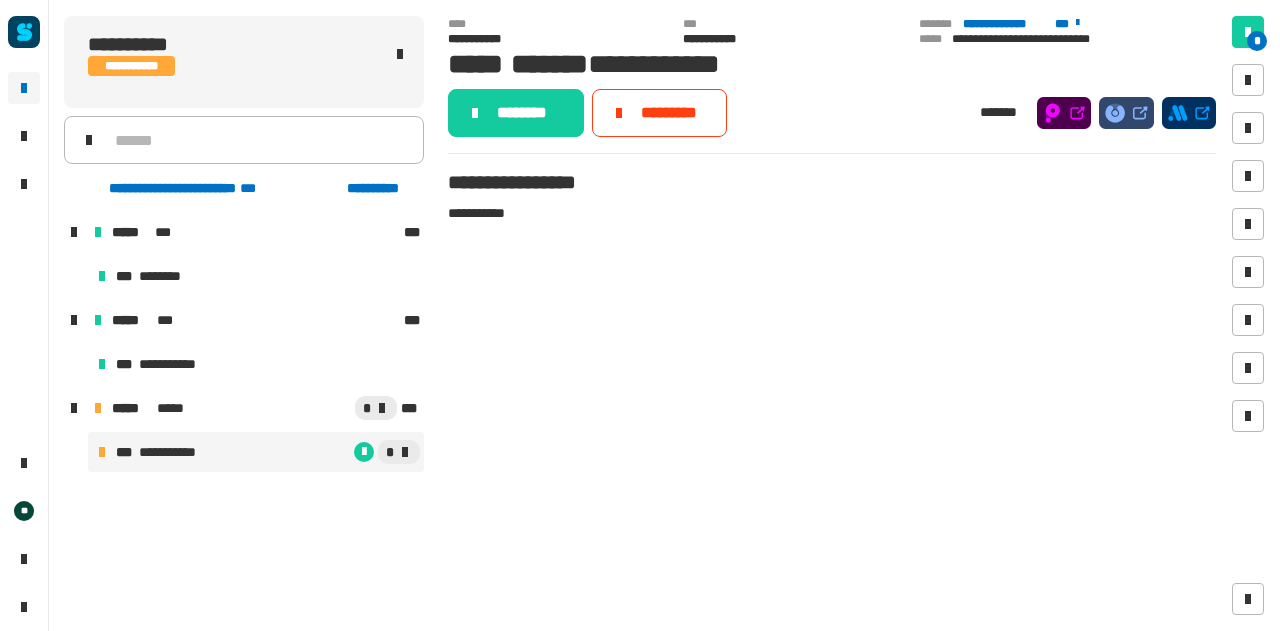 click on "********" 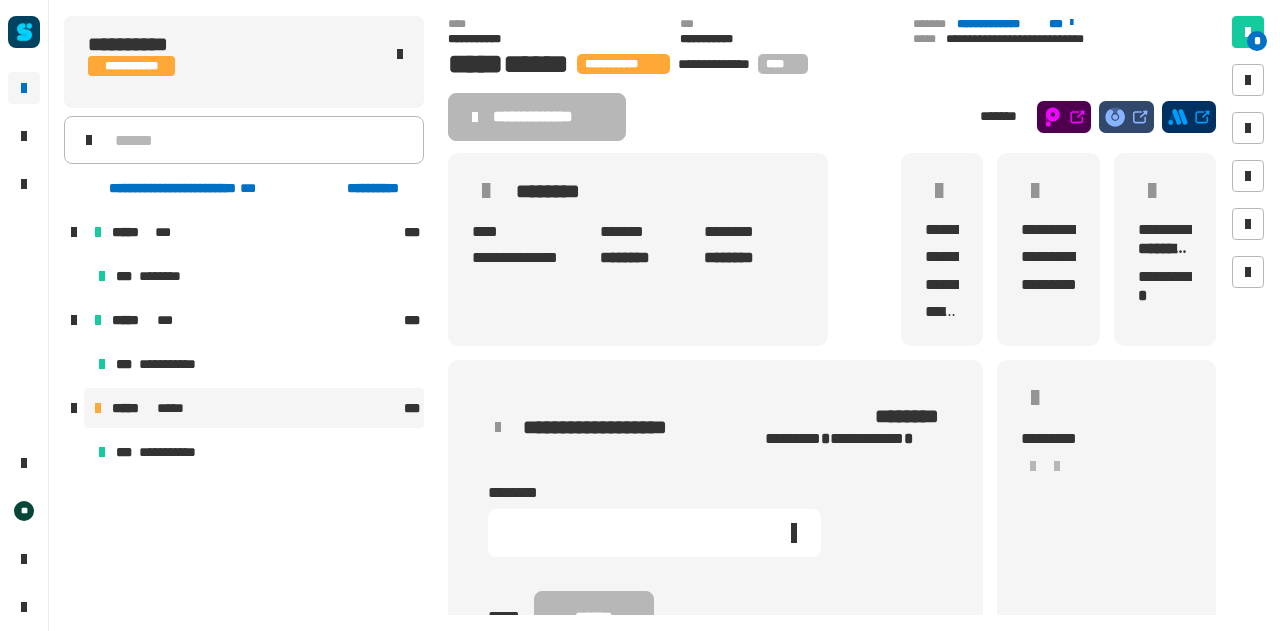 click 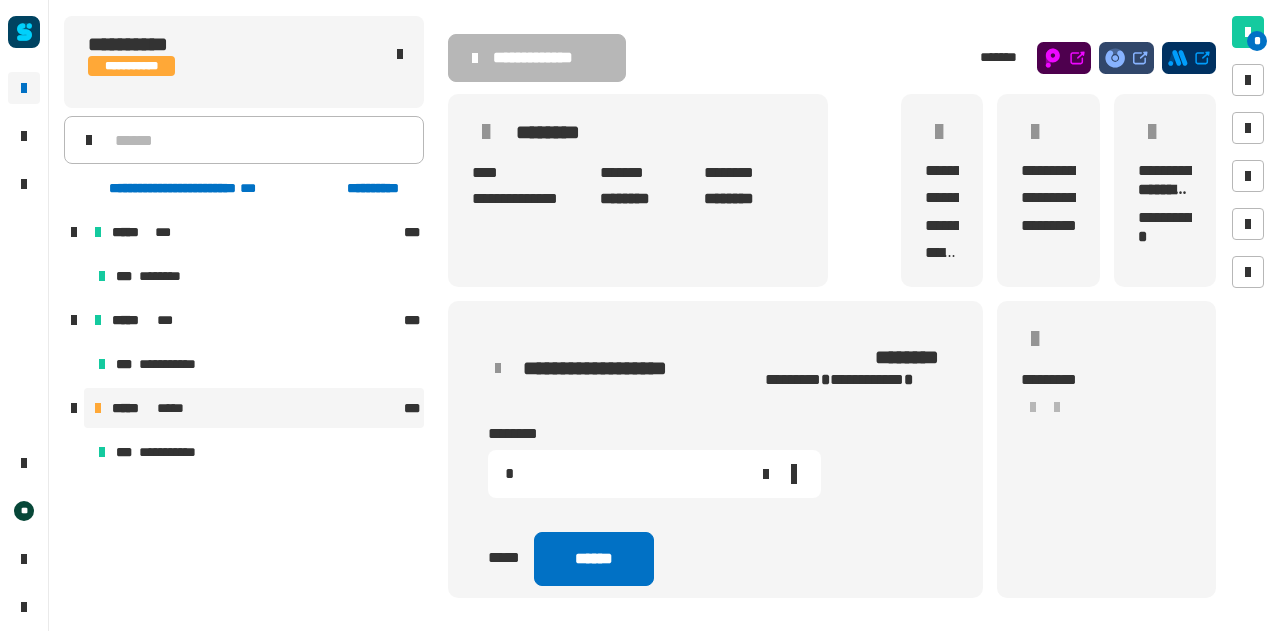 scroll, scrollTop: 60, scrollLeft: 0, axis: vertical 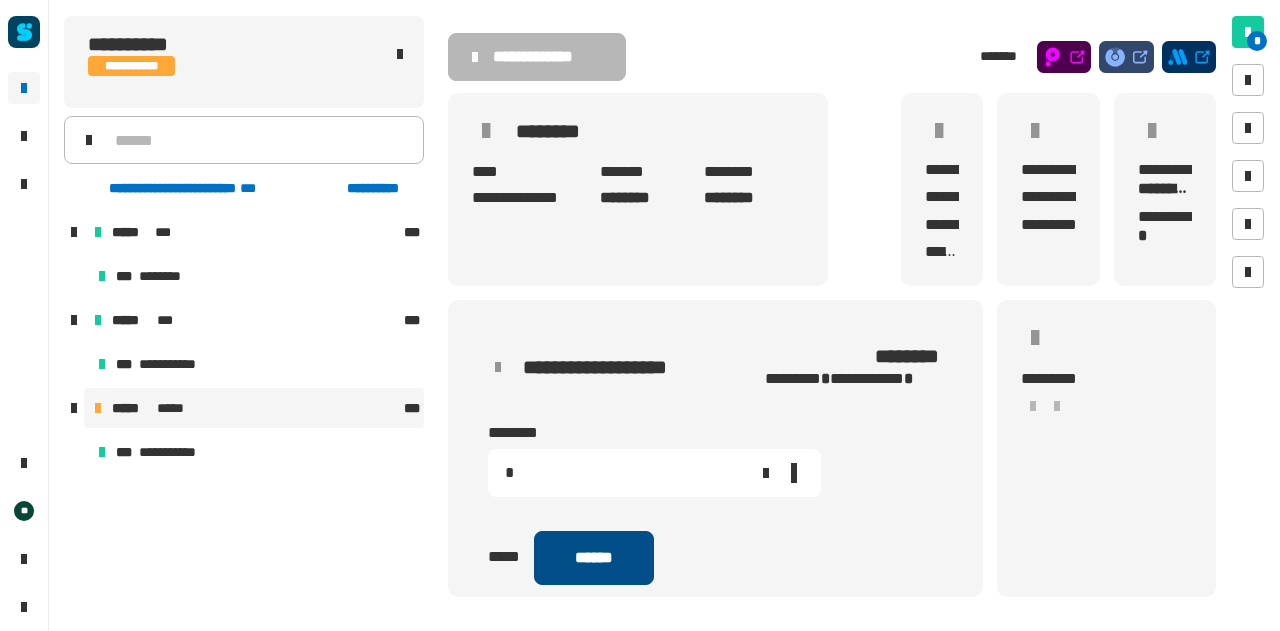 type on "*" 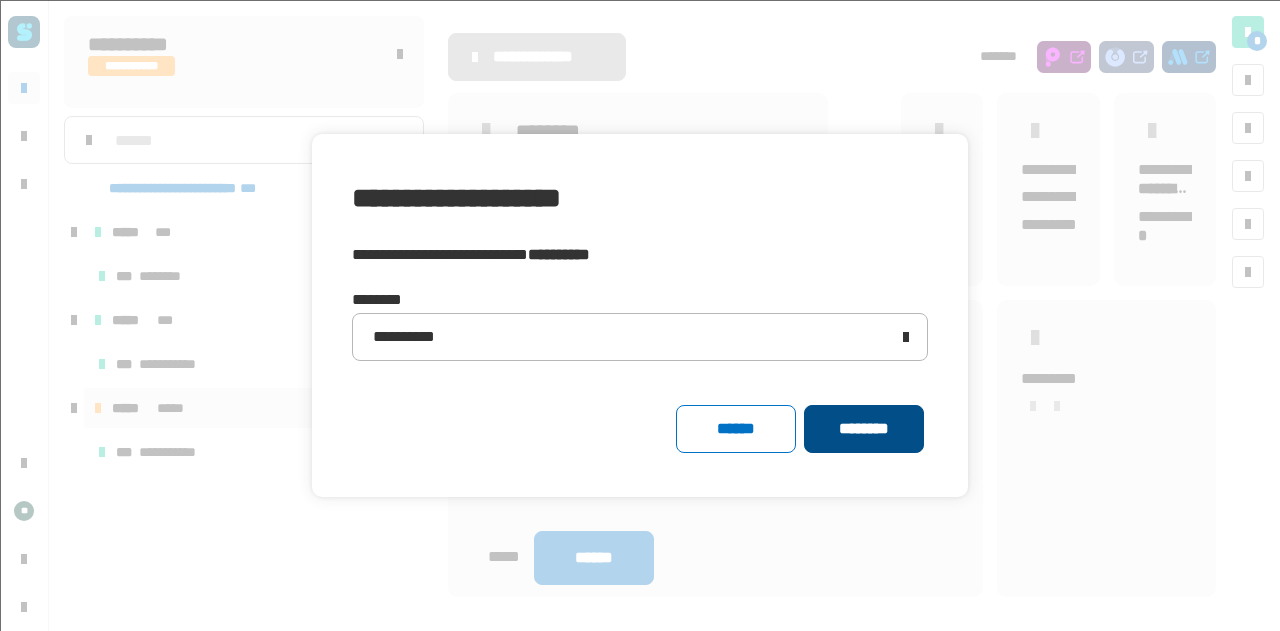 click on "********" 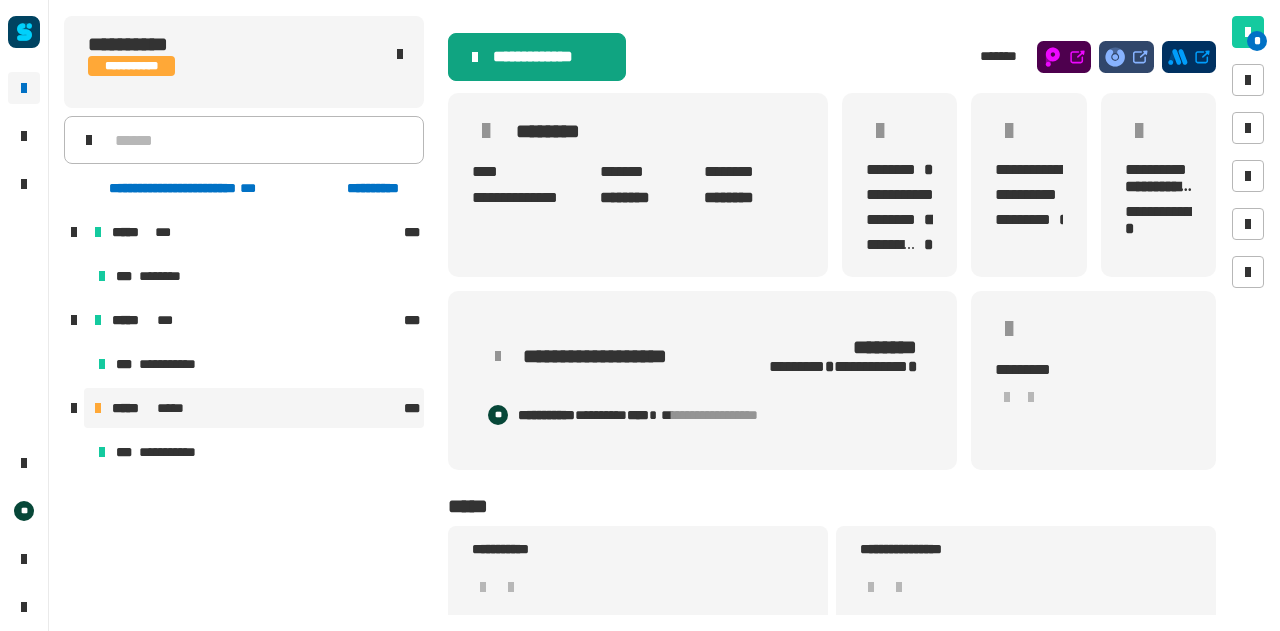 scroll, scrollTop: 0, scrollLeft: 0, axis: both 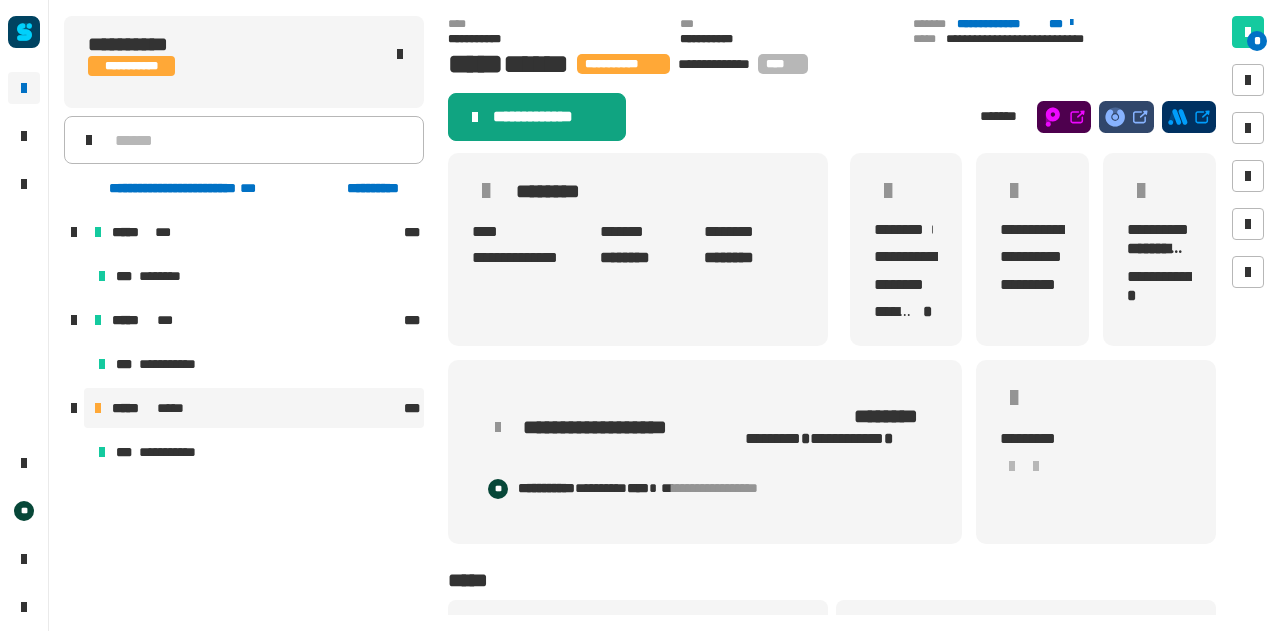 click on "**********" 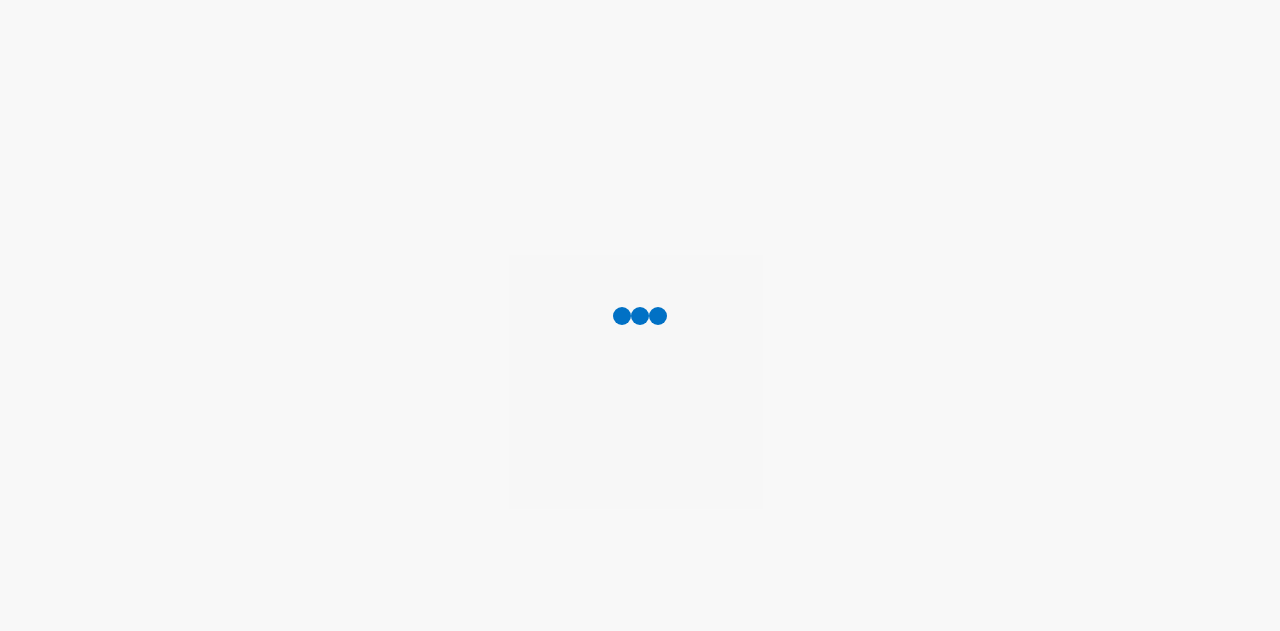 scroll, scrollTop: 0, scrollLeft: 0, axis: both 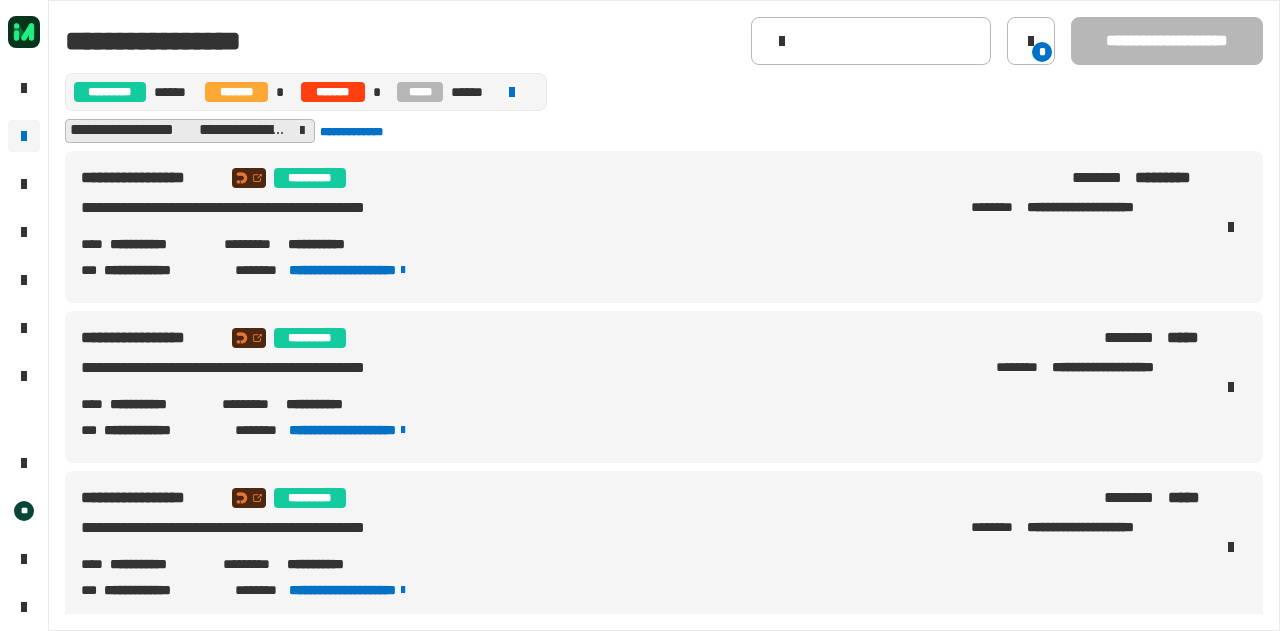 click on "Some text with potential PII" at bounding box center [640, 227] 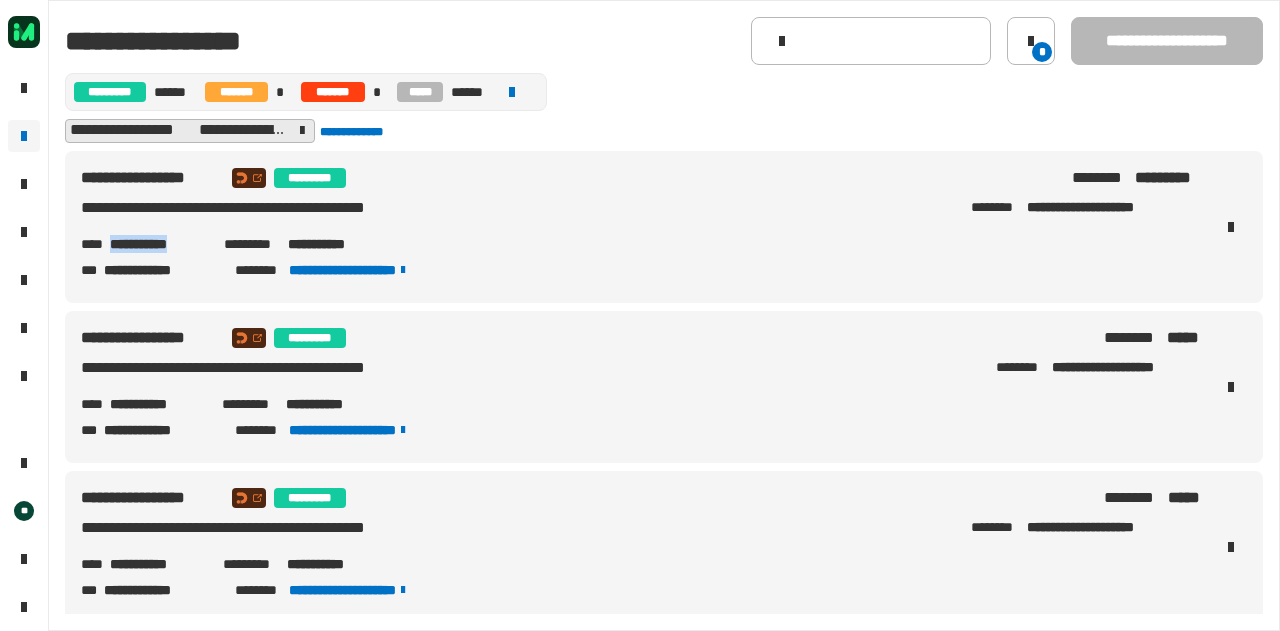 click on "Some text with potential PII" at bounding box center [640, 227] 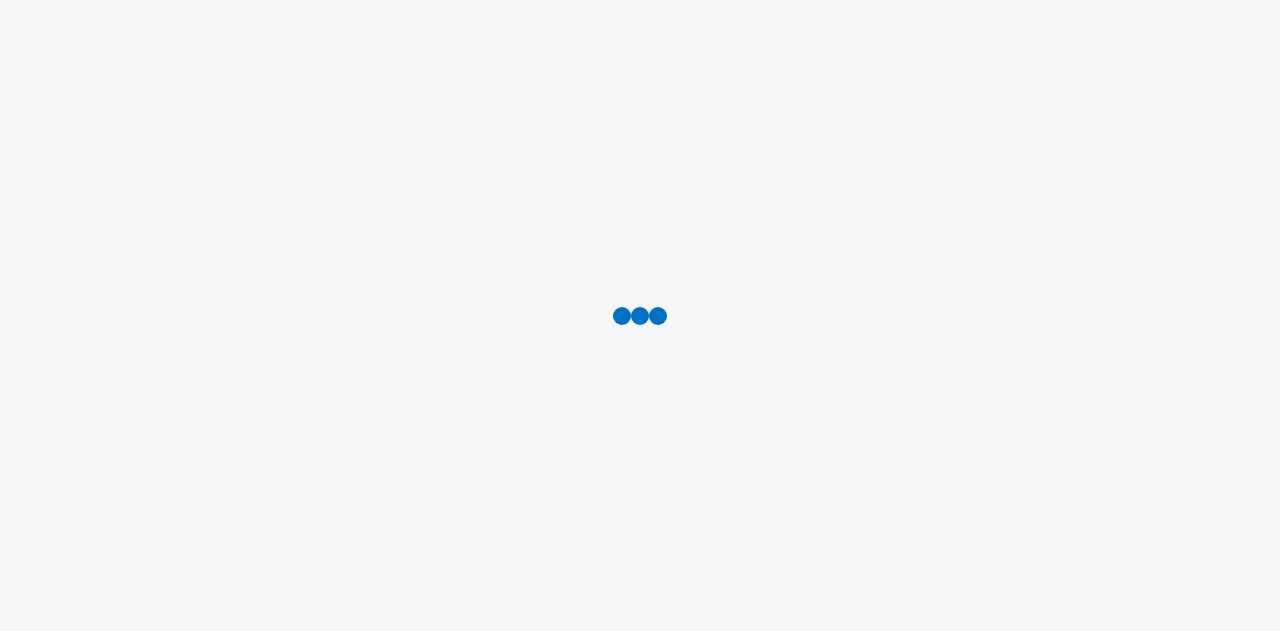 scroll, scrollTop: 0, scrollLeft: 0, axis: both 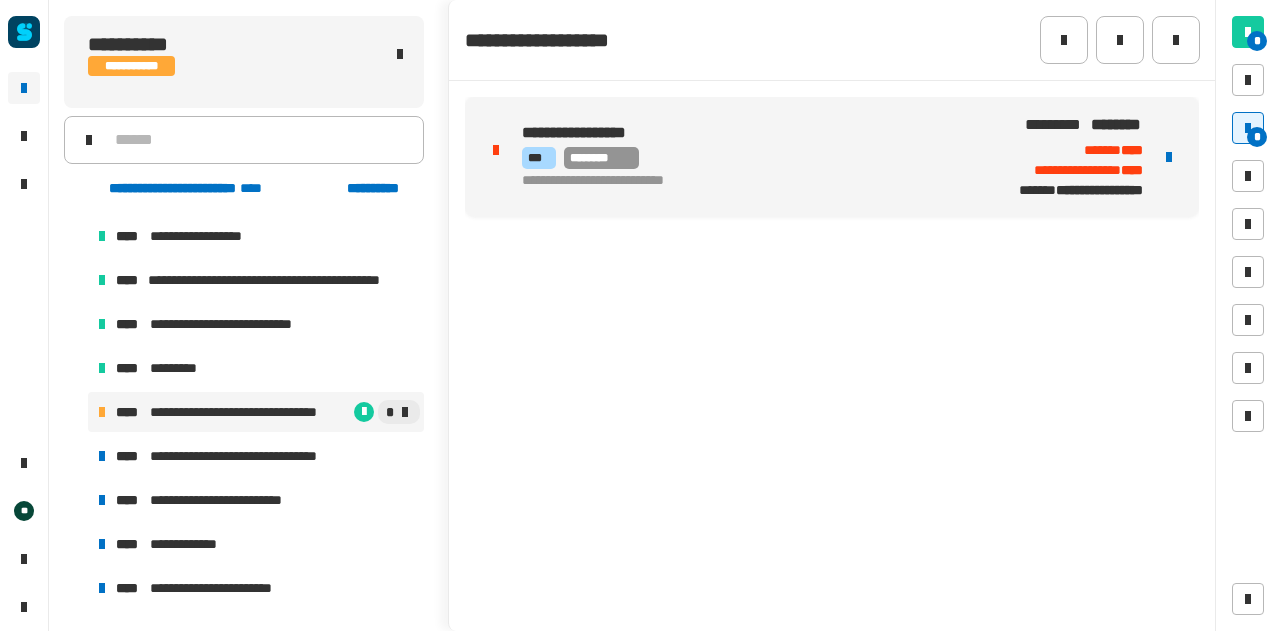 click at bounding box center [1169, 157] 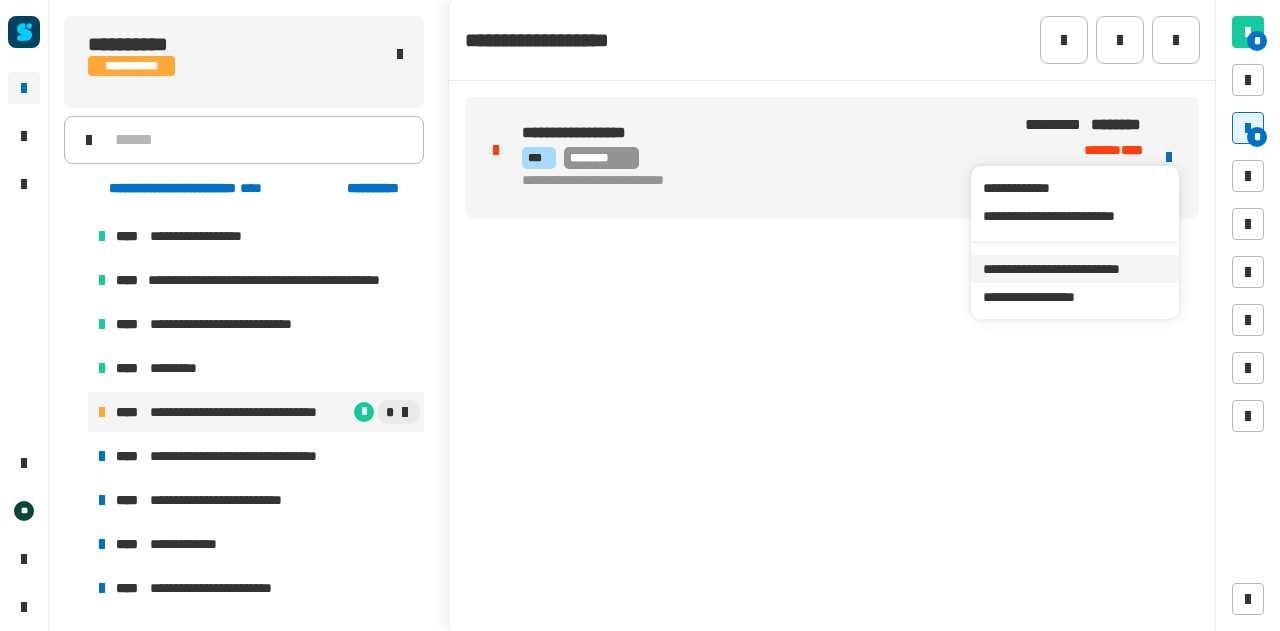 click on "**********" at bounding box center [1074, 269] 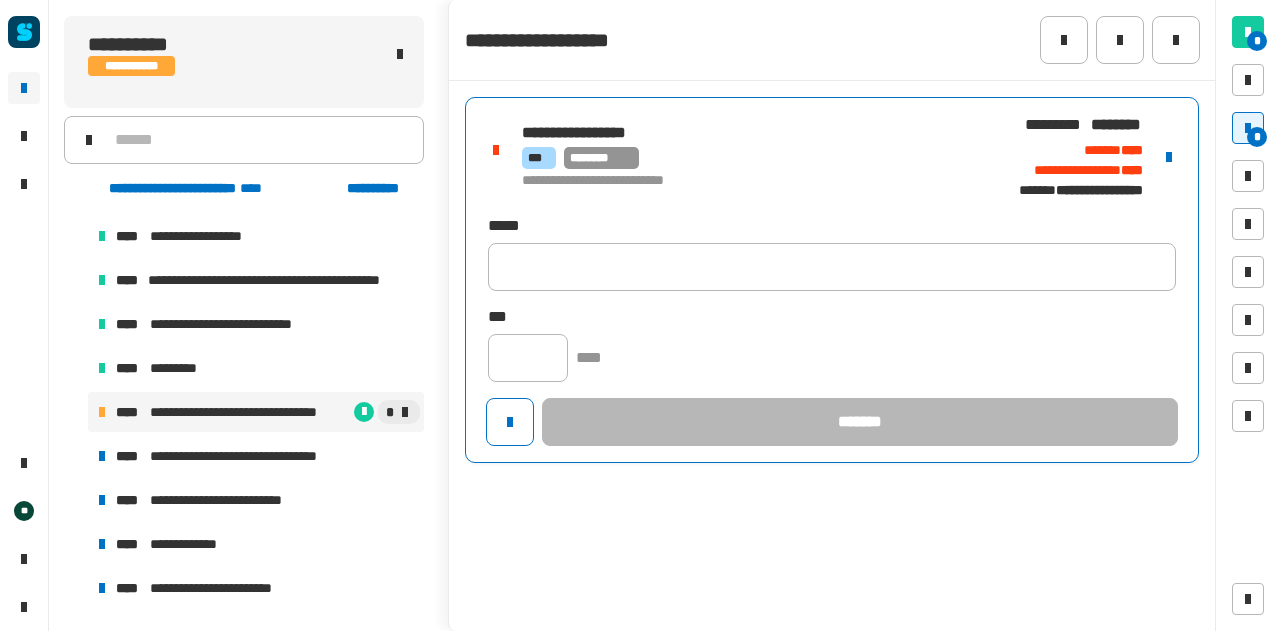 click on "**********" at bounding box center [832, 157] 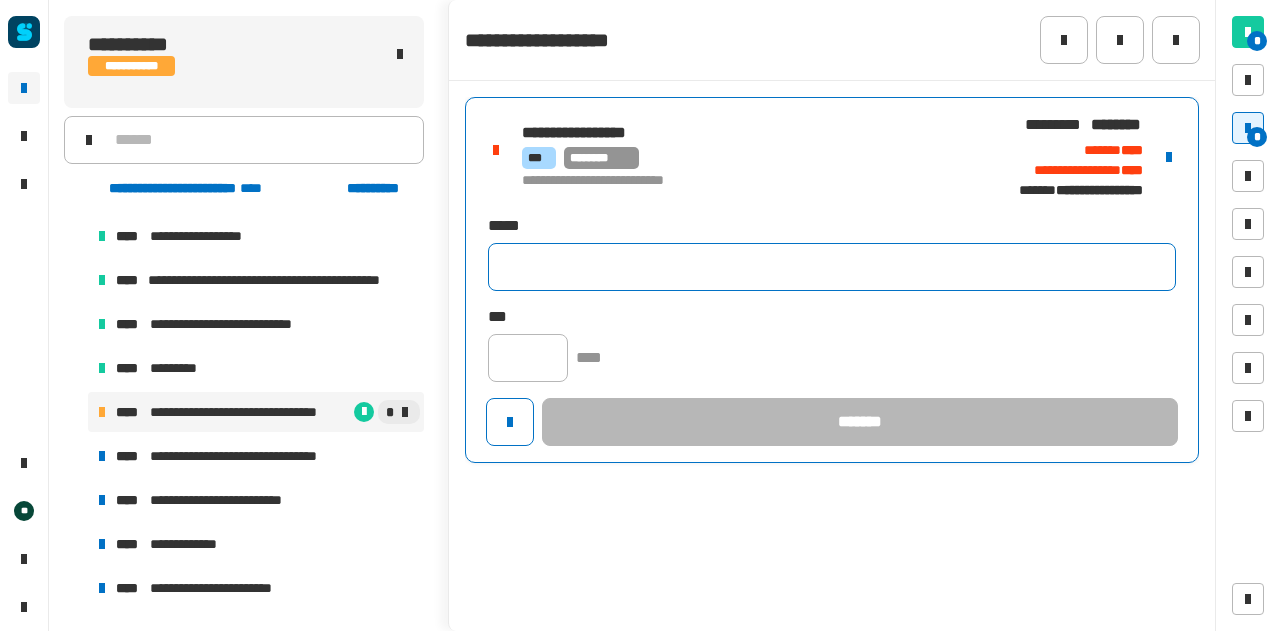 click 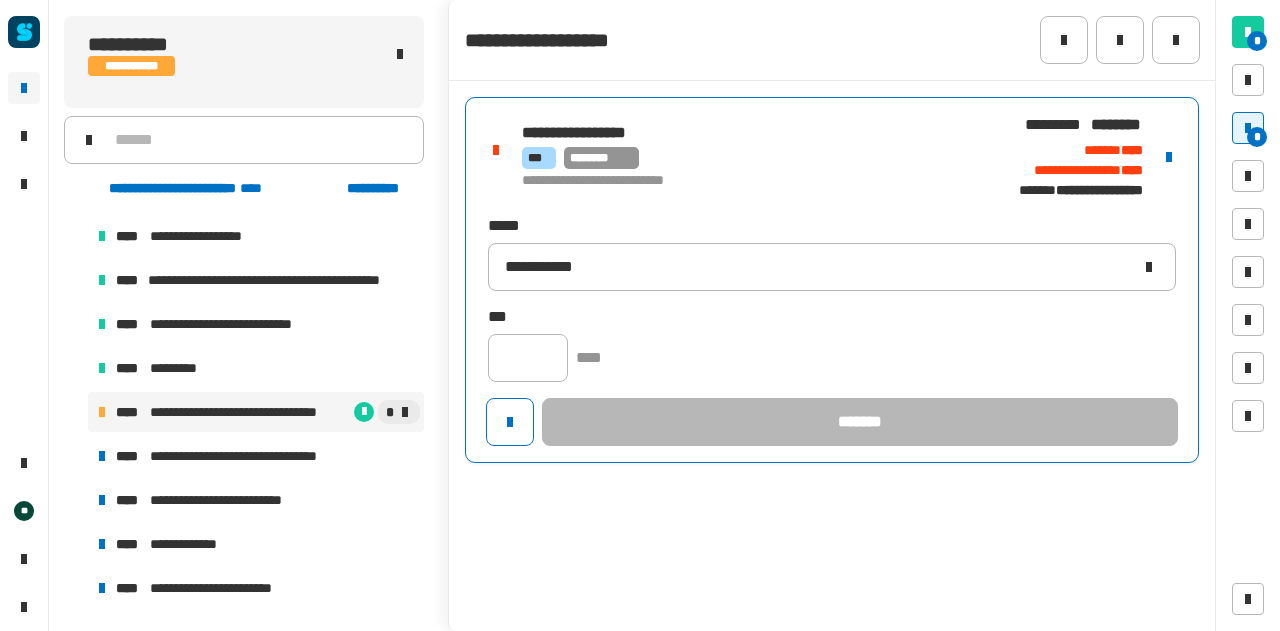 click on "**********" 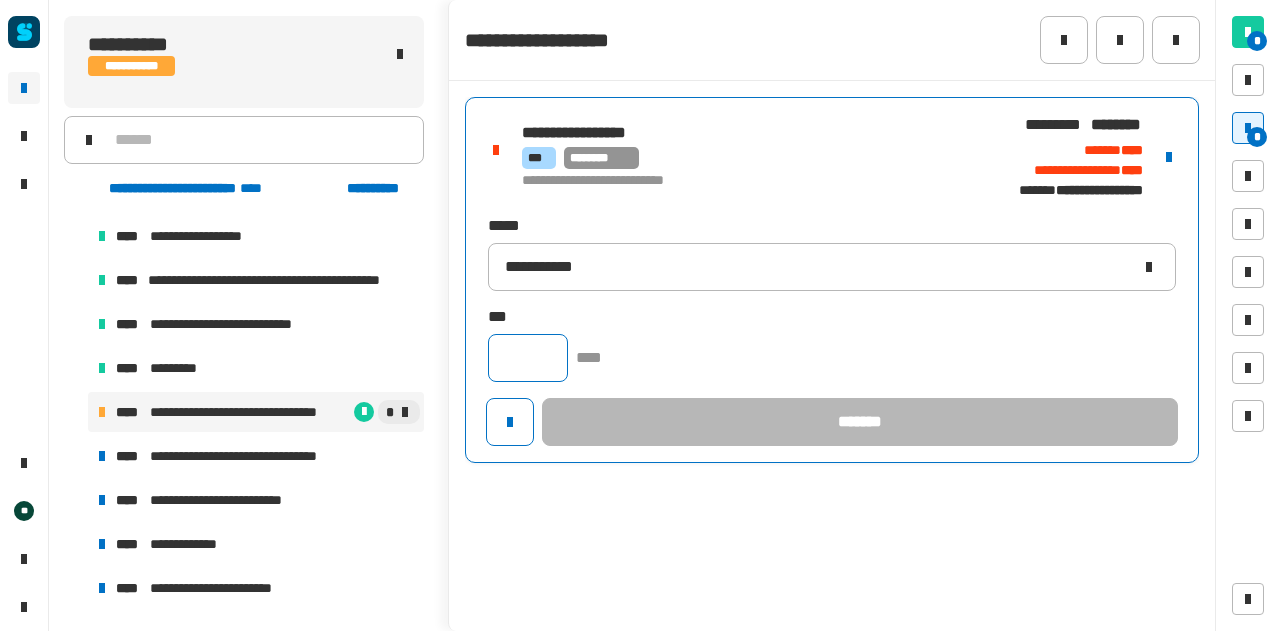 click 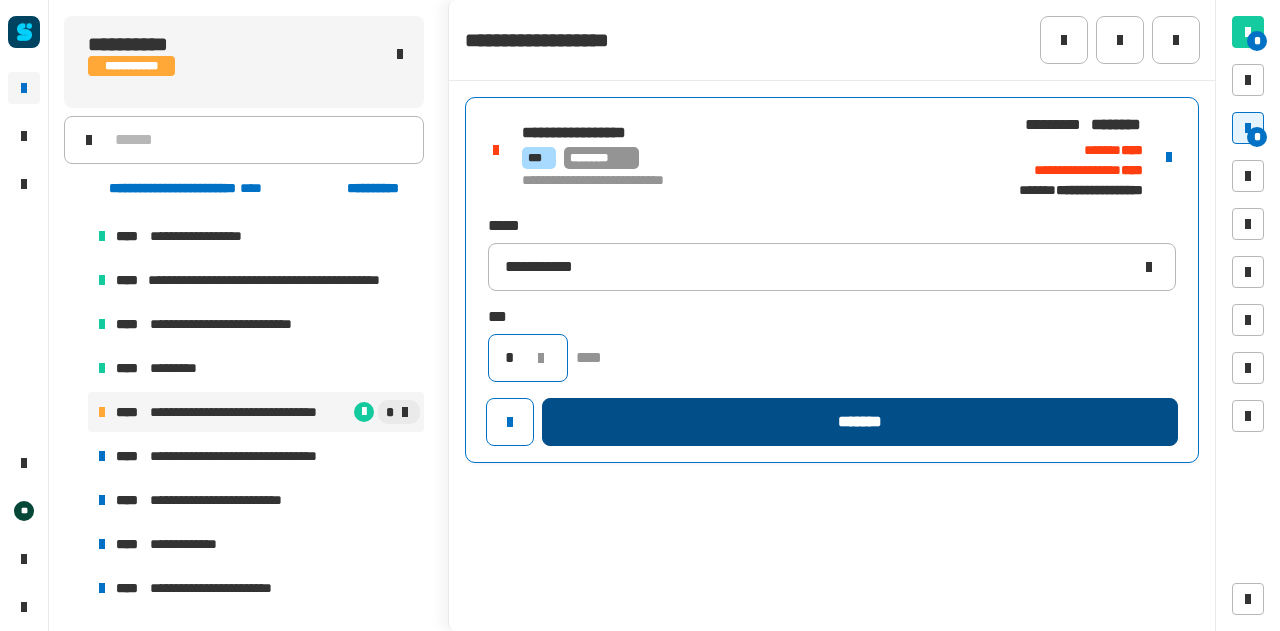 type on "*" 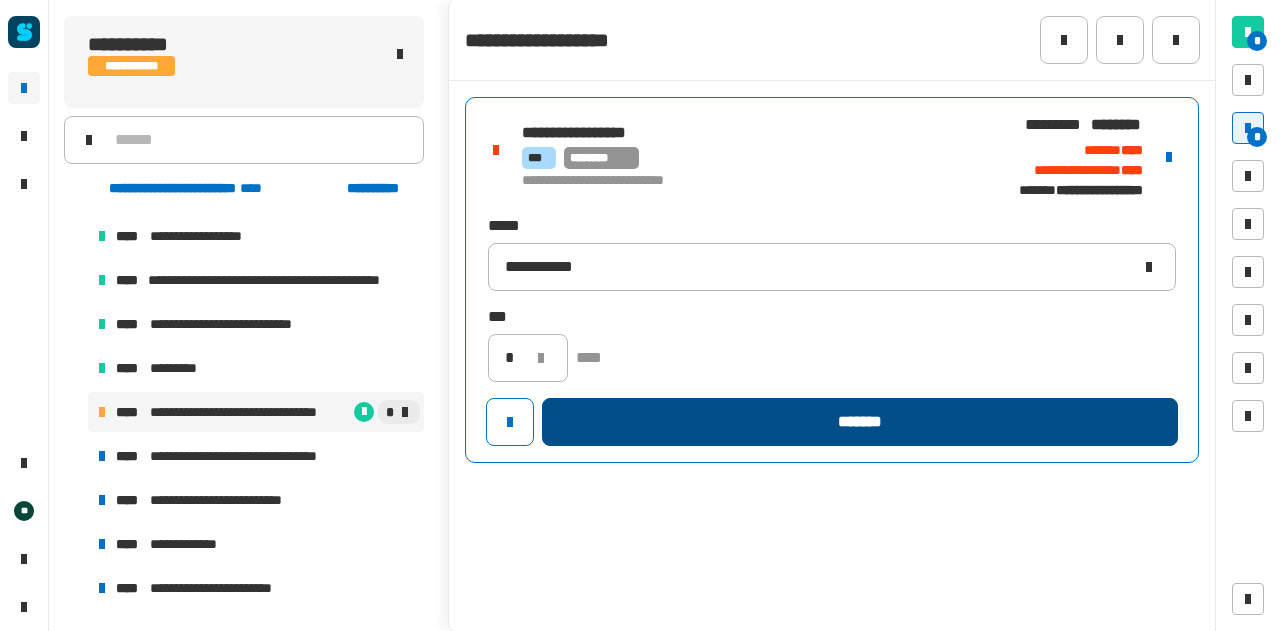 click on "*******" 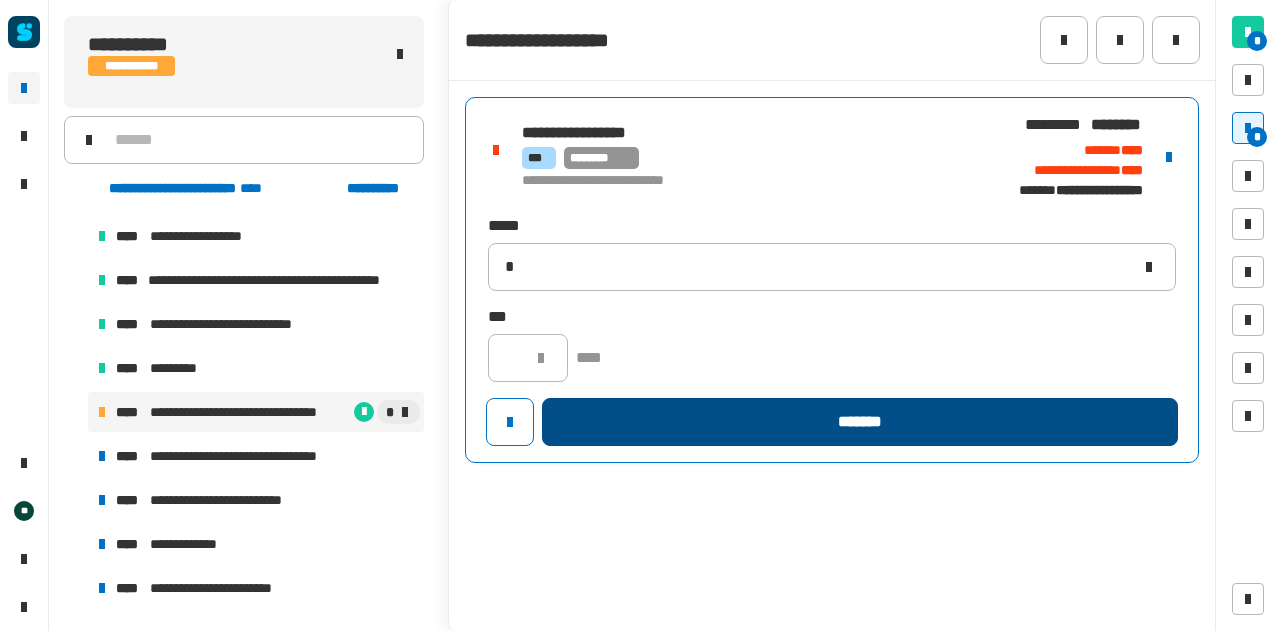 type 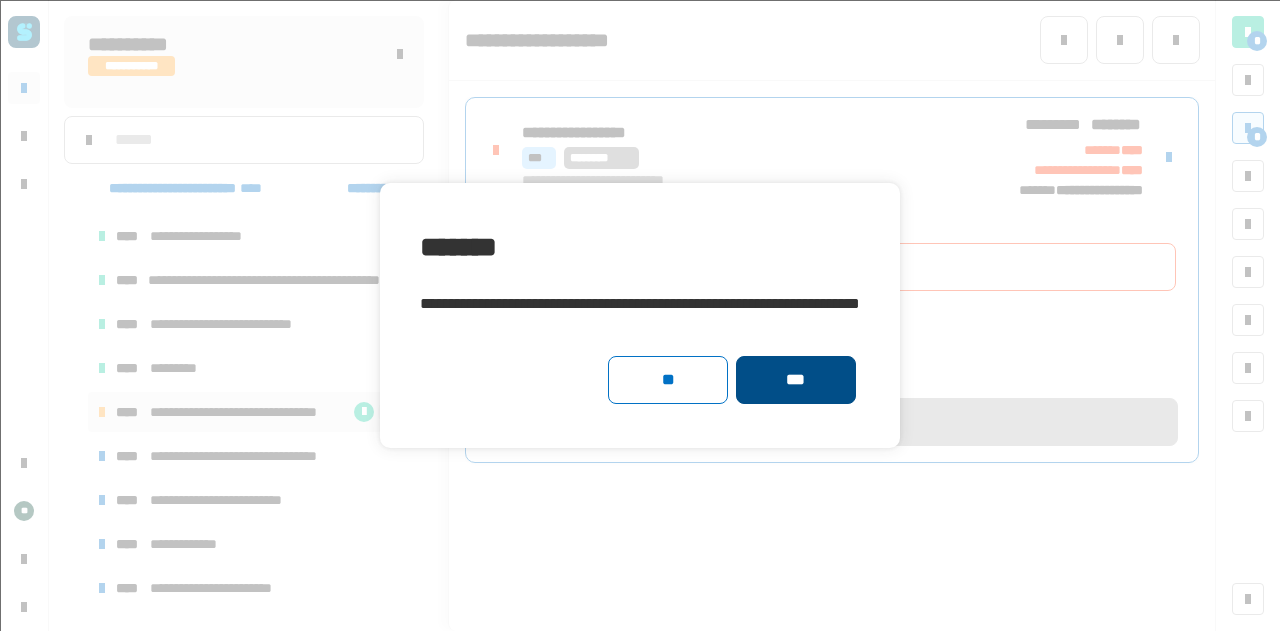 click on "***" 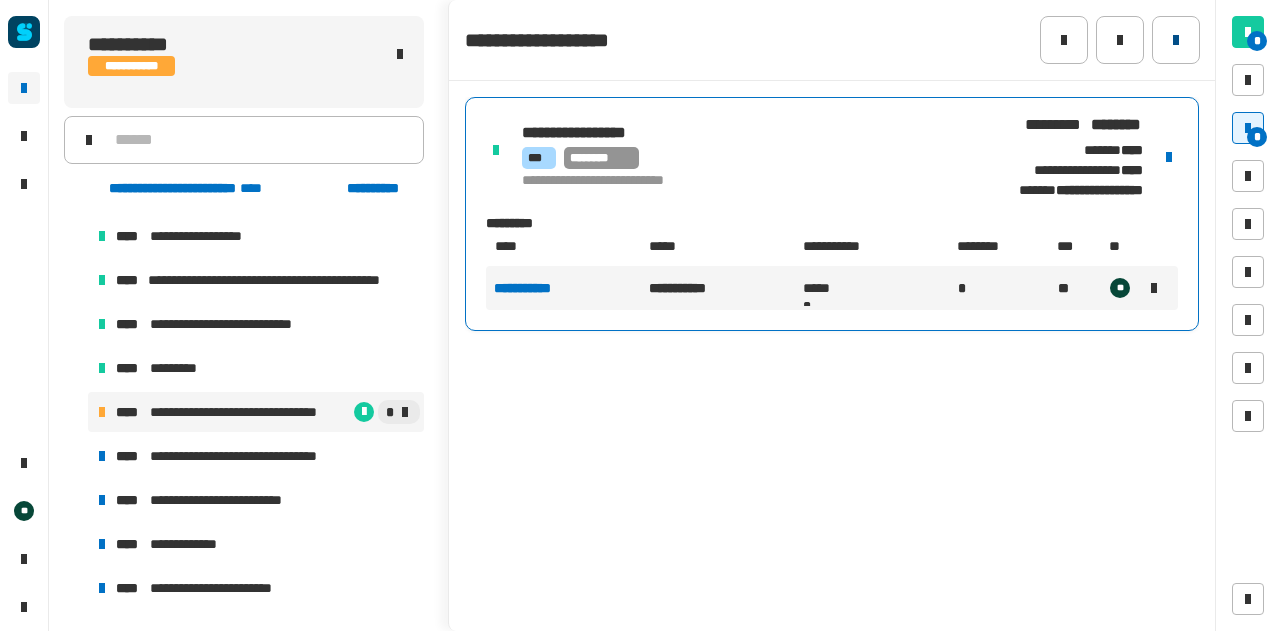 click 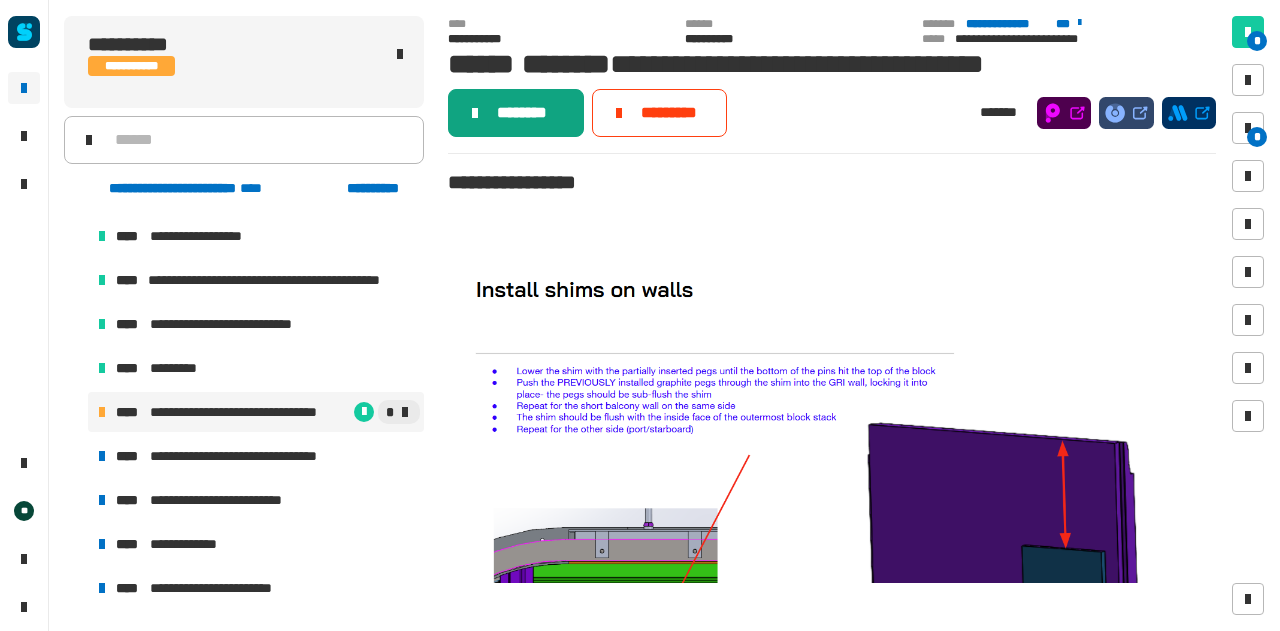 click on "********" 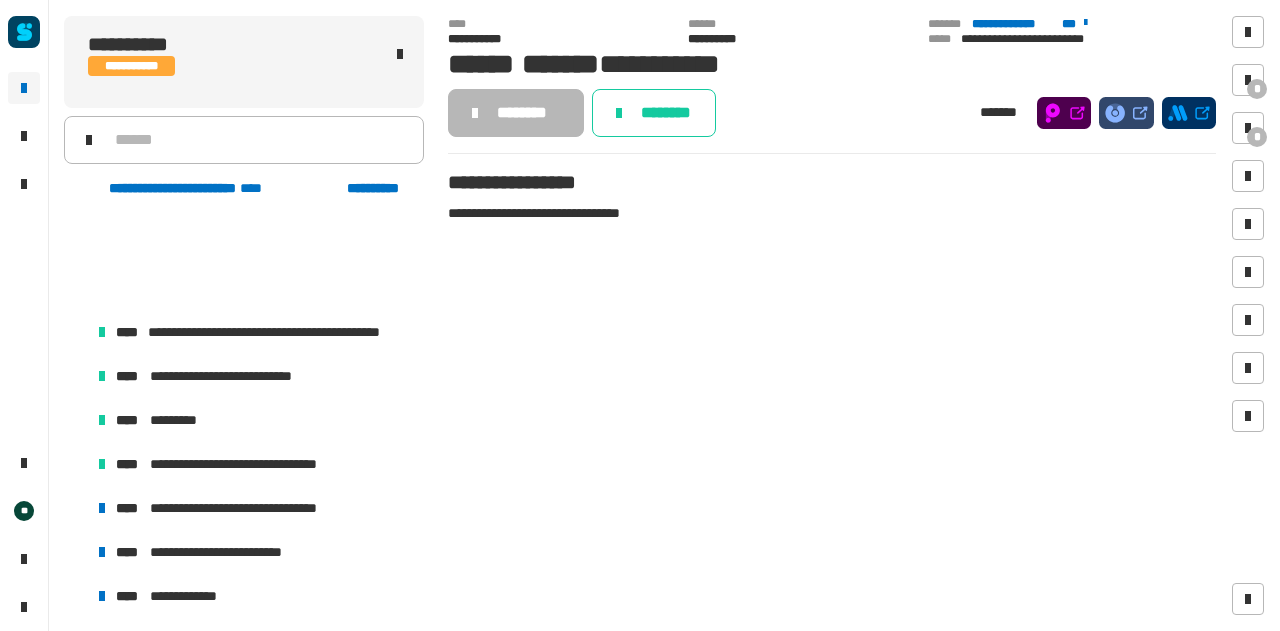 scroll, scrollTop: 1492, scrollLeft: 0, axis: vertical 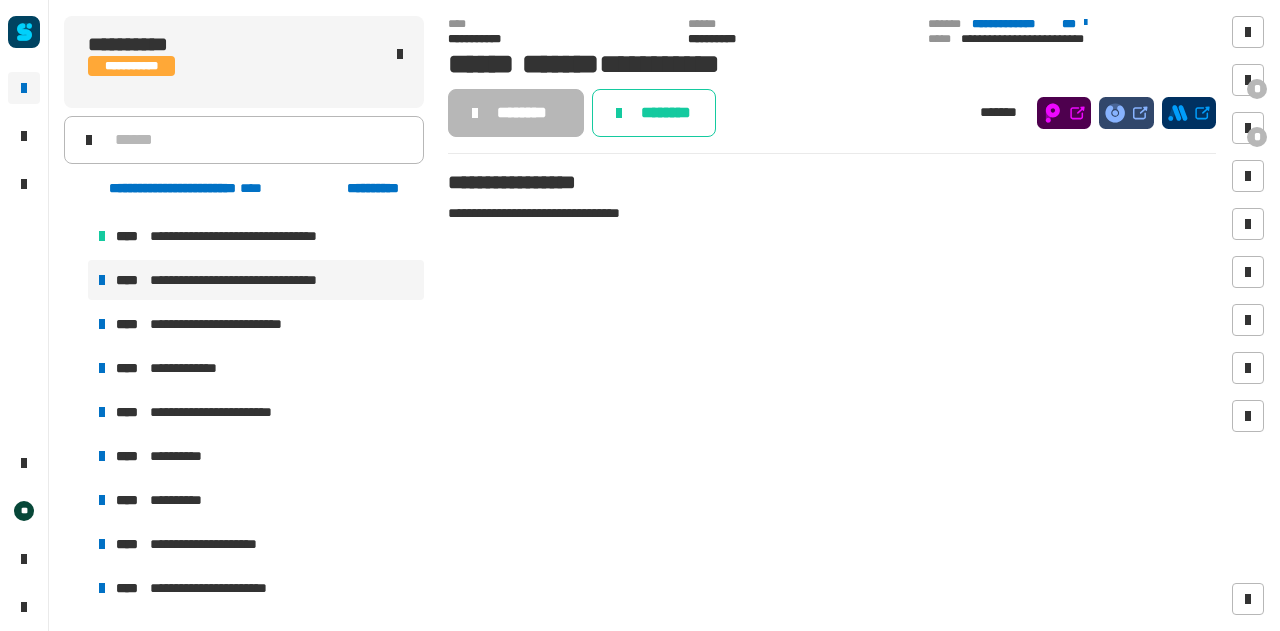 click on "**********" at bounding box center [259, 280] 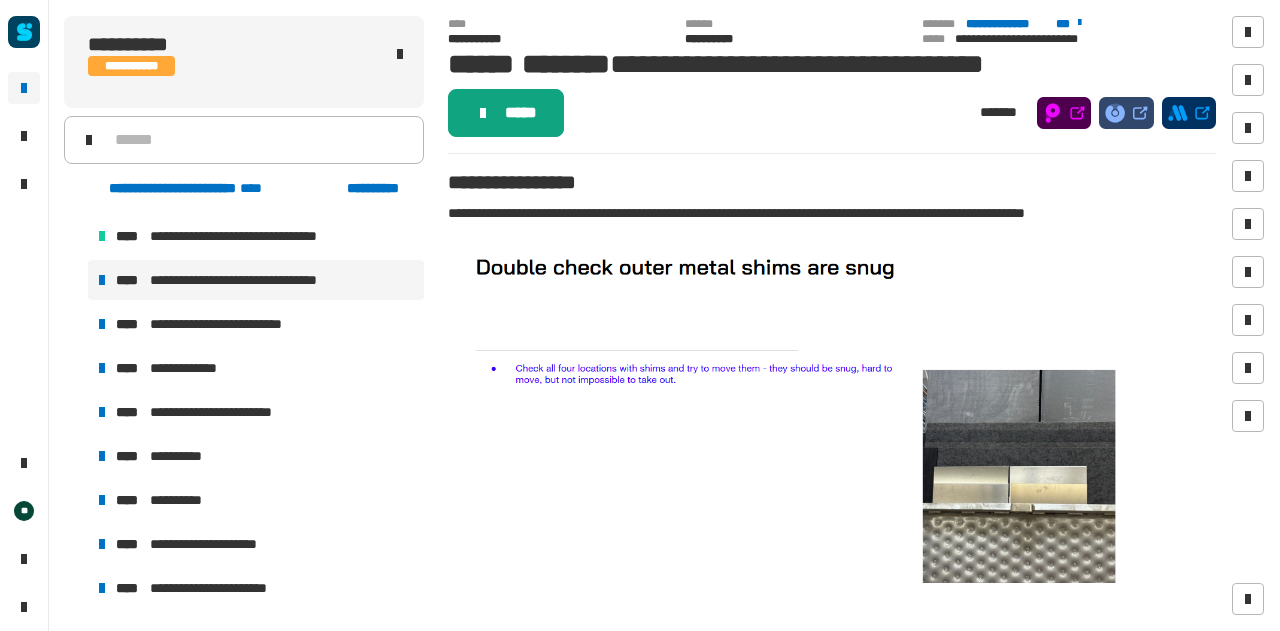 click on "*****" 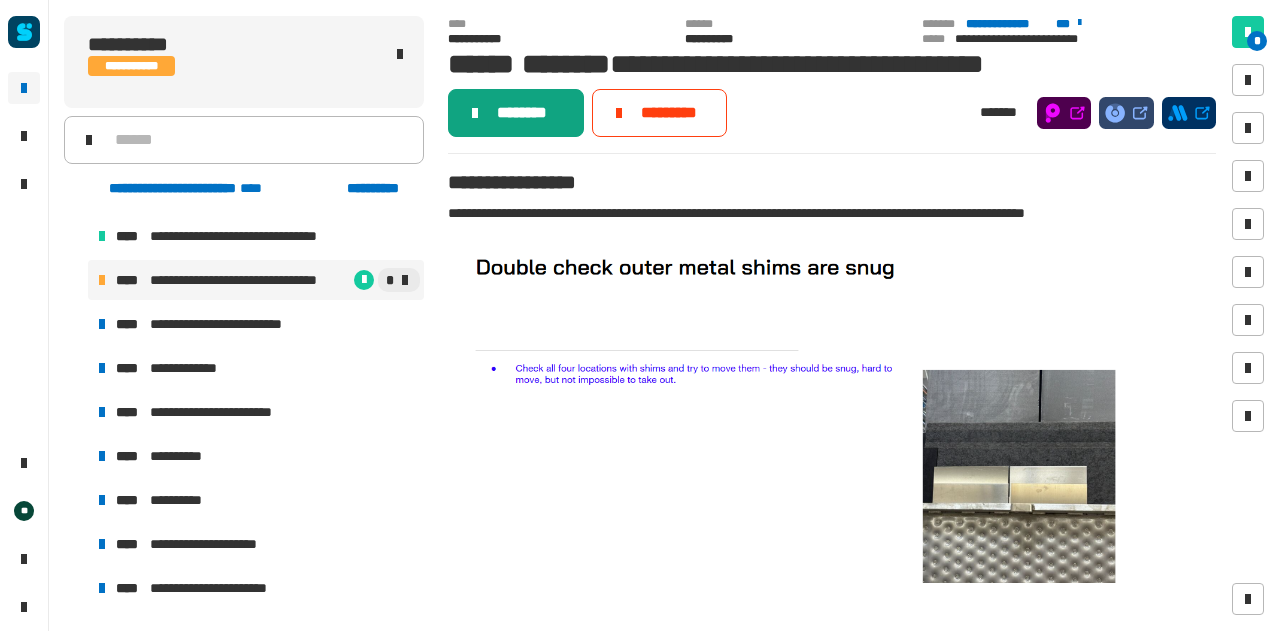 click on "********" 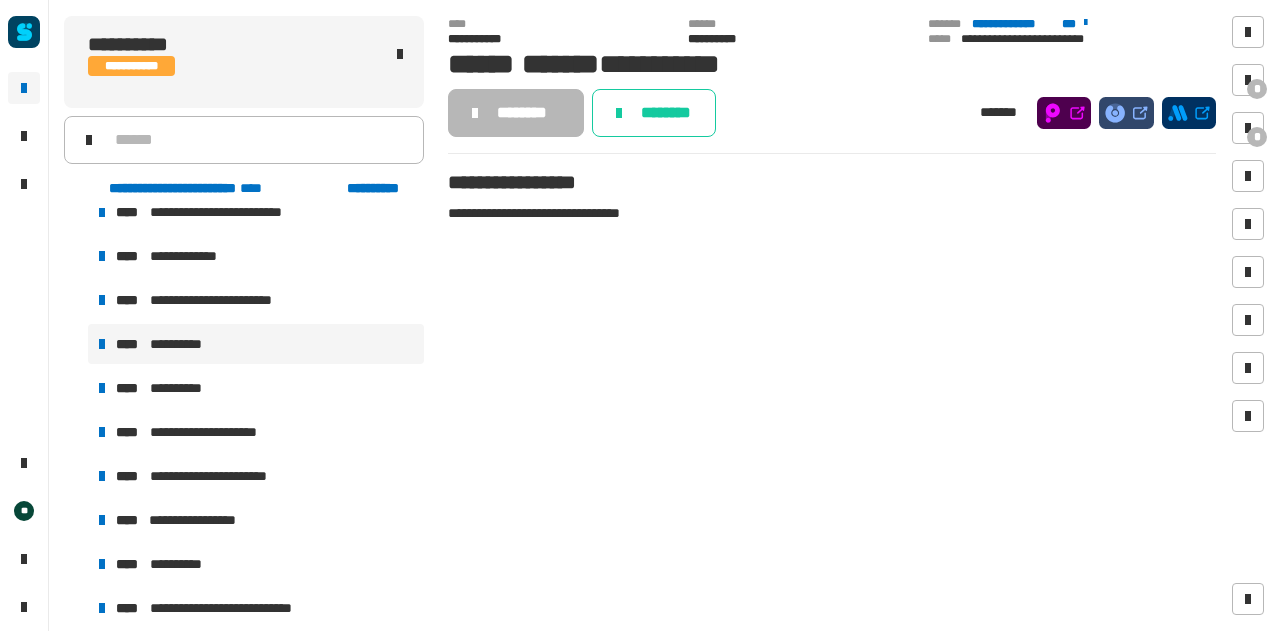 scroll, scrollTop: 1542, scrollLeft: 0, axis: vertical 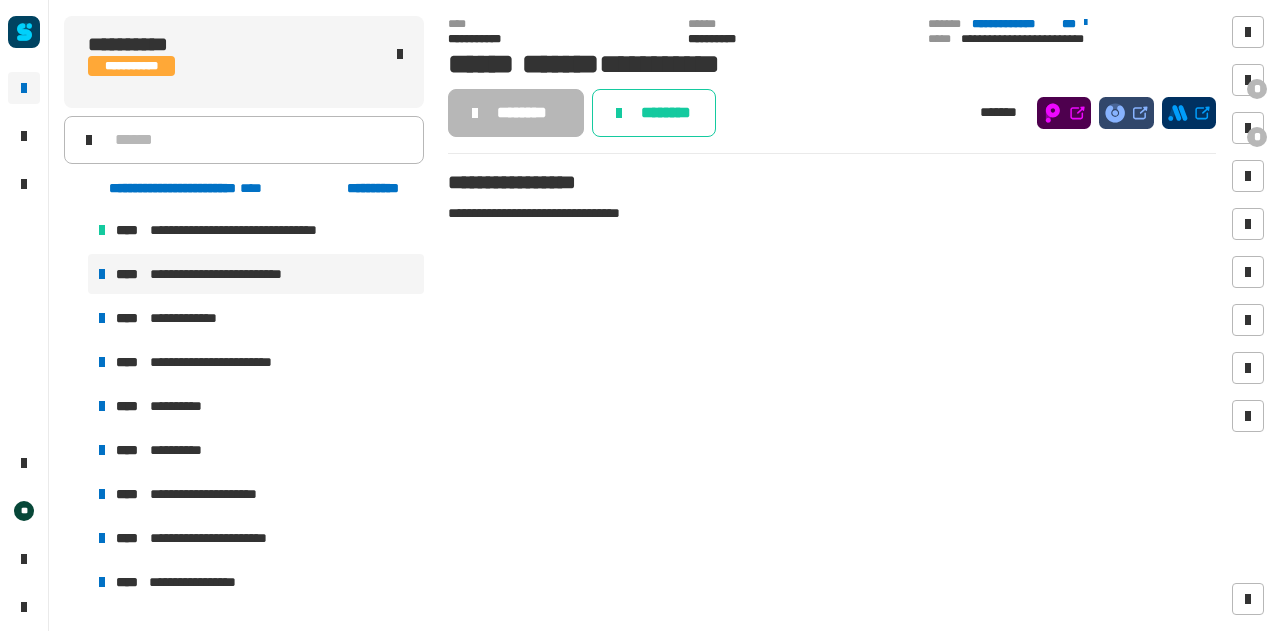 click on "**********" at bounding box center (256, 274) 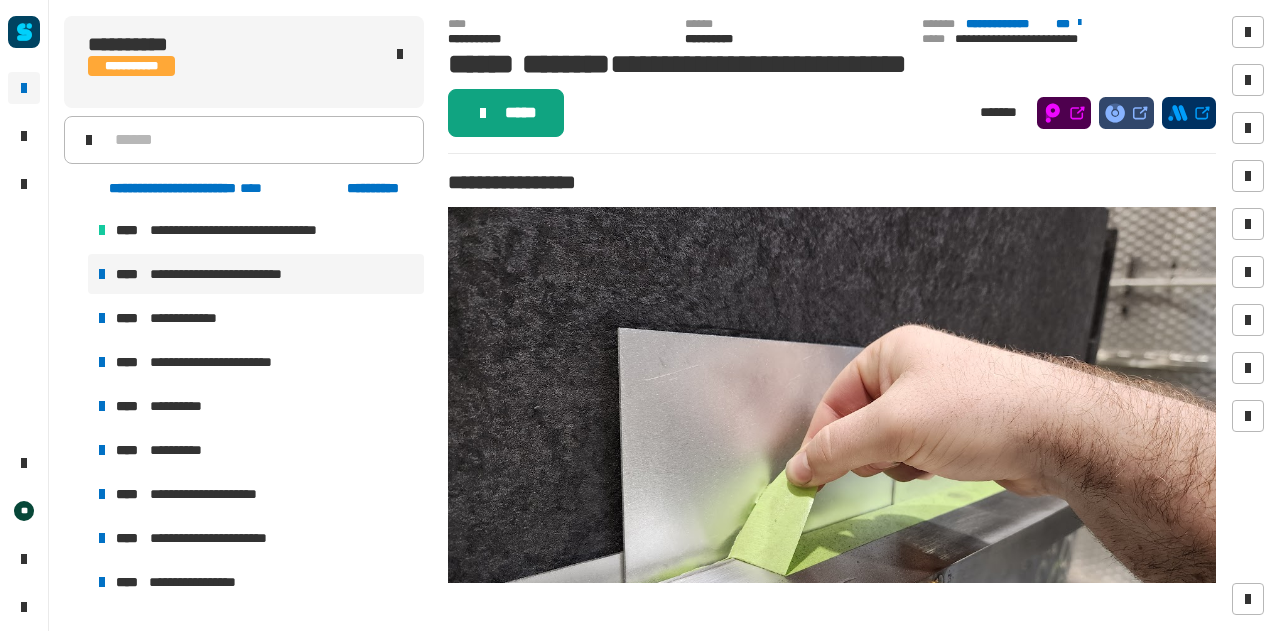 click on "*****" 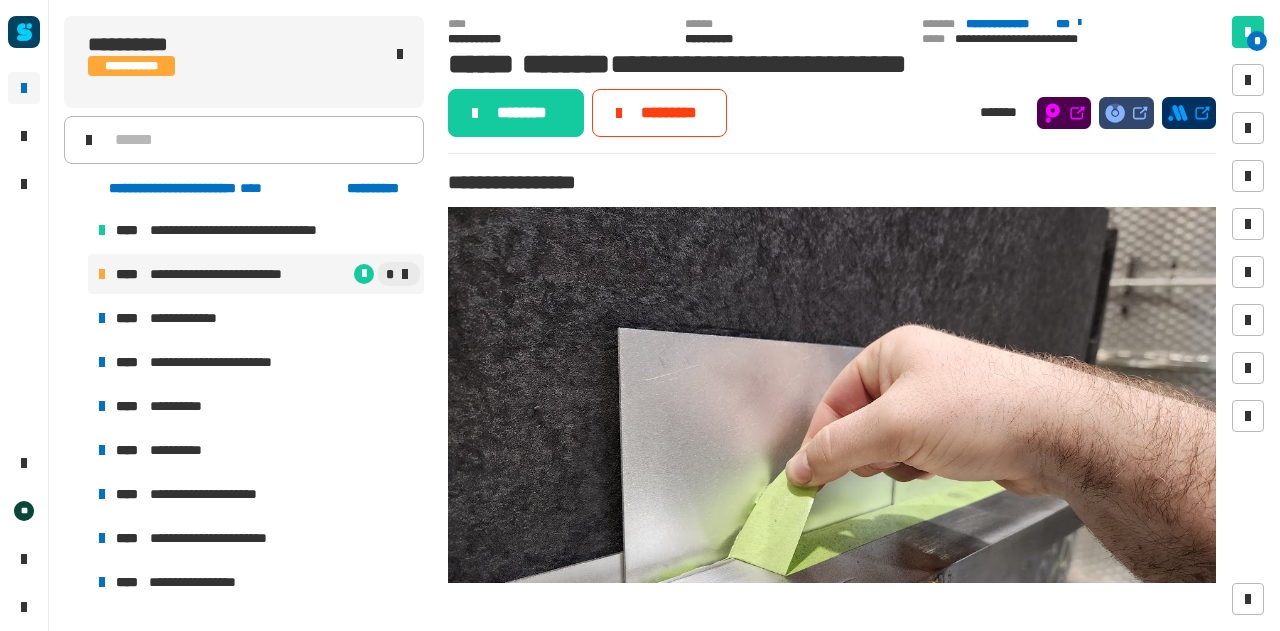 click on "********" 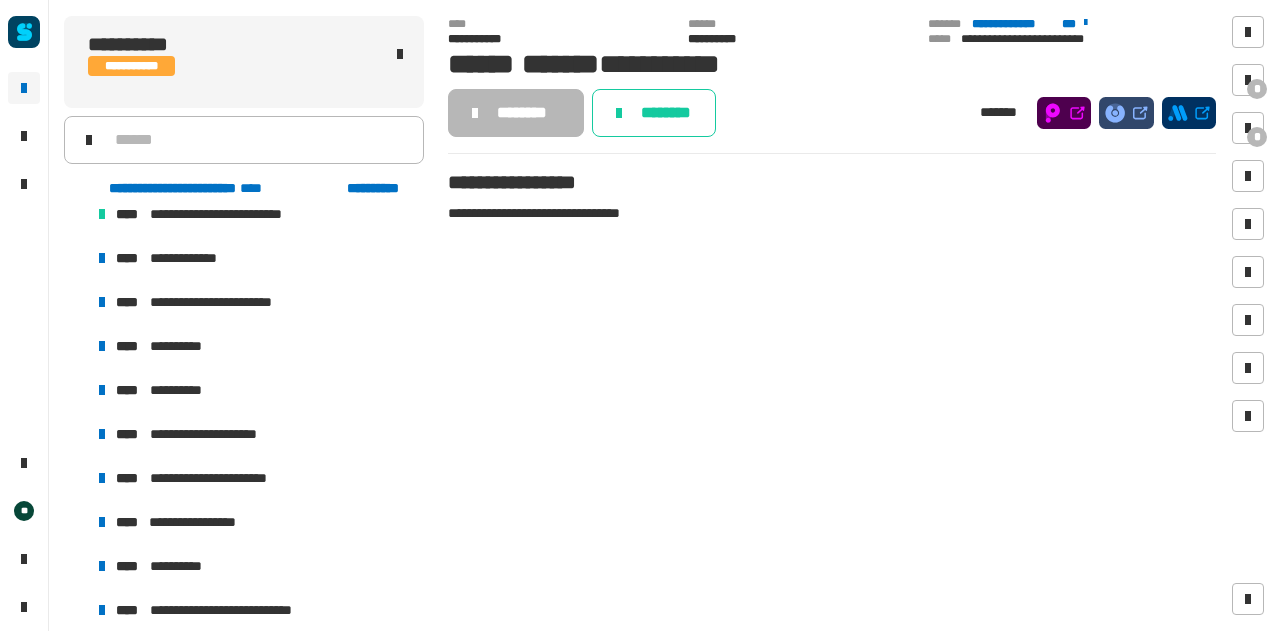 scroll, scrollTop: 1603, scrollLeft: 0, axis: vertical 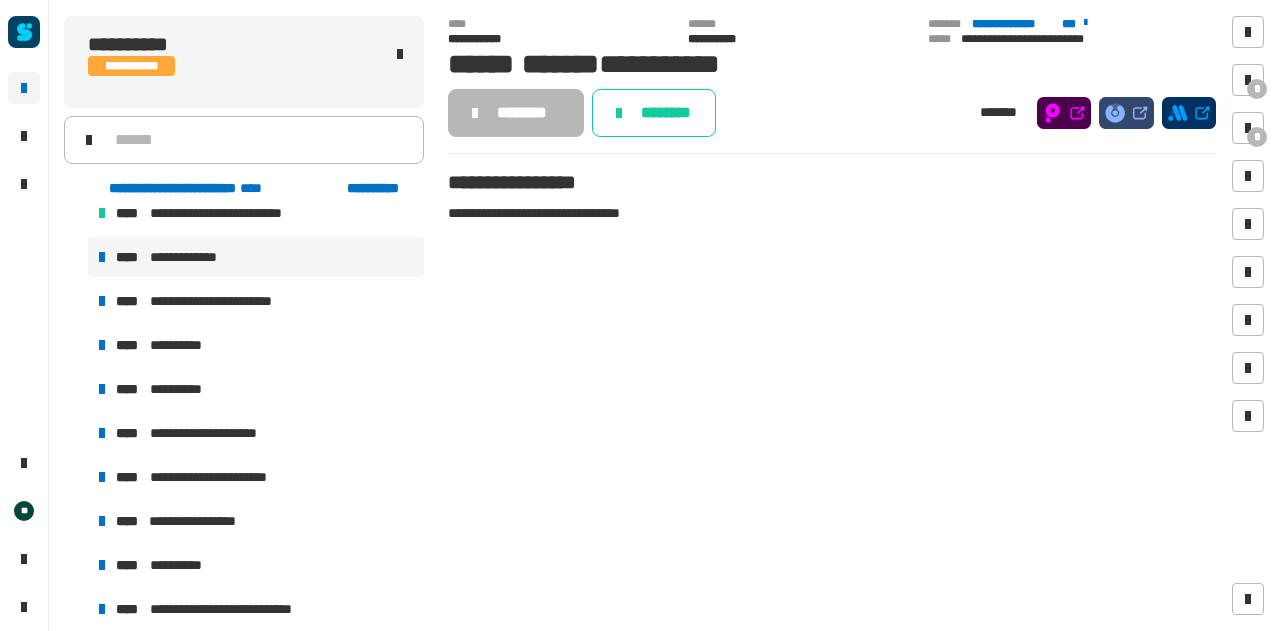 click on "**********" at bounding box center [256, 257] 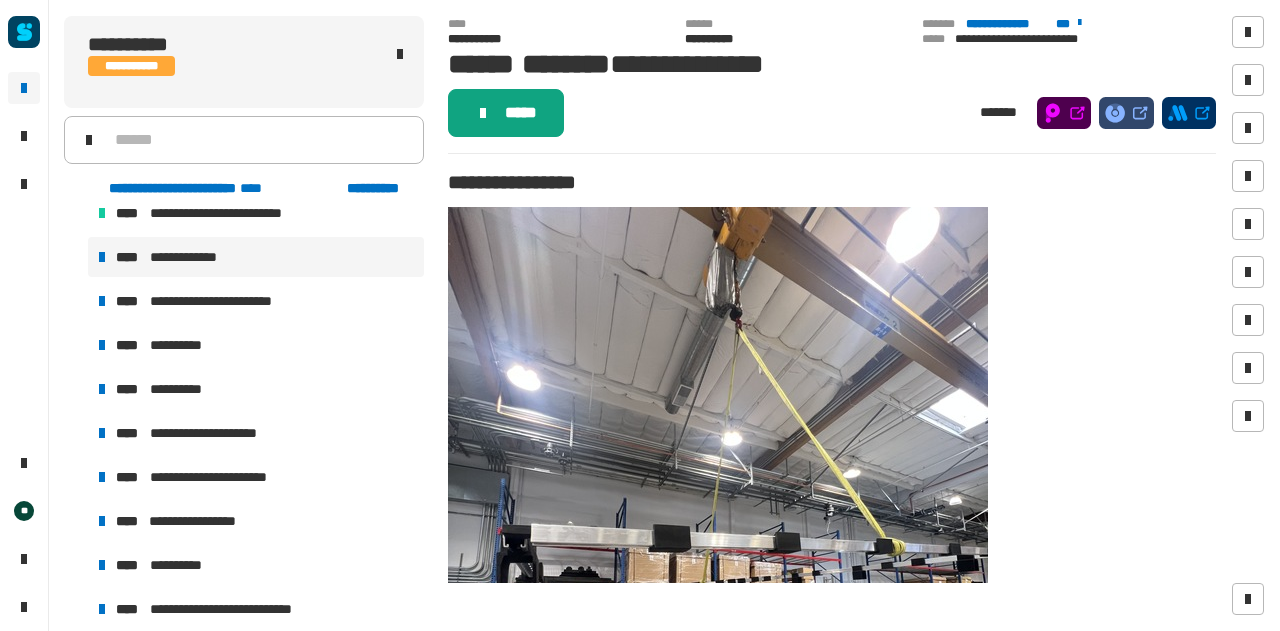 click on "*****" 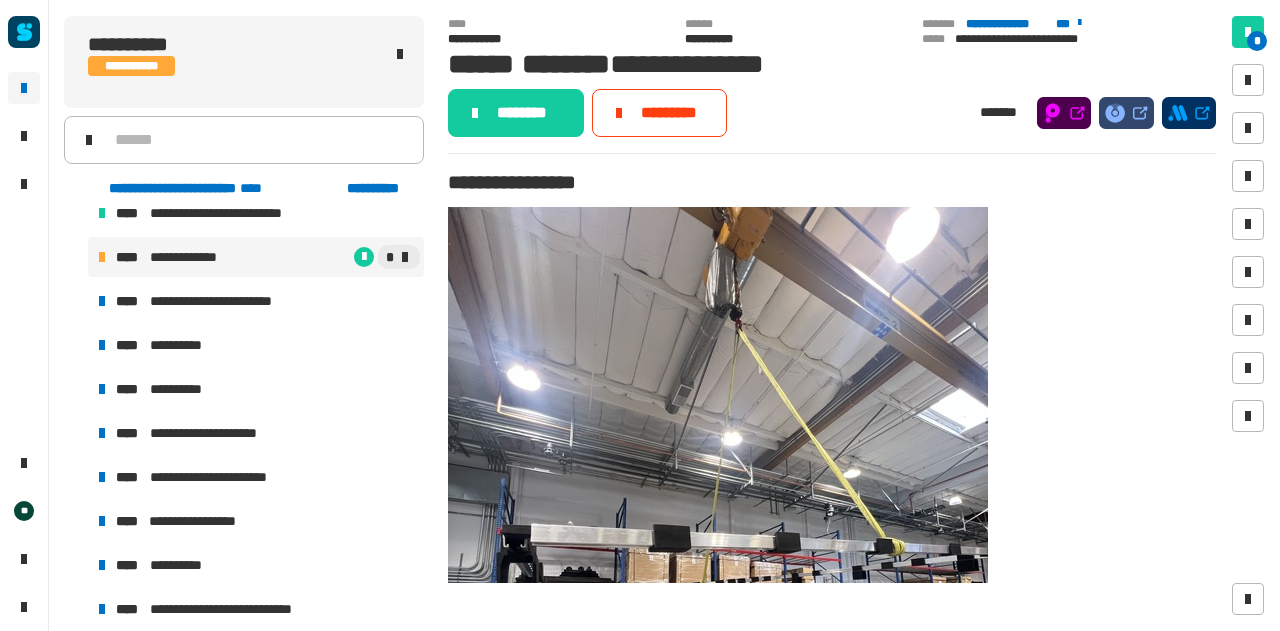 click on "********" 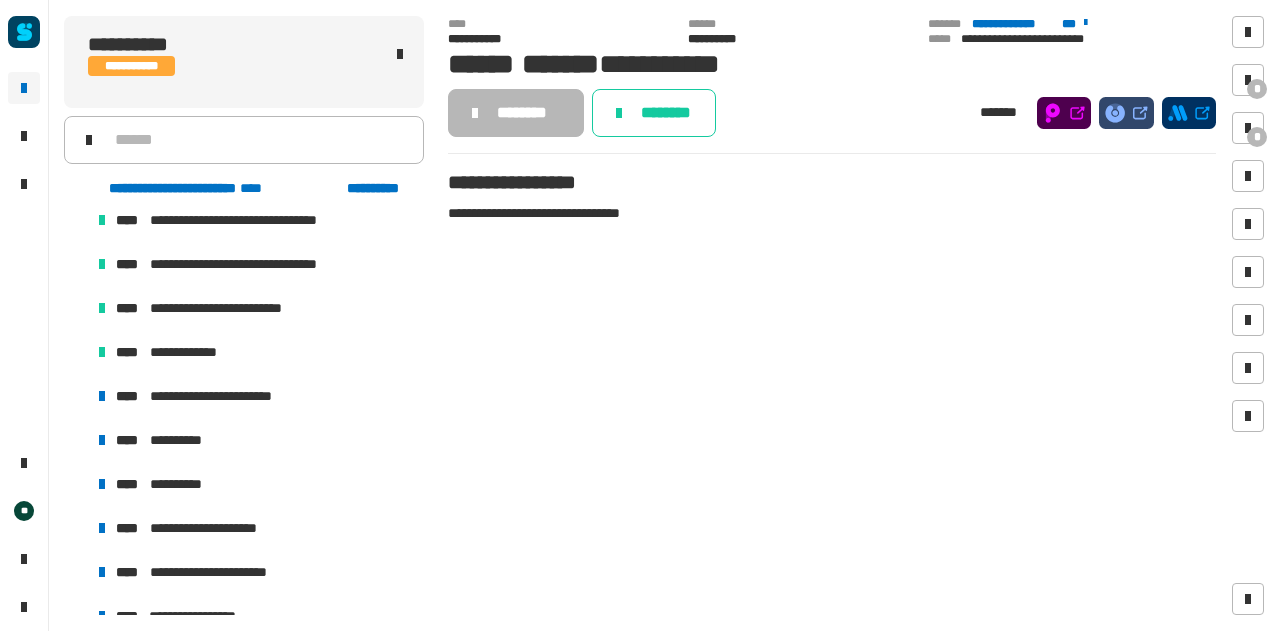 scroll, scrollTop: 1510, scrollLeft: 0, axis: vertical 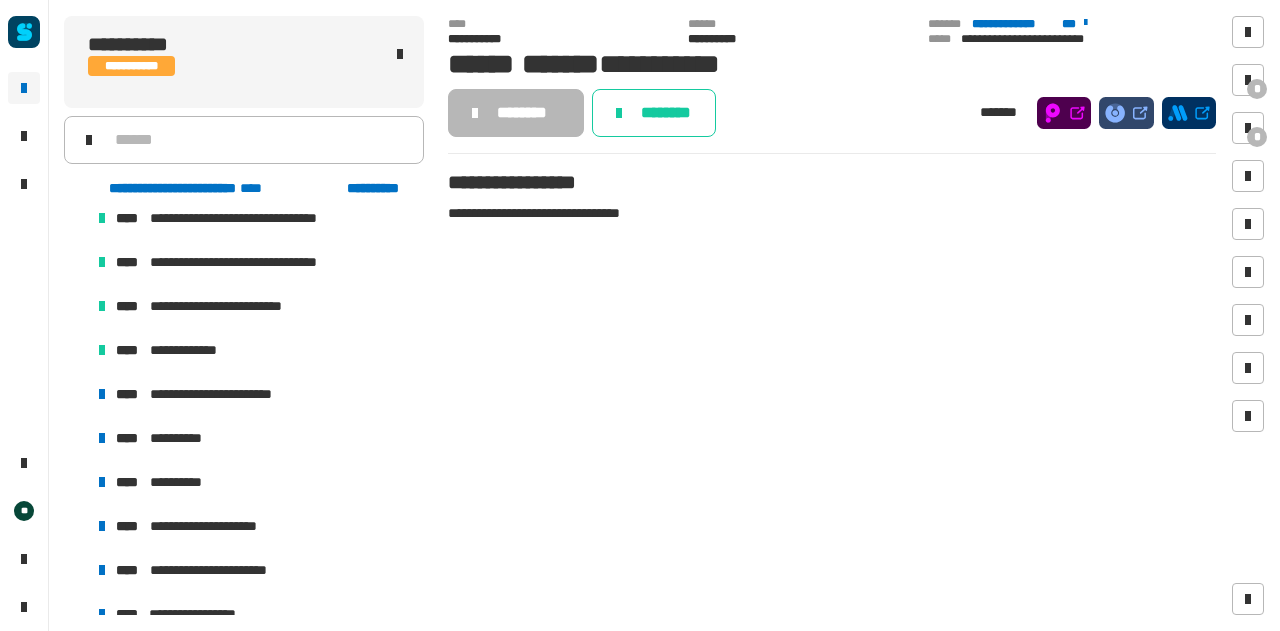 click on "**********" at bounding box center [256, -46] 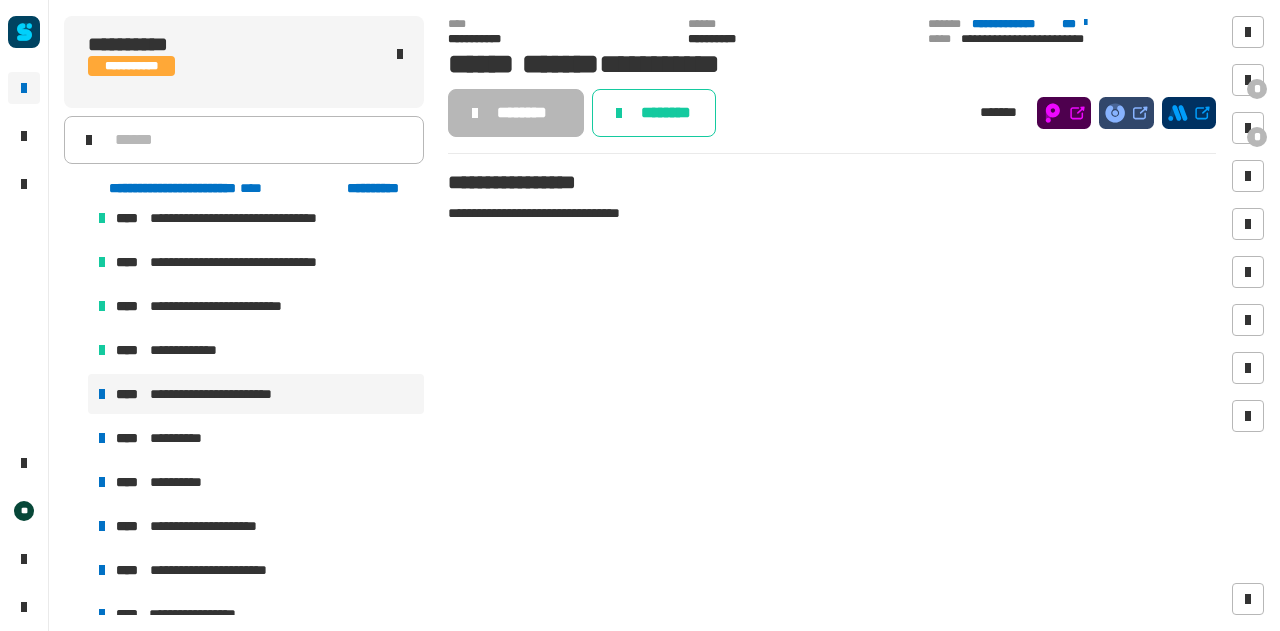 click on "**********" at bounding box center (229, 394) 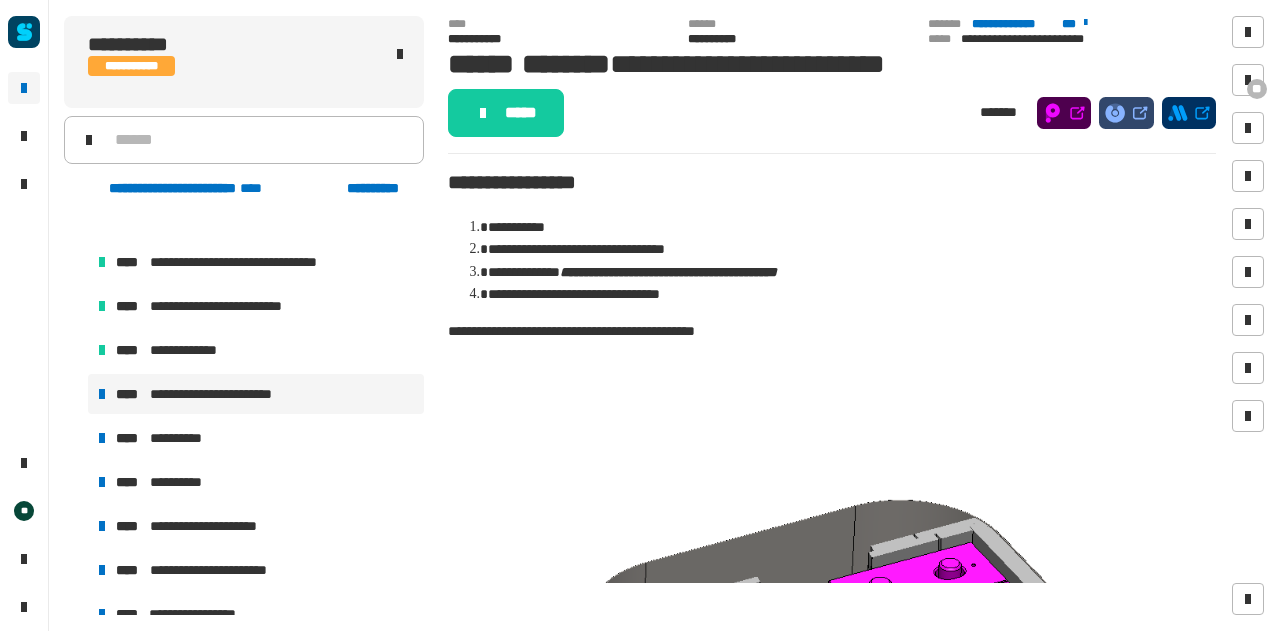 scroll, scrollTop: 1576, scrollLeft: 0, axis: vertical 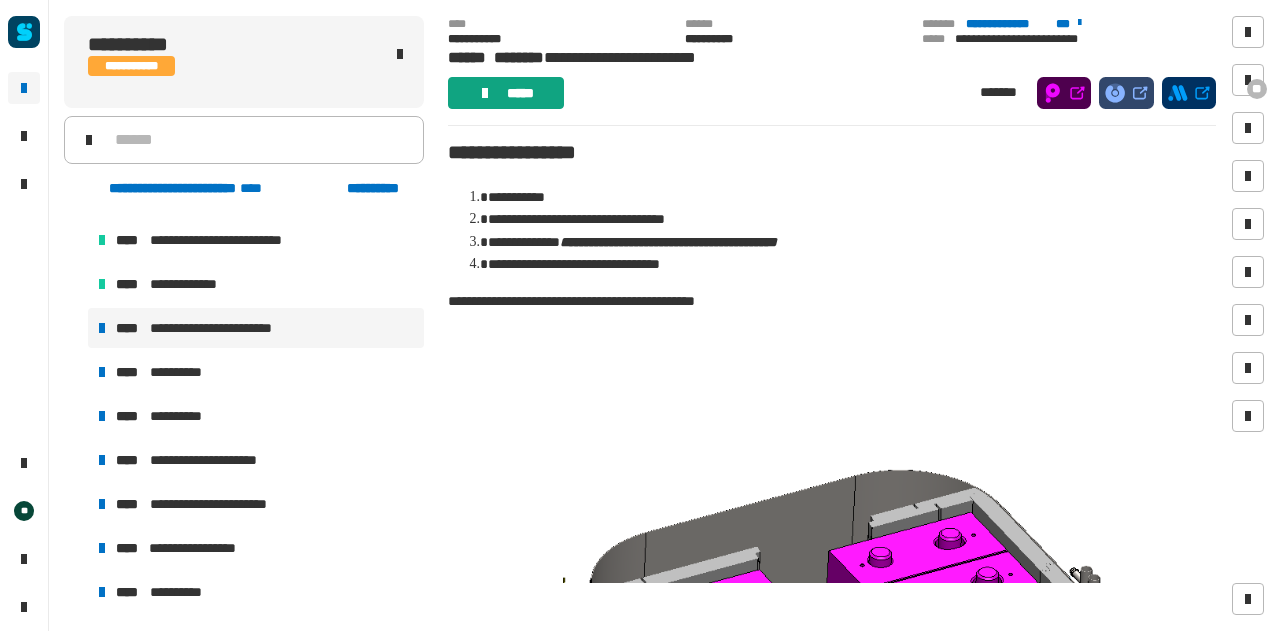 click on "*****" 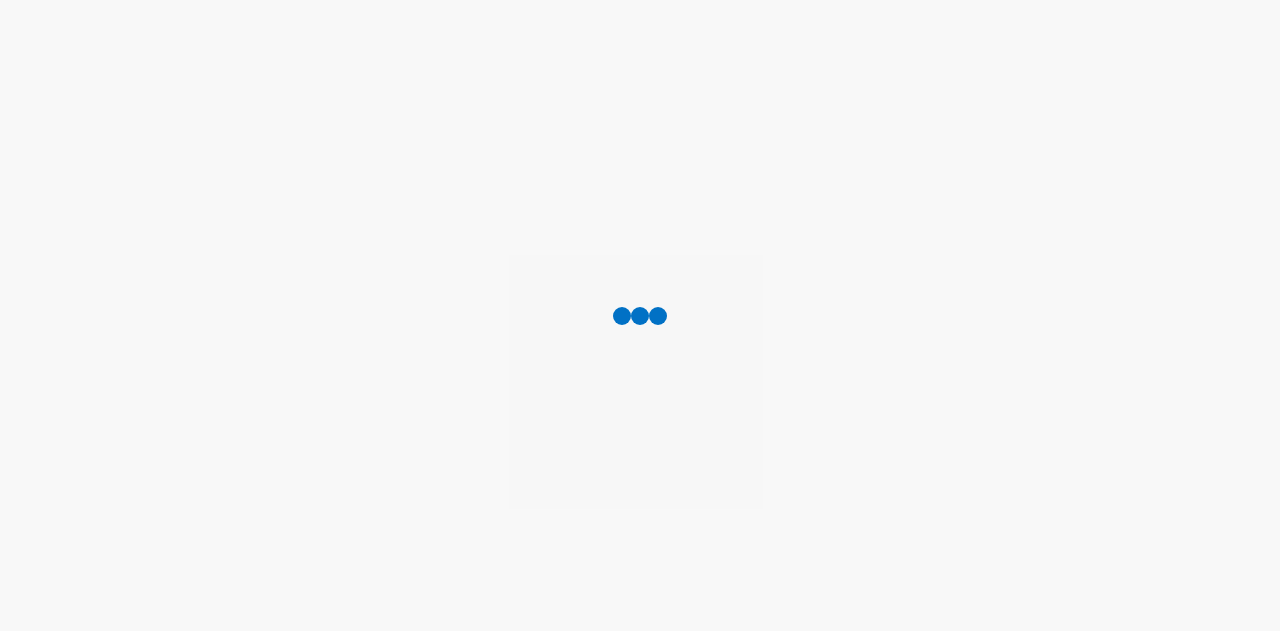 scroll, scrollTop: 0, scrollLeft: 0, axis: both 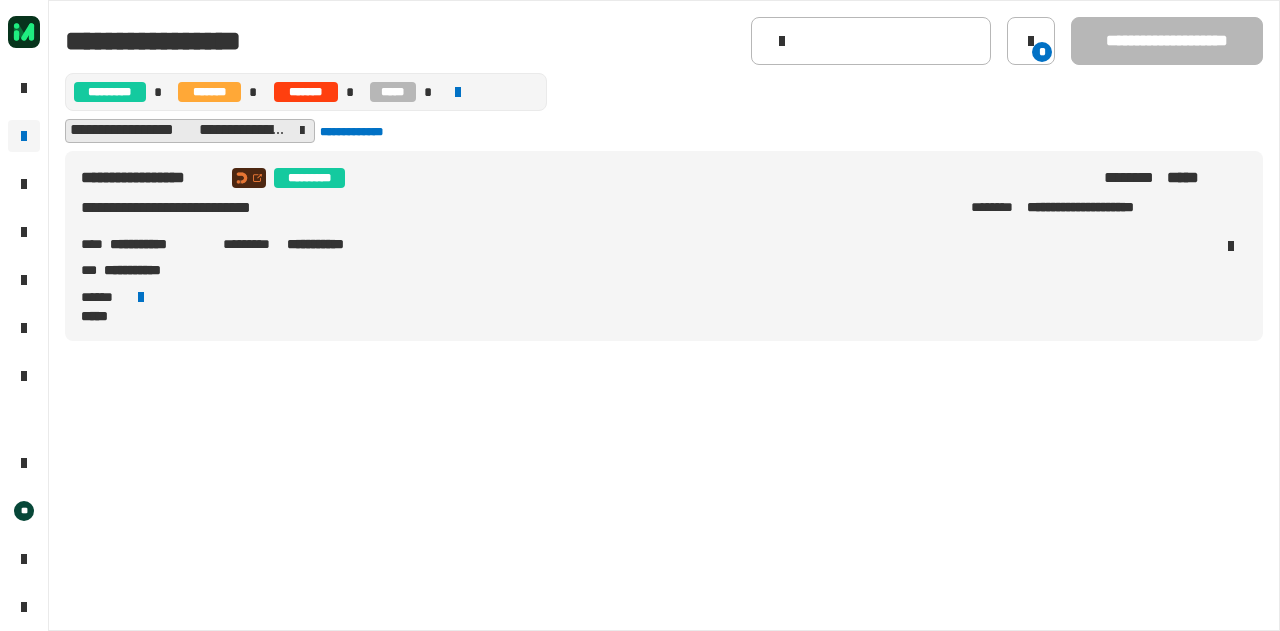 click on "**********" at bounding box center (158, 244) 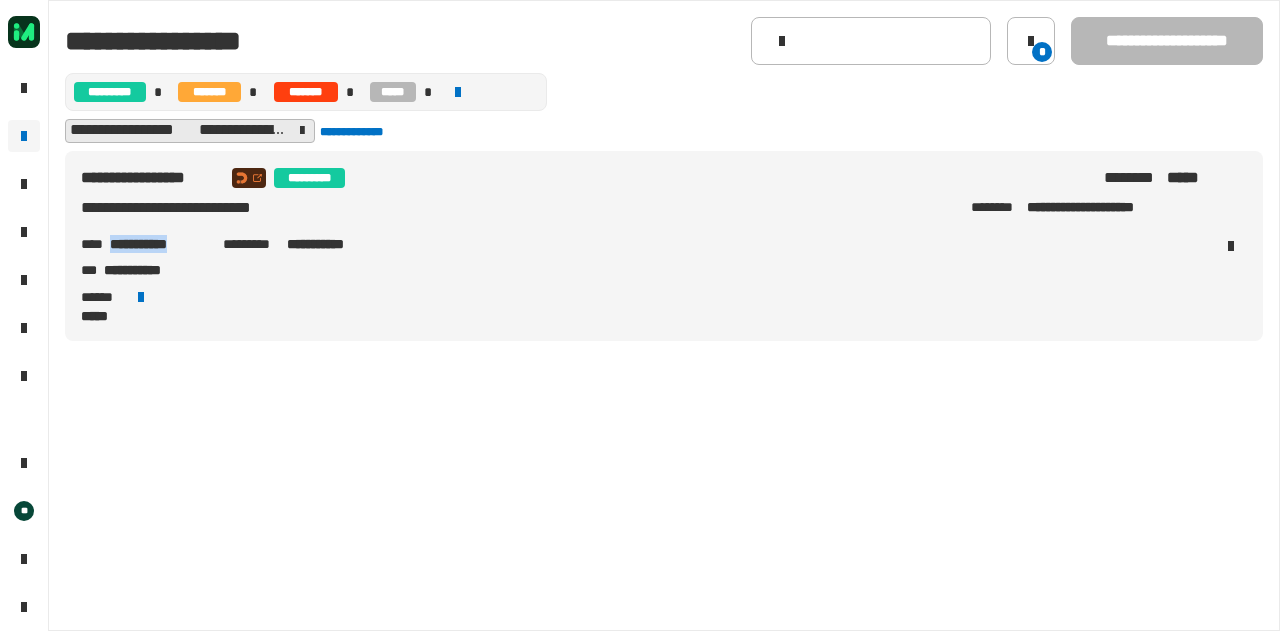 click on "**********" at bounding box center (158, 244) 